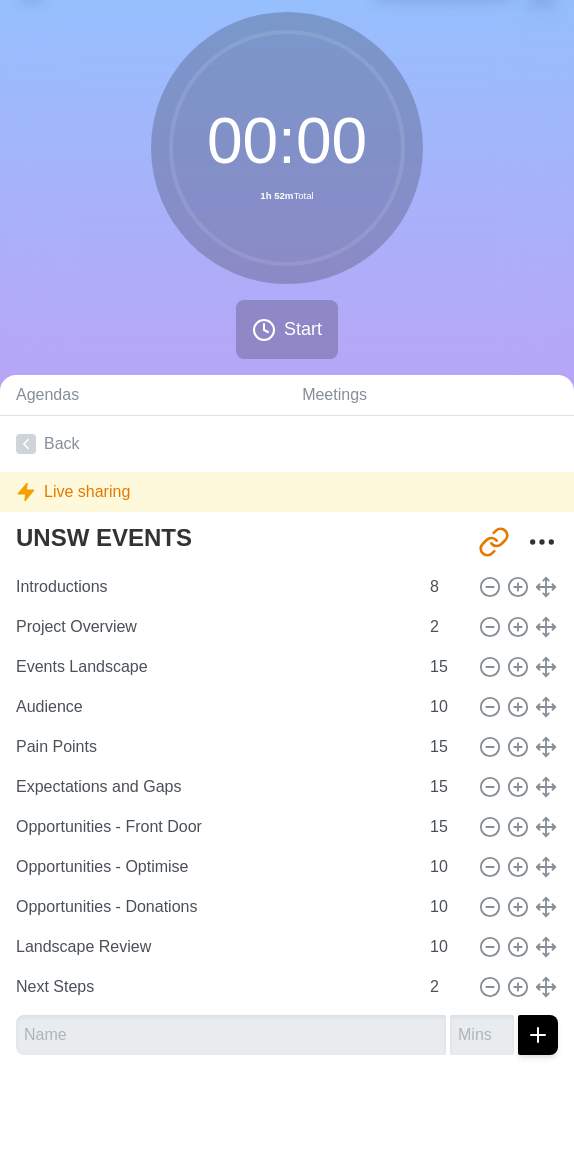 scroll, scrollTop: 0, scrollLeft: 0, axis: both 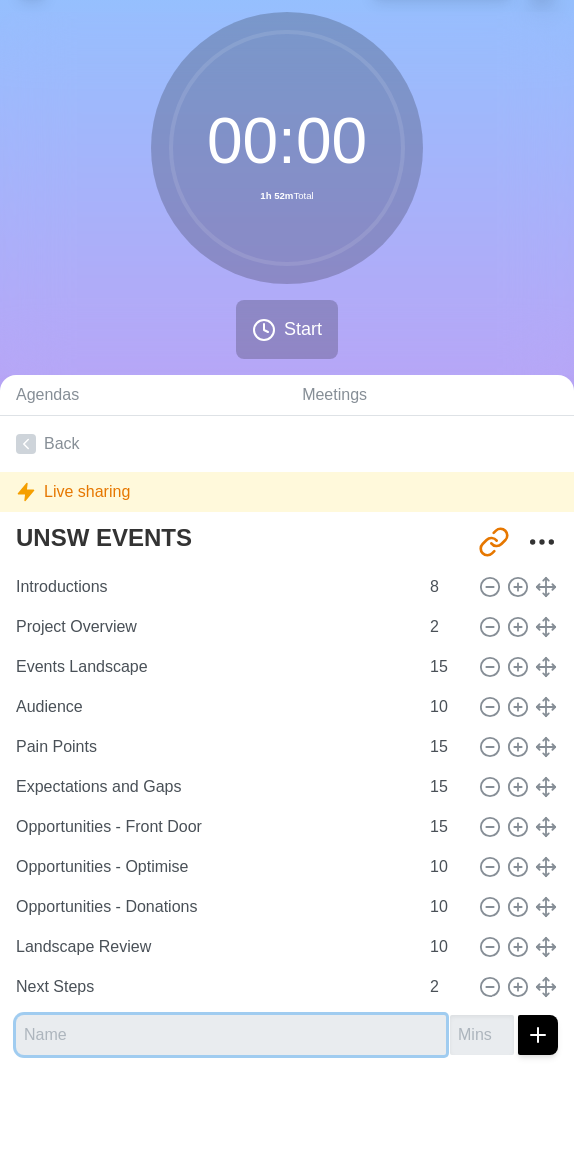 click at bounding box center [231, 1035] 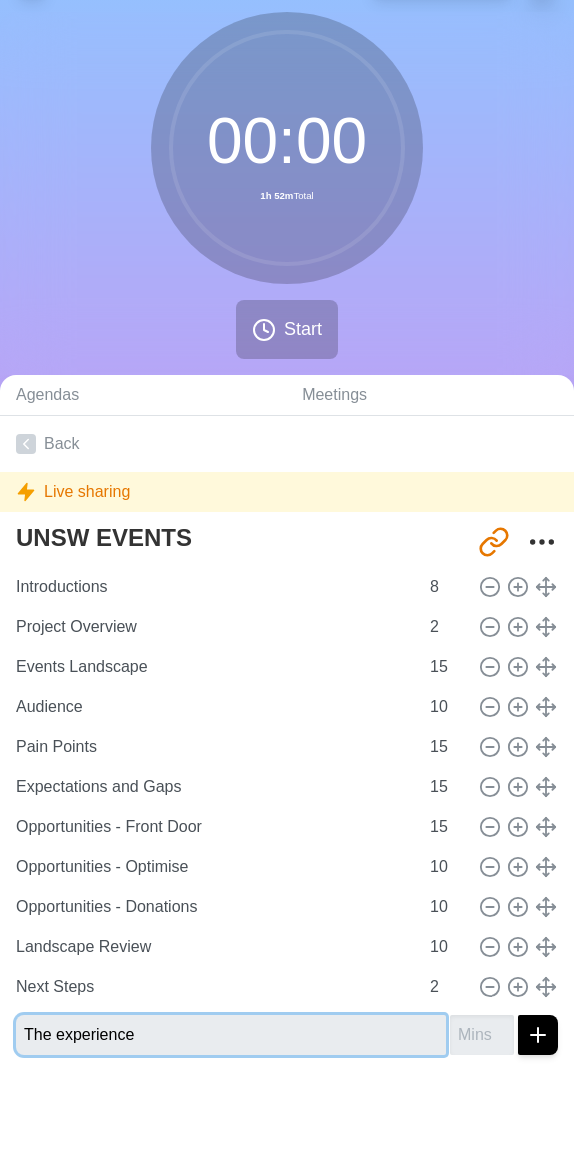 type on "The experience" 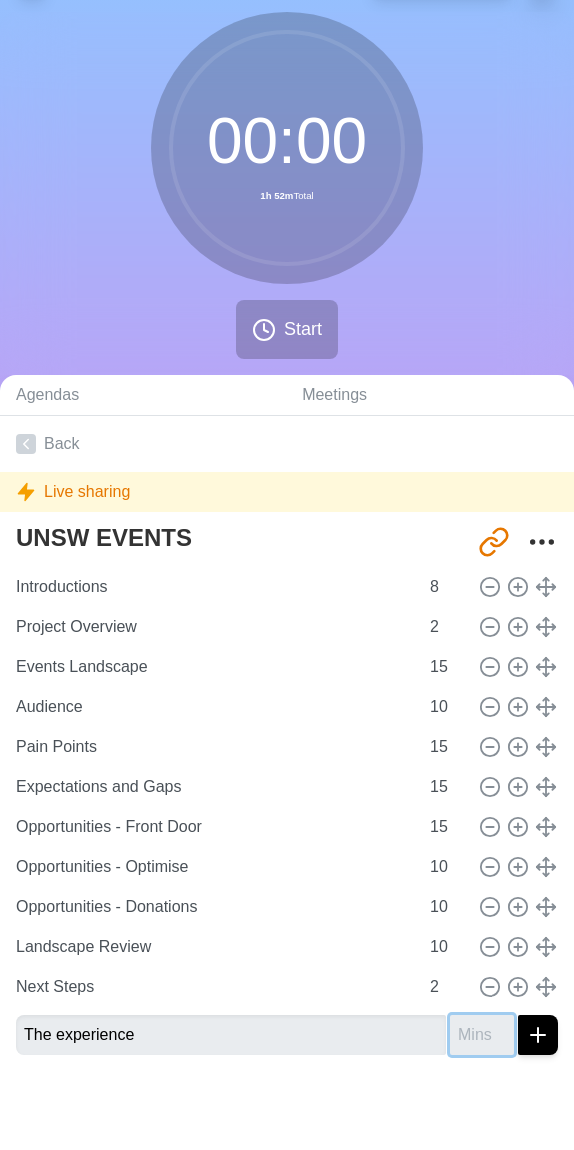 click at bounding box center (482, 1035) 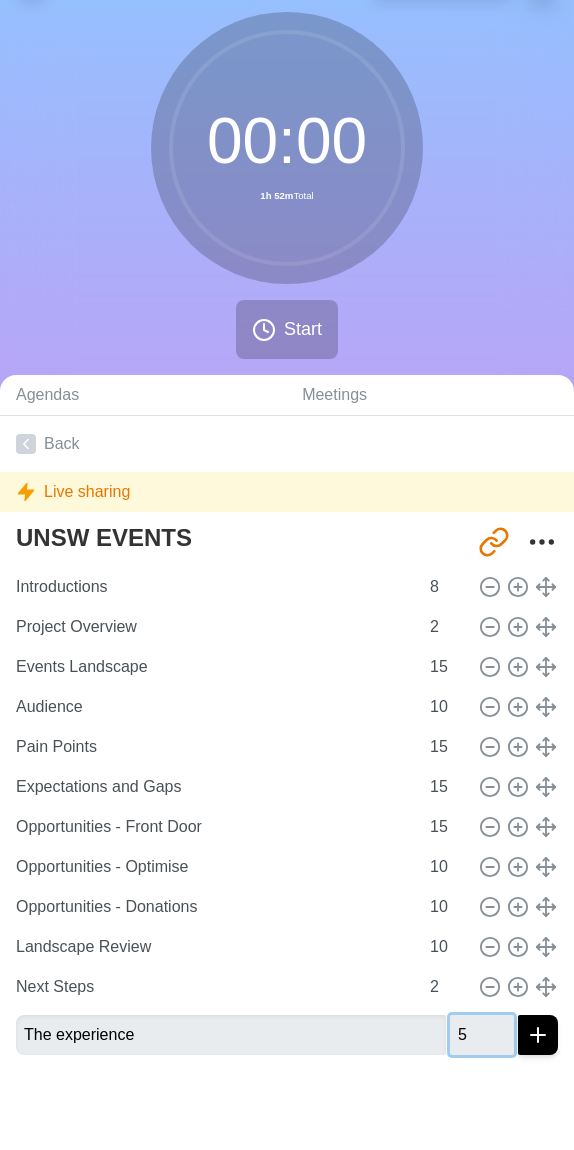 type on "5" 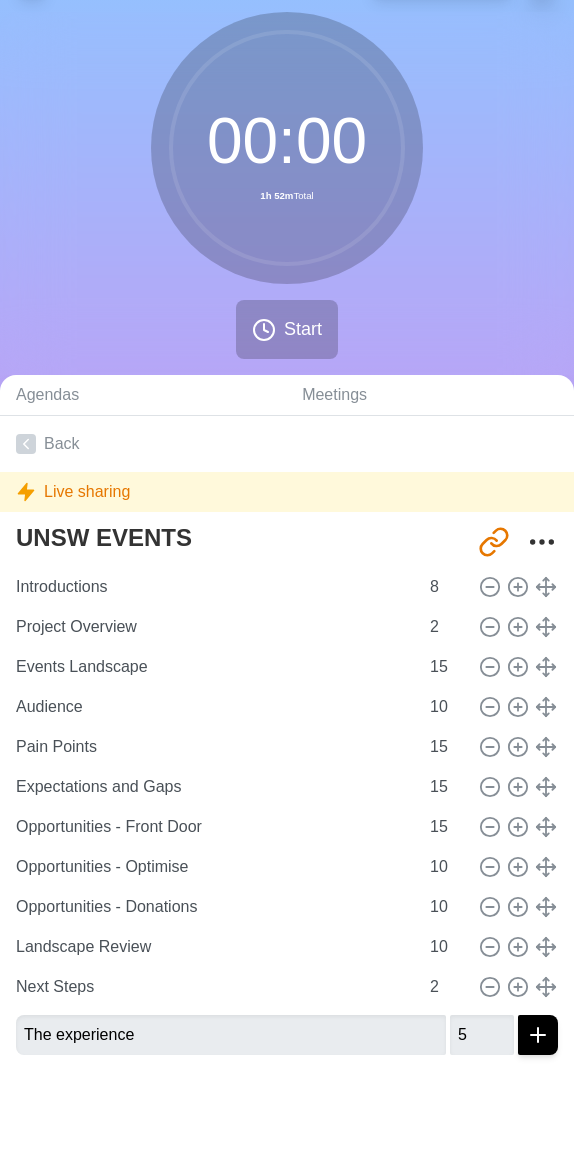 drag, startPoint x: 441, startPoint y: 1080, endPoint x: 460, endPoint y: 1078, distance: 19.104973 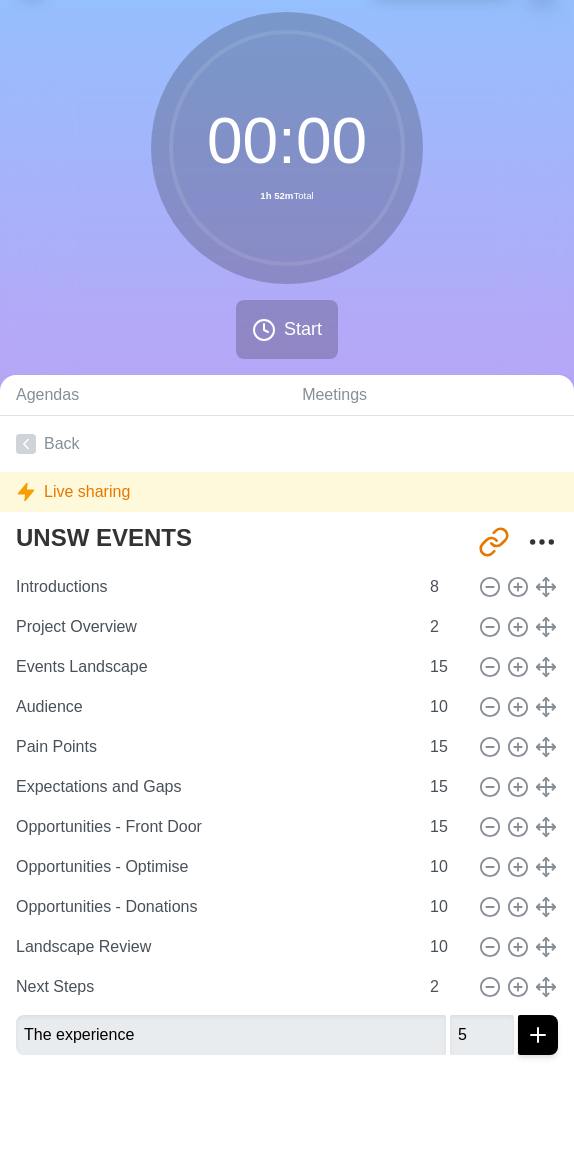 click 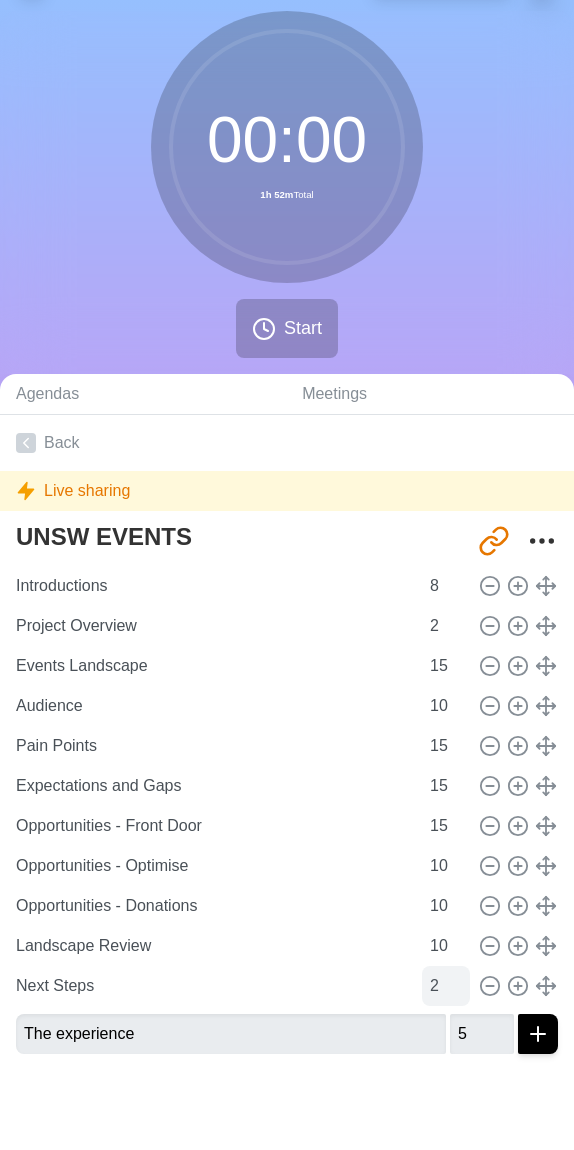scroll, scrollTop: 52, scrollLeft: 0, axis: vertical 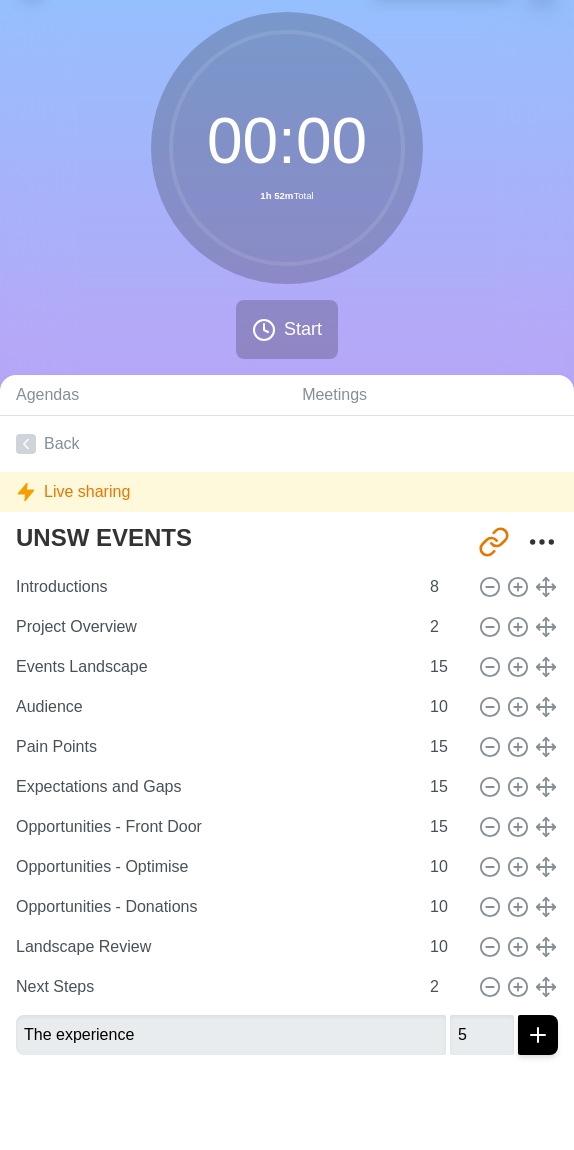 click 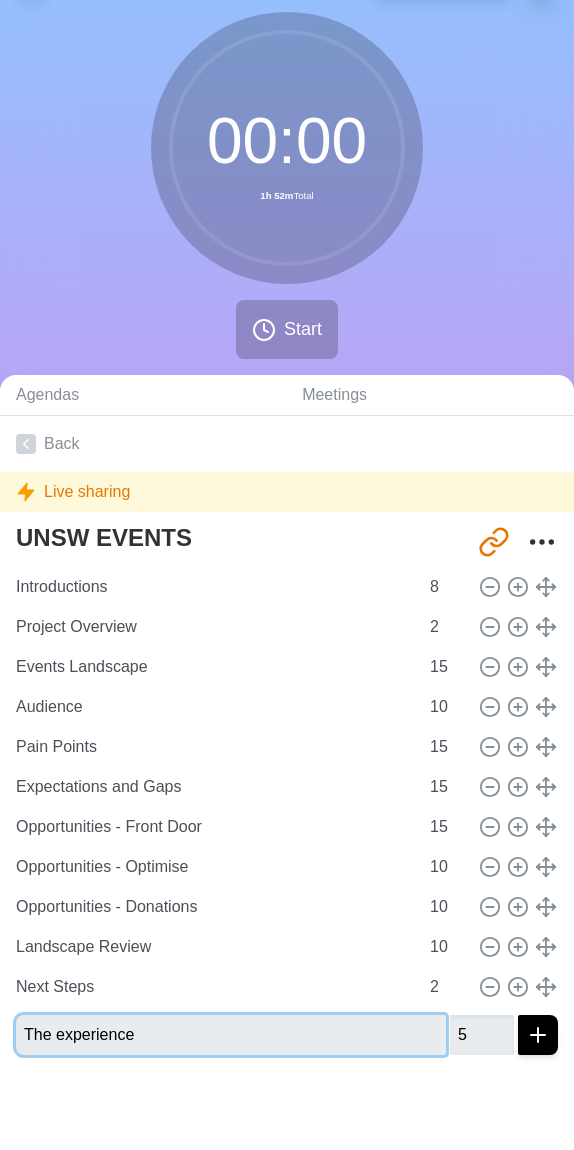 click on "The experience" at bounding box center [231, 1035] 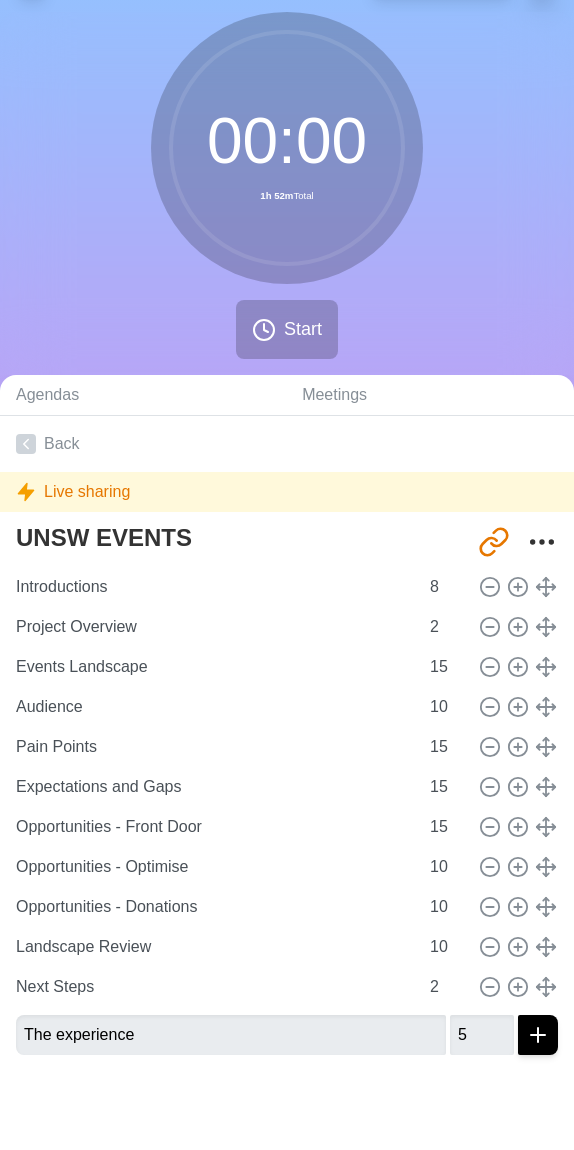 click 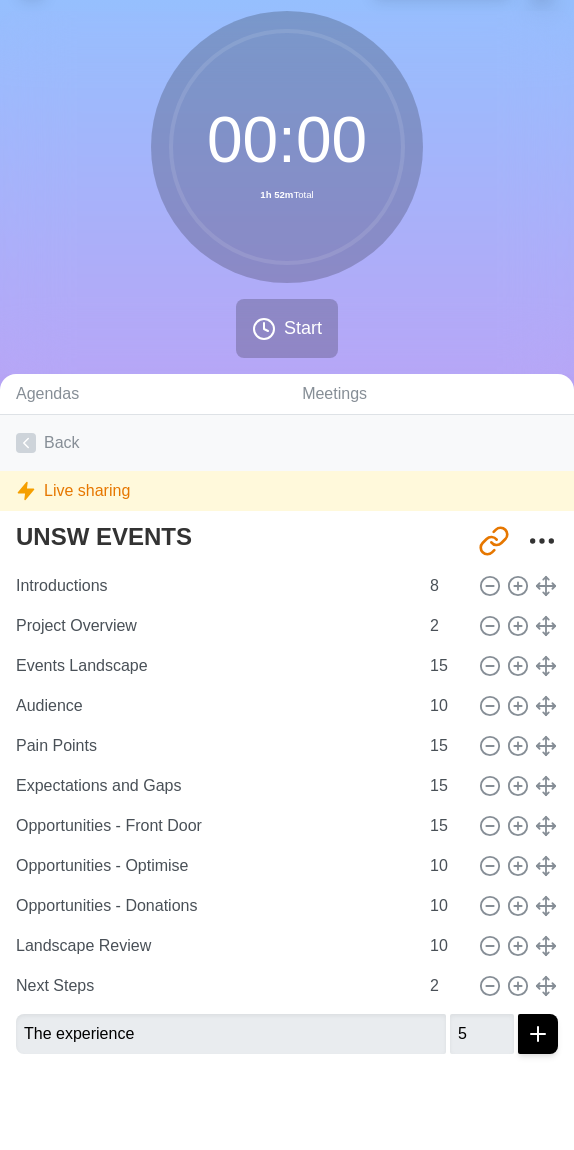 scroll, scrollTop: 52, scrollLeft: 0, axis: vertical 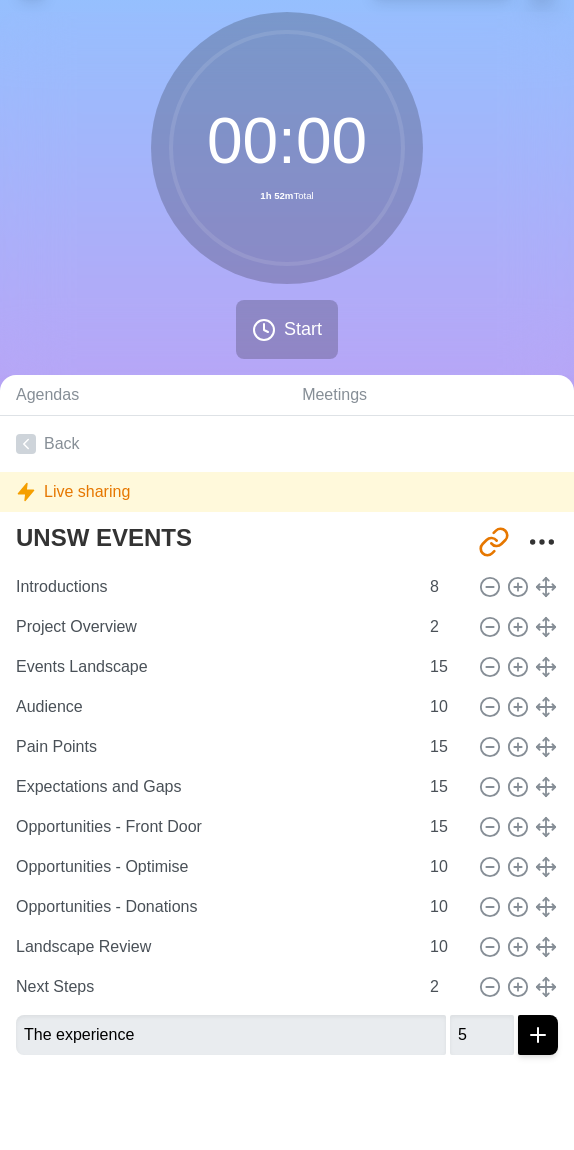 click on "Live sharing" at bounding box center (287, 492) 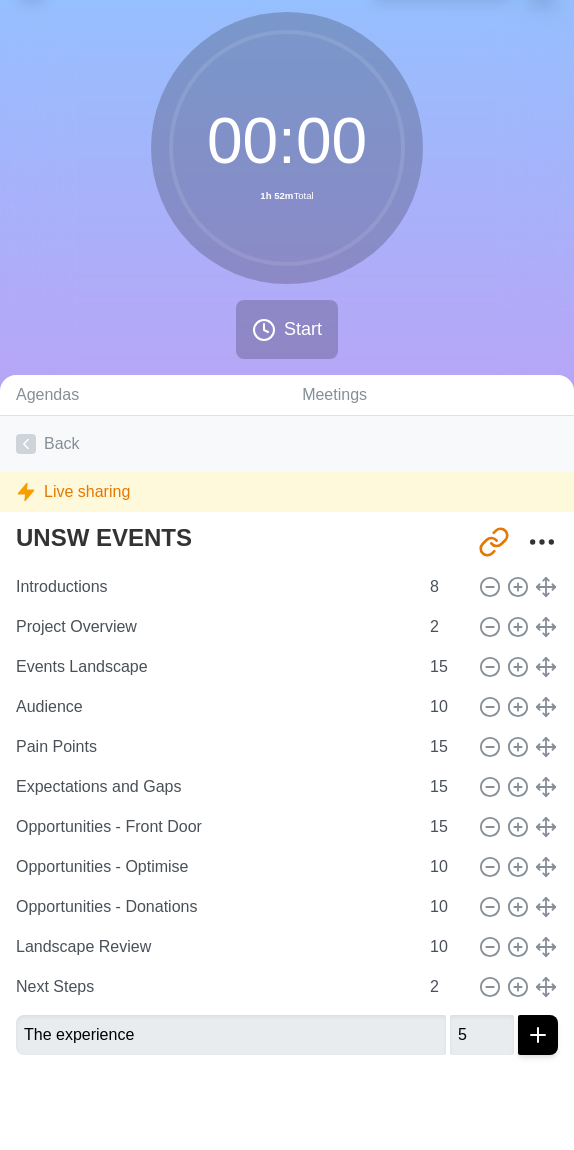 scroll, scrollTop: 51, scrollLeft: 0, axis: vertical 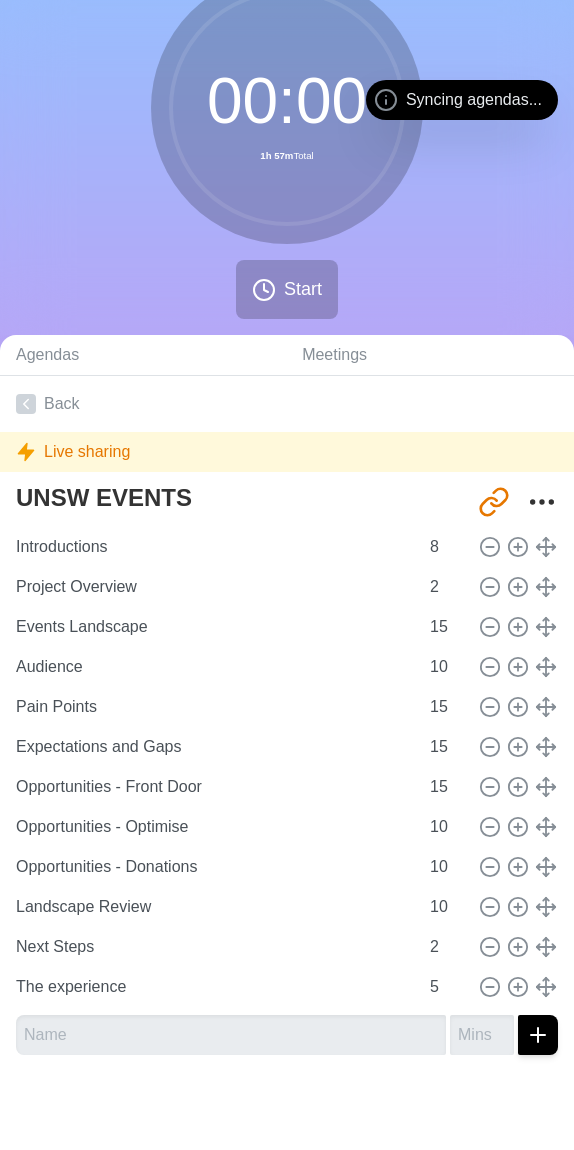 type 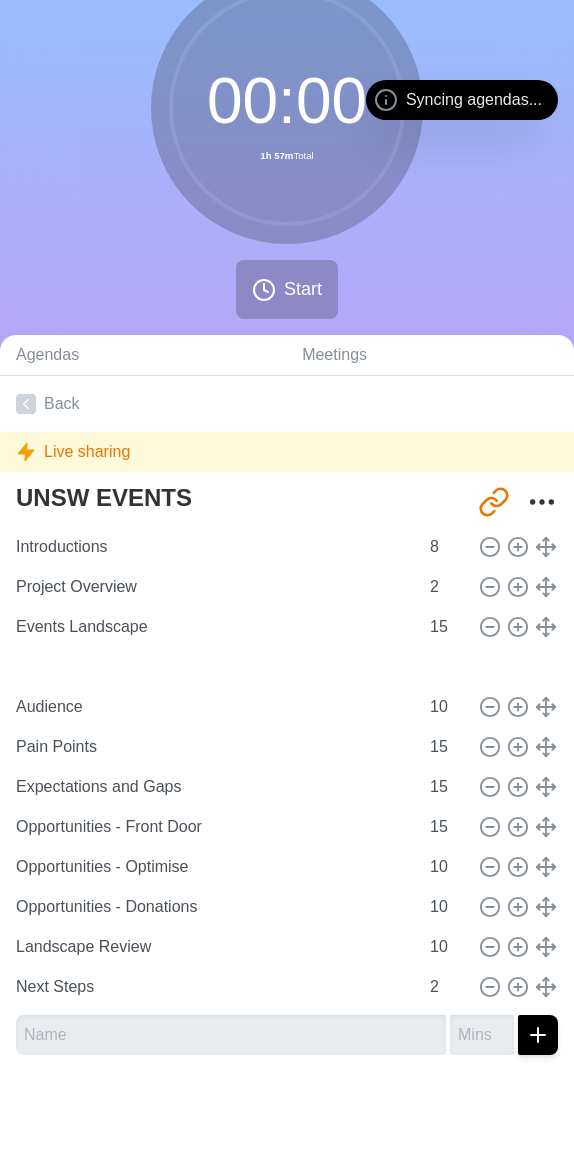 drag, startPoint x: 541, startPoint y: 984, endPoint x: 546, endPoint y: 971, distance: 13.928389 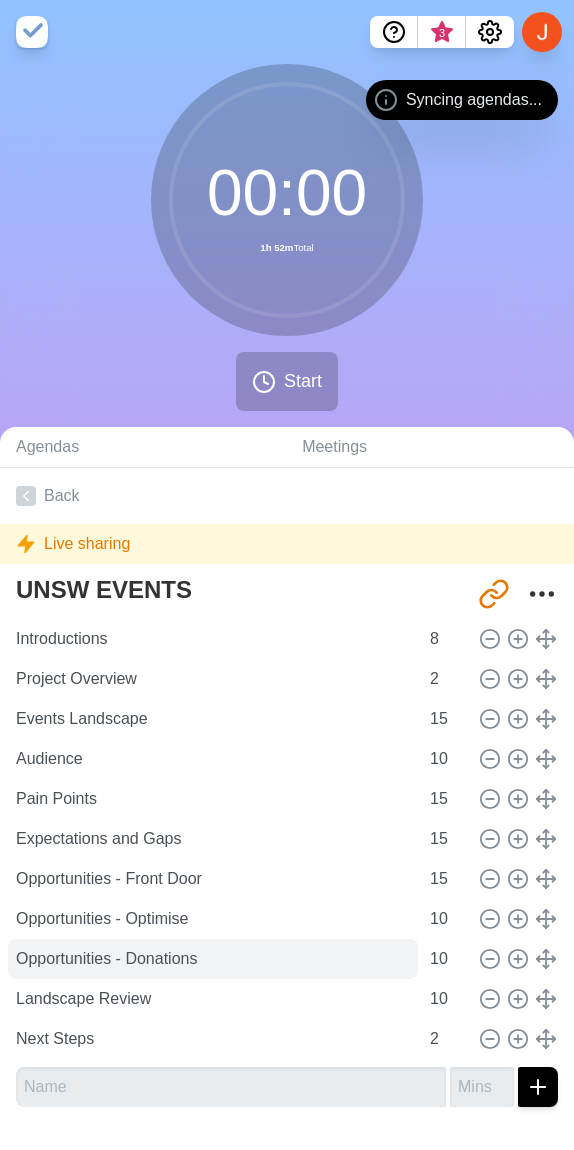 scroll, scrollTop: 0, scrollLeft: 0, axis: both 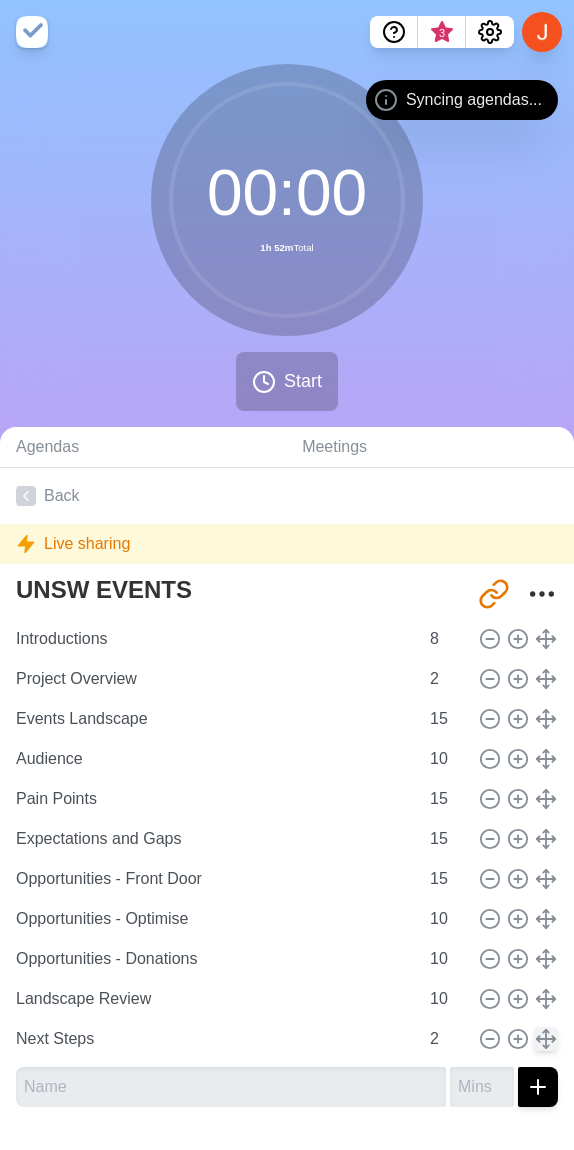 type 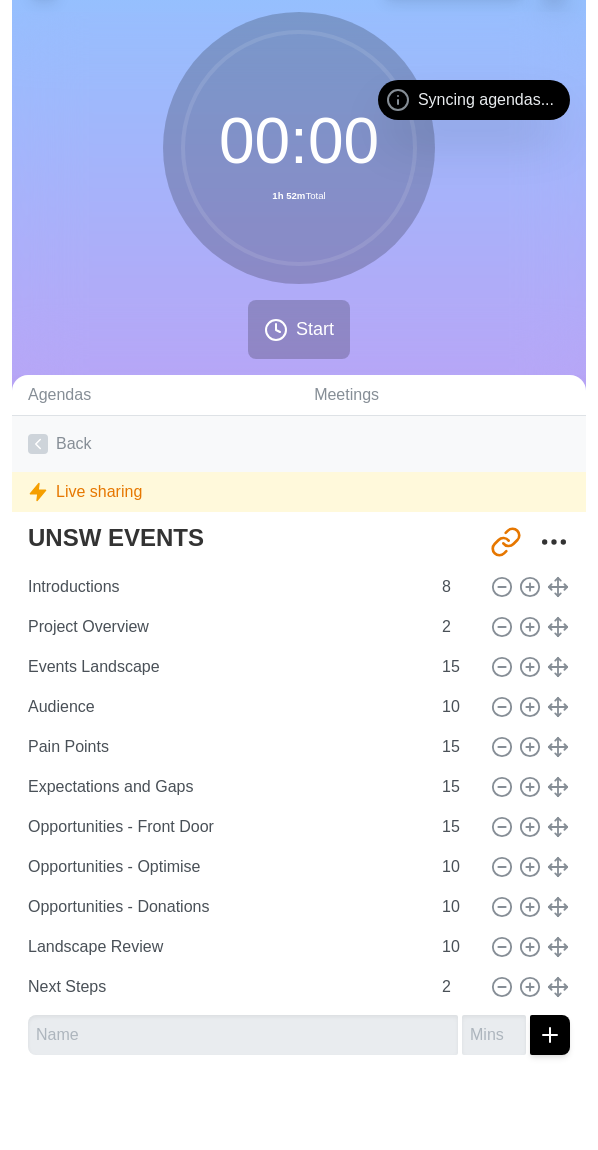 scroll, scrollTop: 52, scrollLeft: 0, axis: vertical 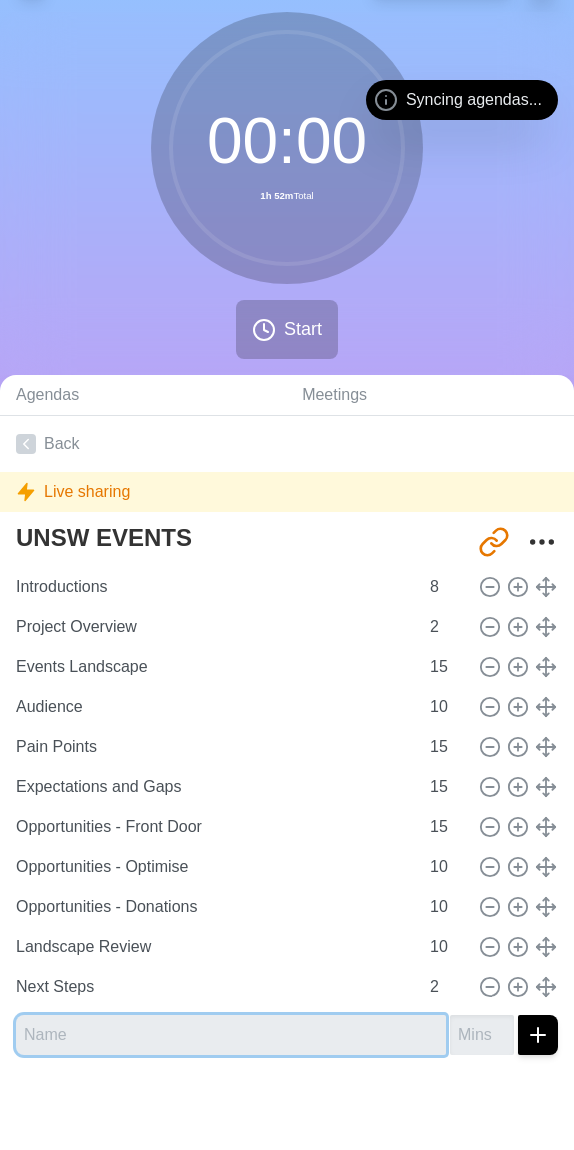 click at bounding box center (231, 1035) 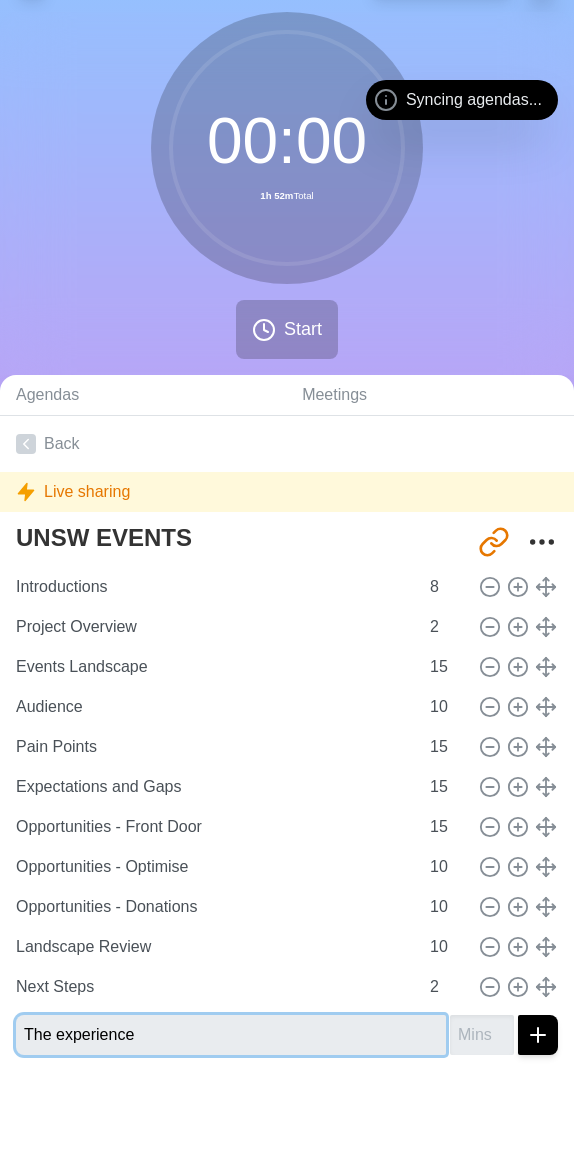 type on "The experience" 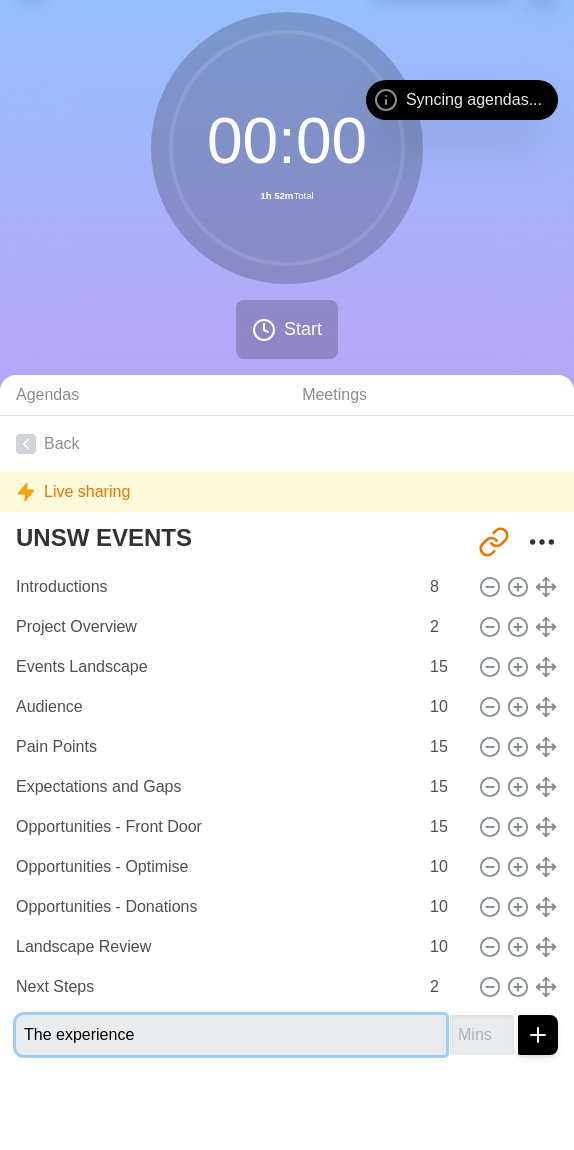 click at bounding box center (538, 1035) 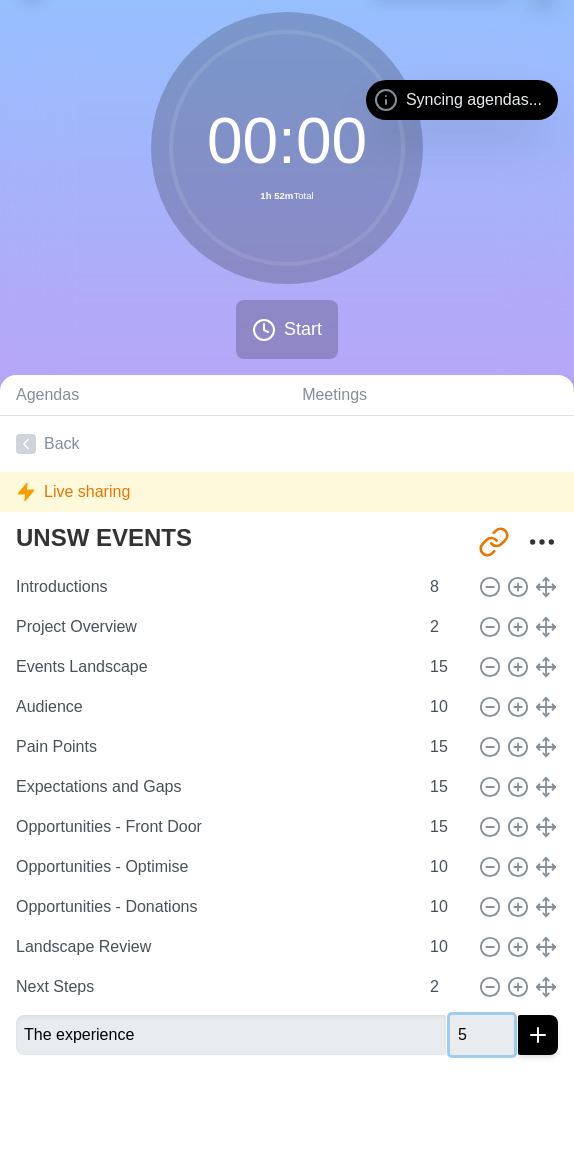 type on "5" 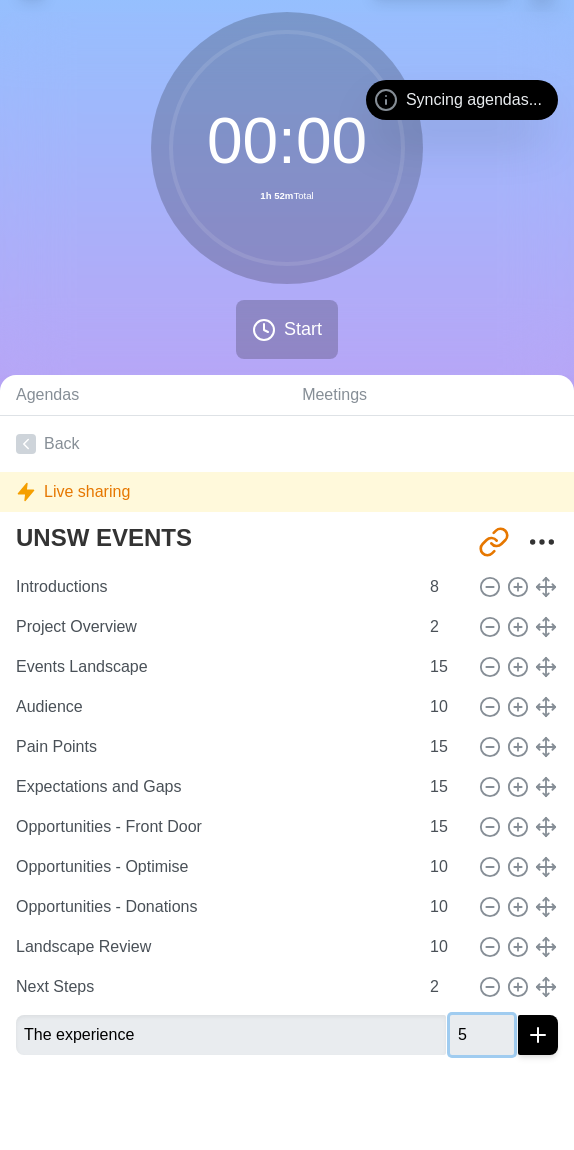 click at bounding box center (538, 1035) 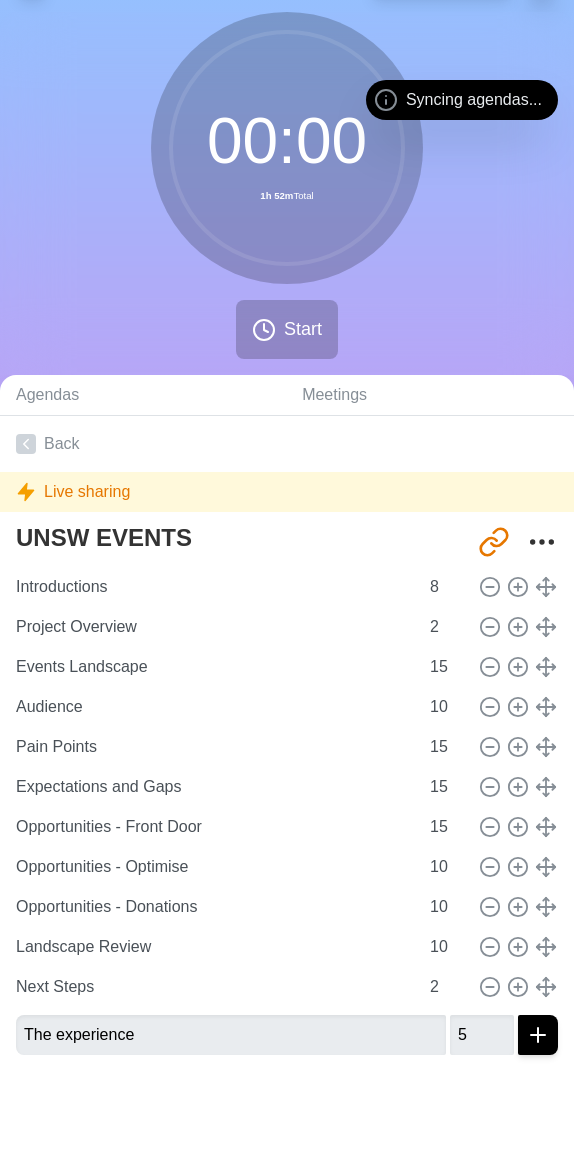 click 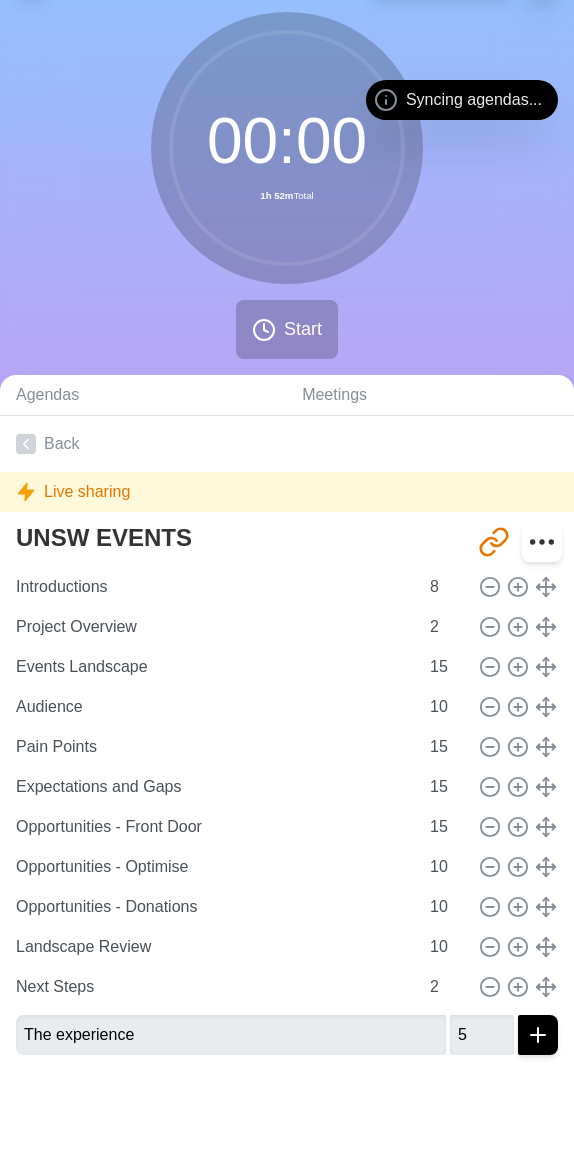 click 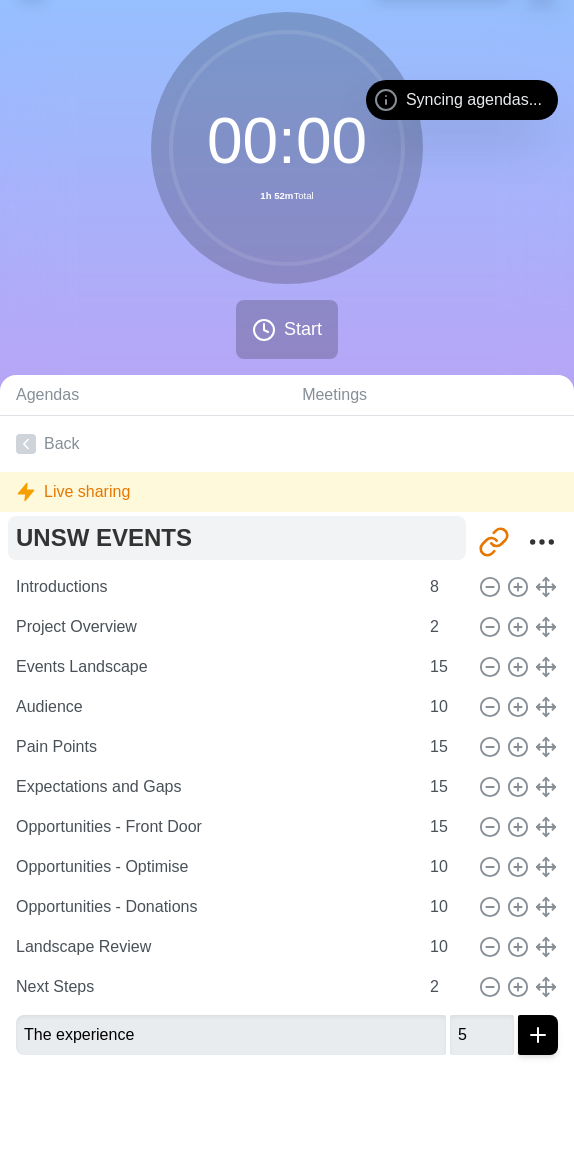 drag, startPoint x: 543, startPoint y: 539, endPoint x: 457, endPoint y: 533, distance: 86.209045 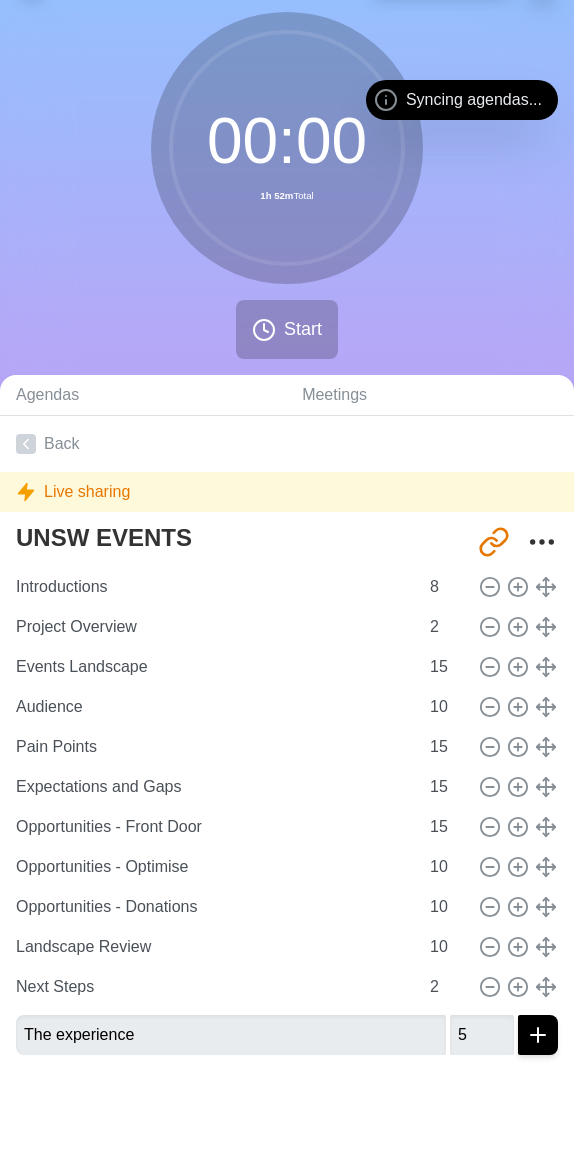 drag, startPoint x: 126, startPoint y: 200, endPoint x: 35, endPoint y: 252, distance: 104.80935 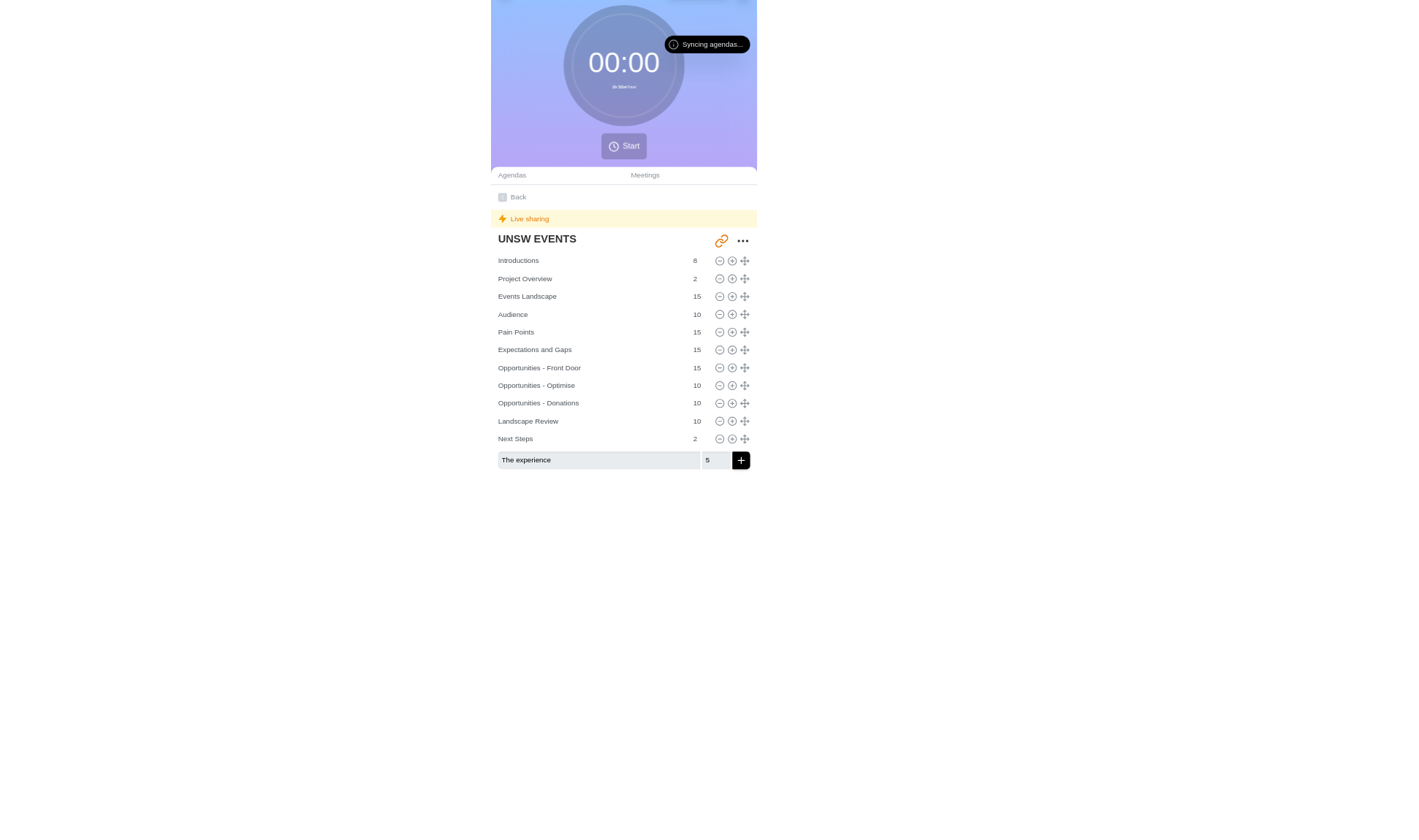 scroll, scrollTop: 0, scrollLeft: 0, axis: both 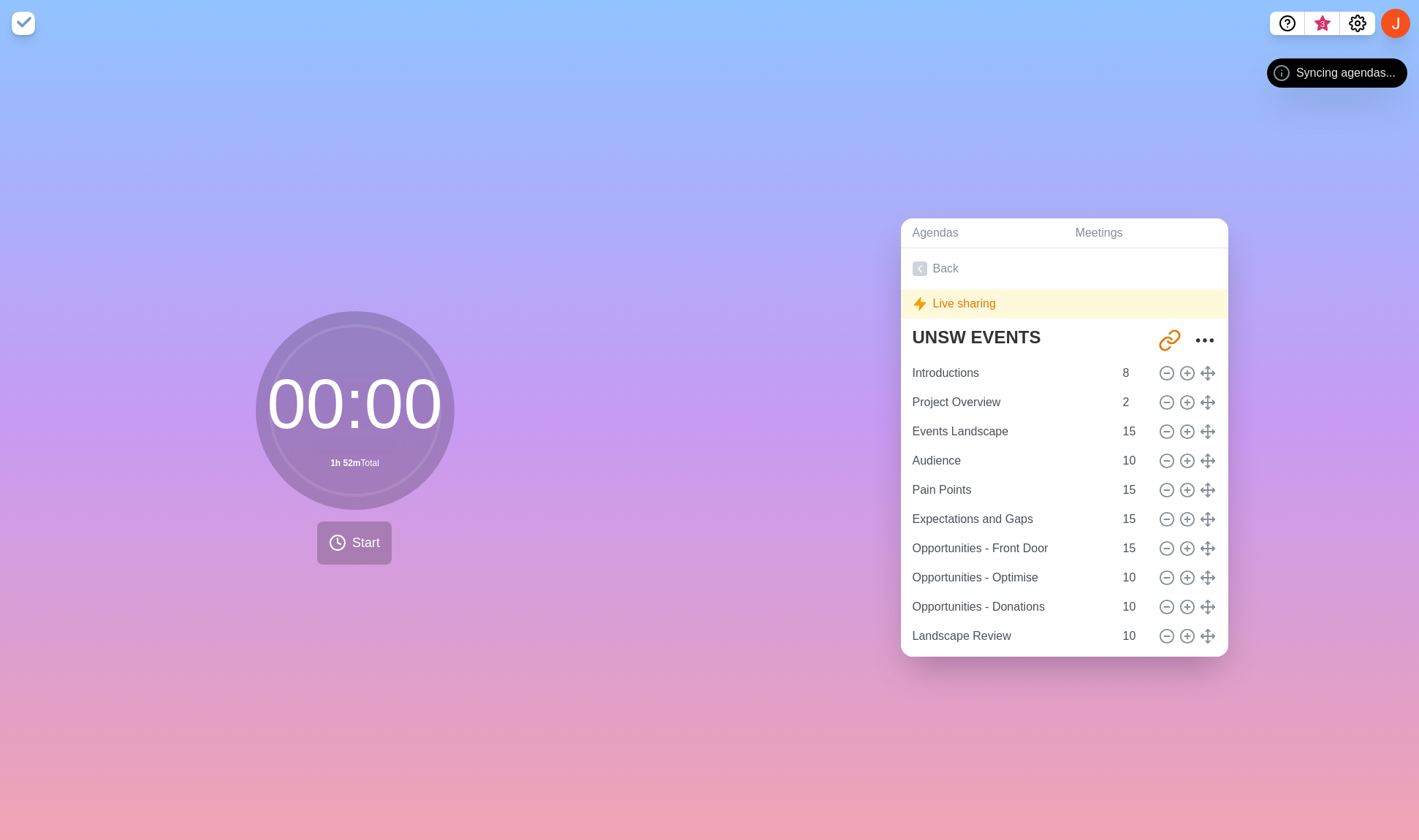 click on "00 : 00   1h 52m
Total             Start" at bounding box center [354, 443] 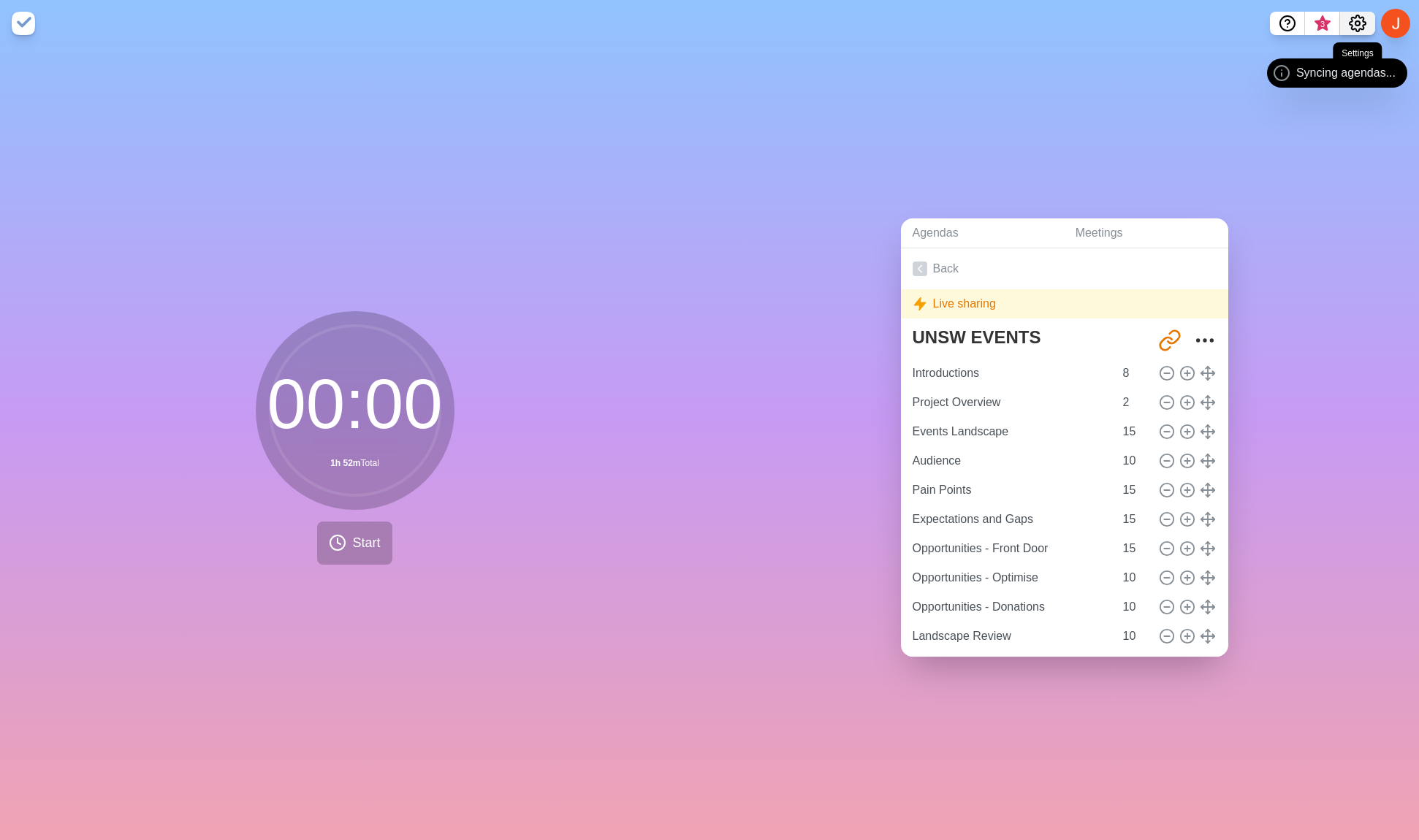 click 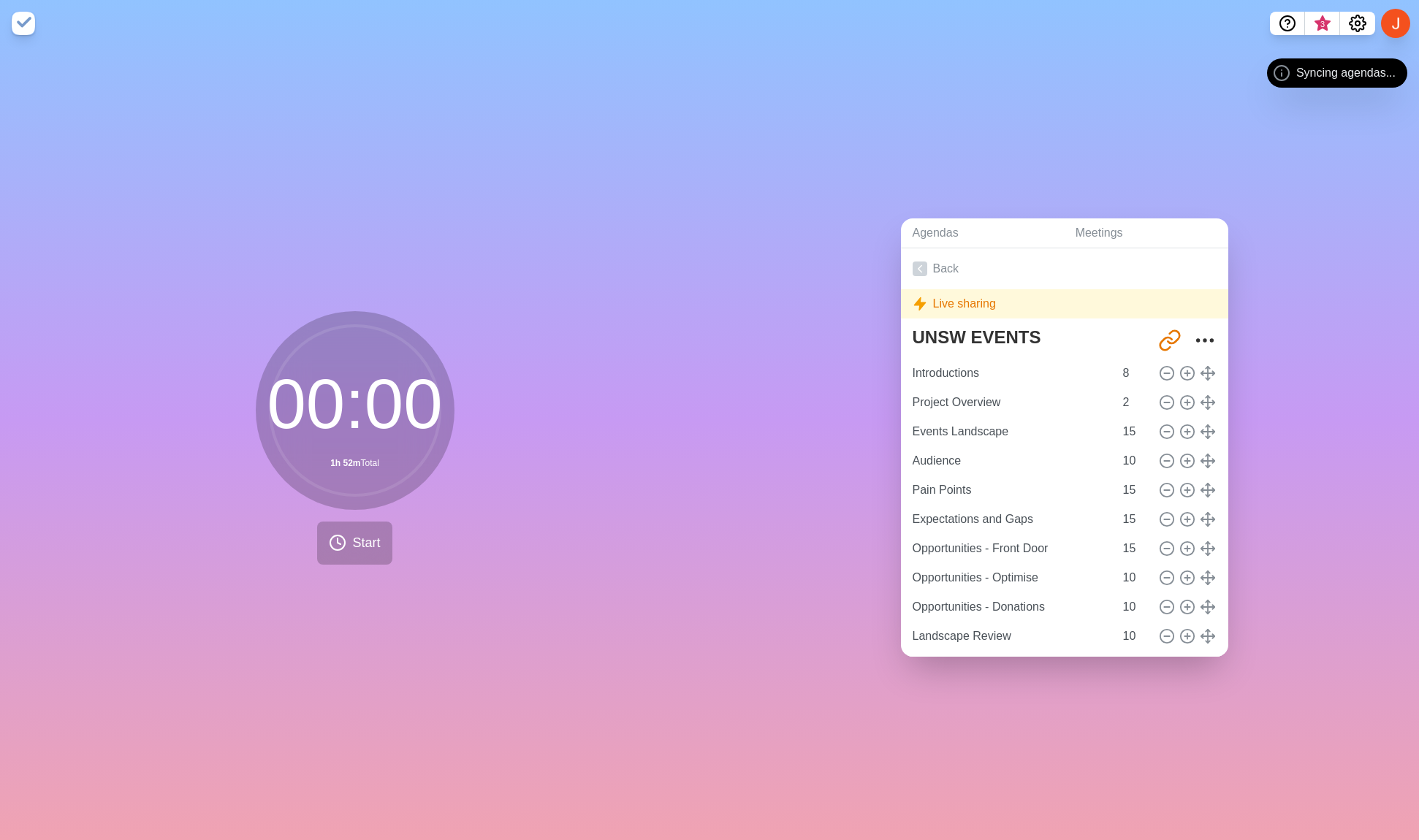 click on "Agendas   Meetings
Back
Live sharing   UNSW EVENTS   http://www.timeblocks.co/-OV5Kw2Suqxh7orjYpxN           Introductions   8       Project Overview   2       Events Landscape   15       Audience   10       Pain Points   15       Expectations and Gaps   15       Opportunities - Front Door   15       Opportunities - Optimise   10       Opportunities - Donations   10       Landscape Review   10       Next Steps   2             The experience   5" at bounding box center [1064, 443] 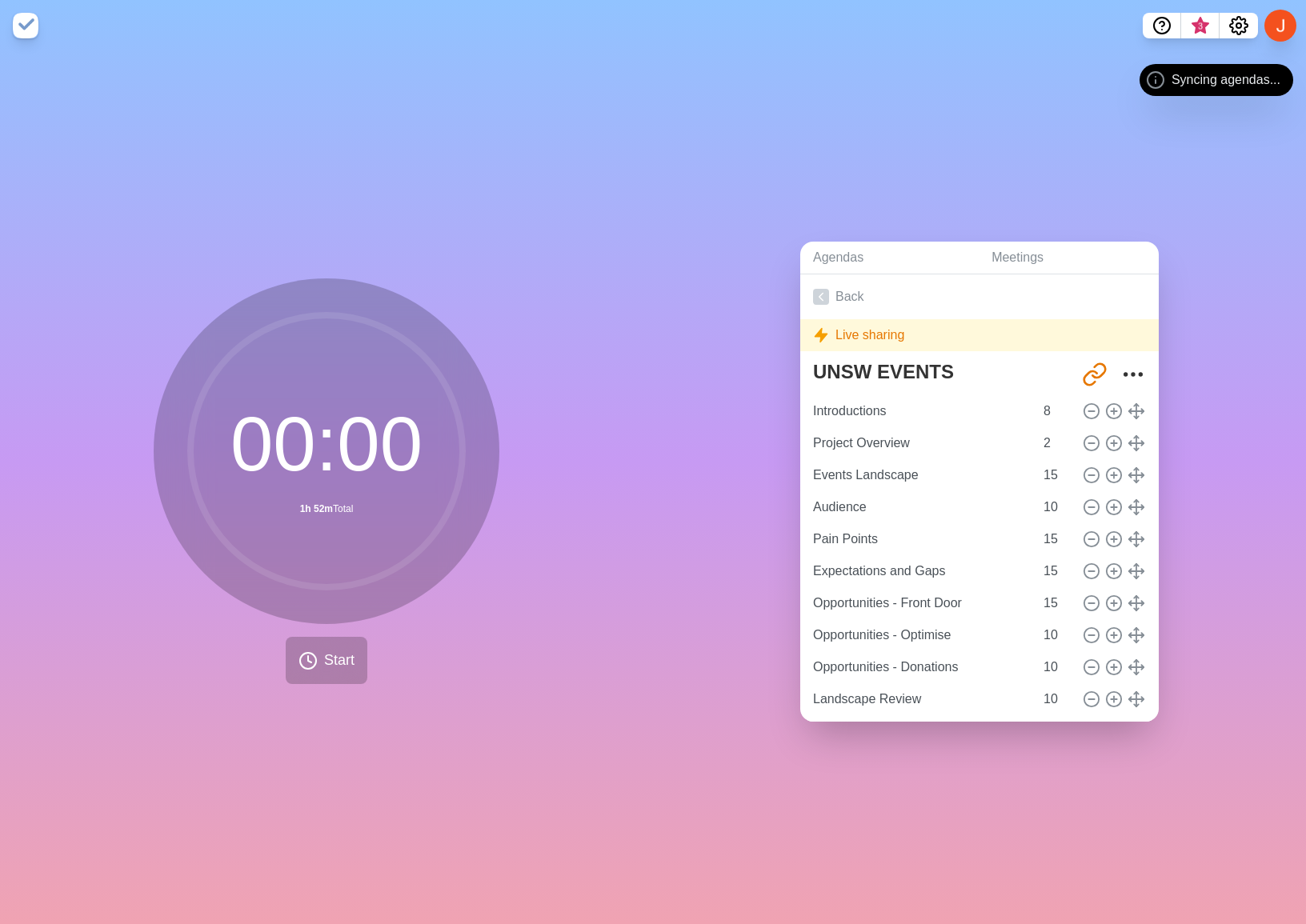 scroll, scrollTop: 0, scrollLeft: 0, axis: both 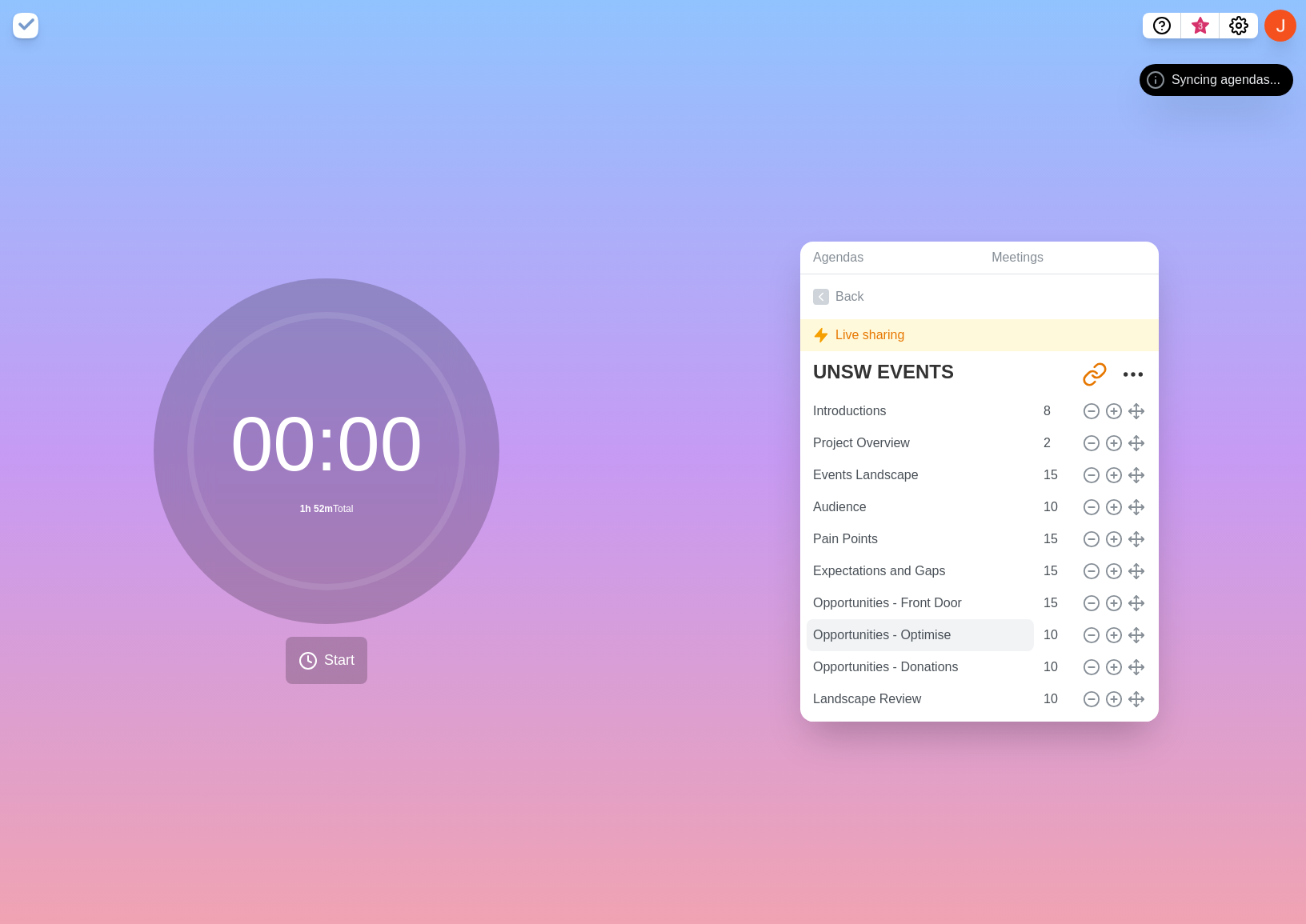 drag, startPoint x: 689, startPoint y: 539, endPoint x: 866, endPoint y: 626, distance: 197.22576 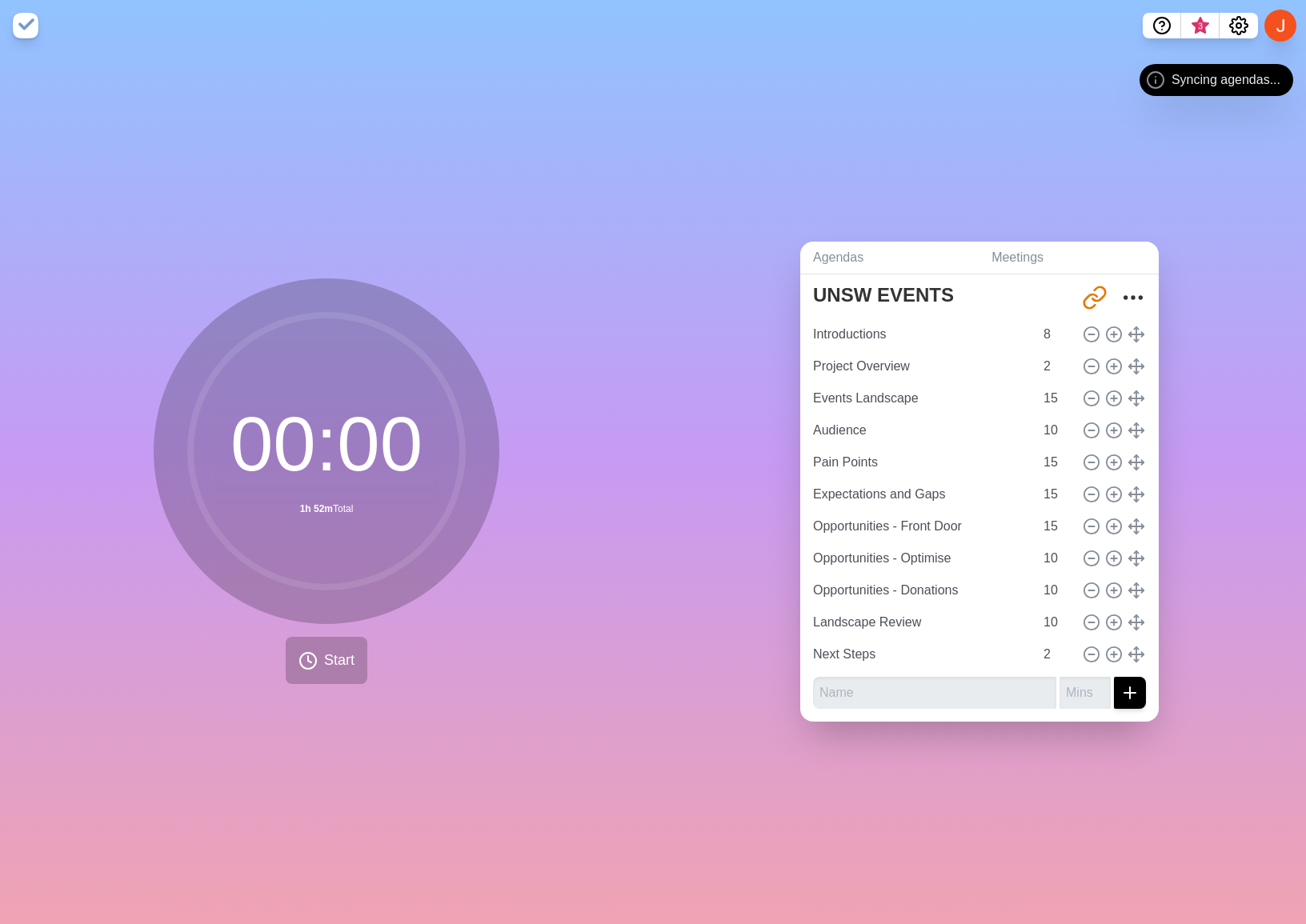scroll, scrollTop: 76, scrollLeft: 0, axis: vertical 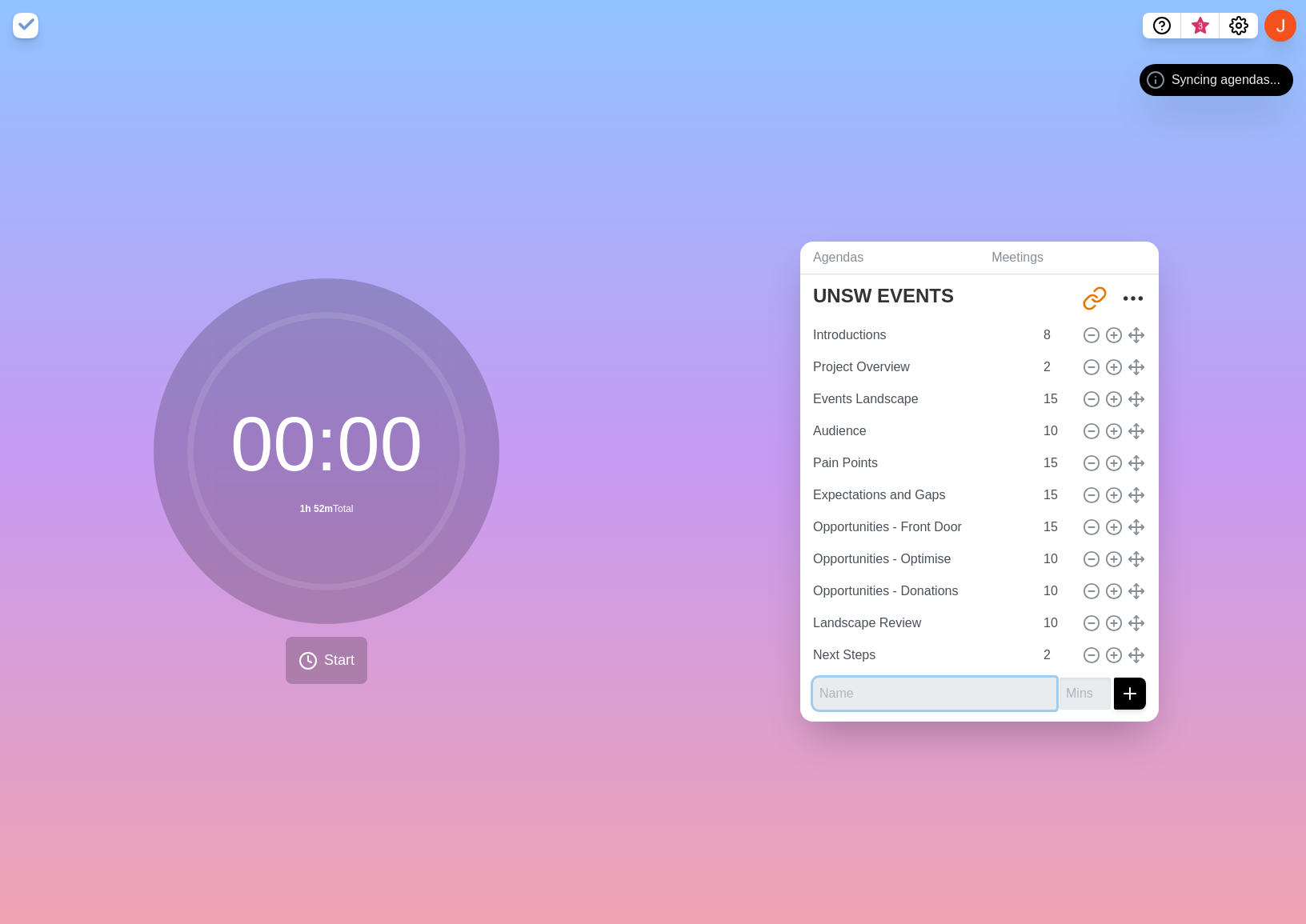 click at bounding box center [935, 694] 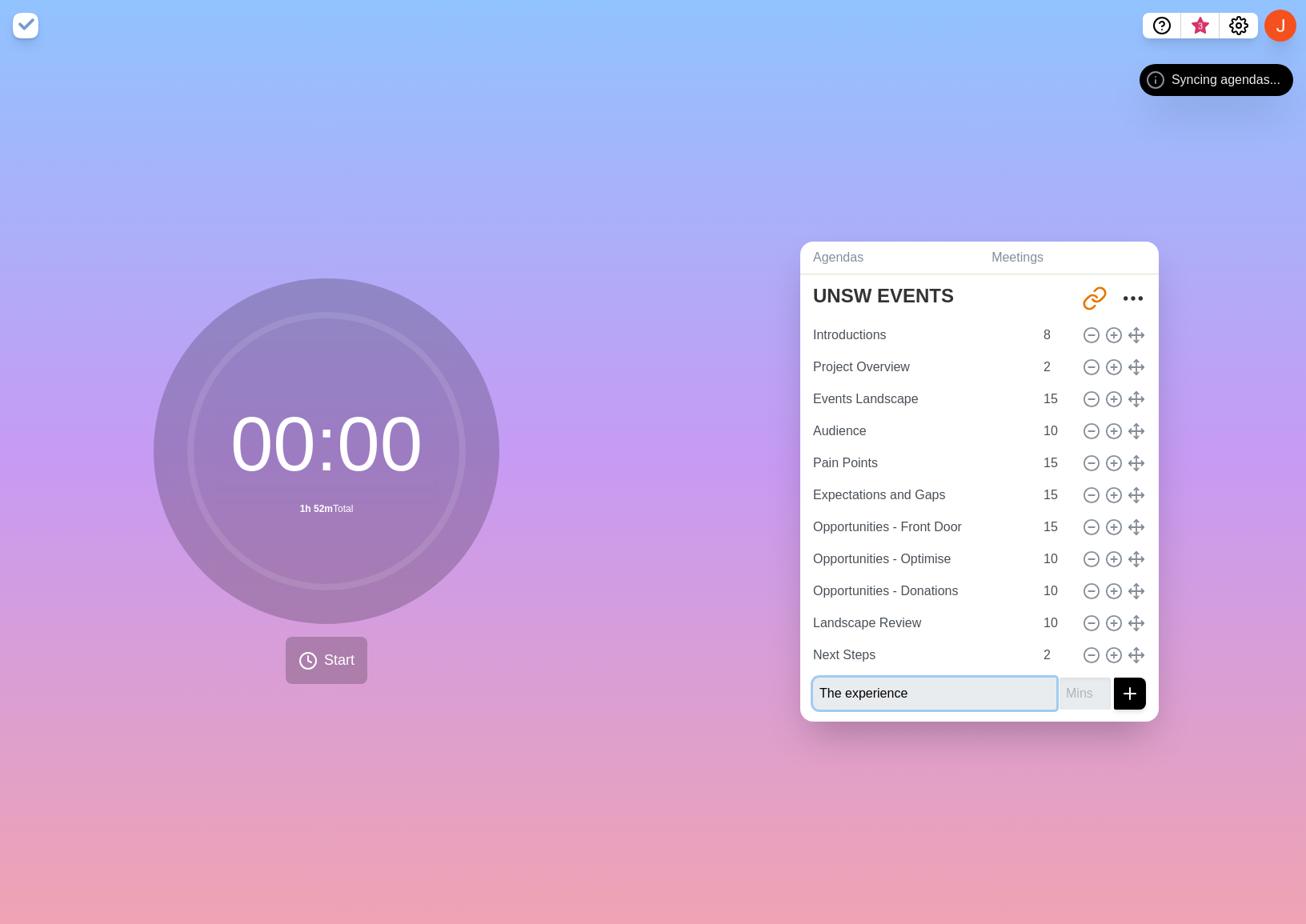 type on "The experience" 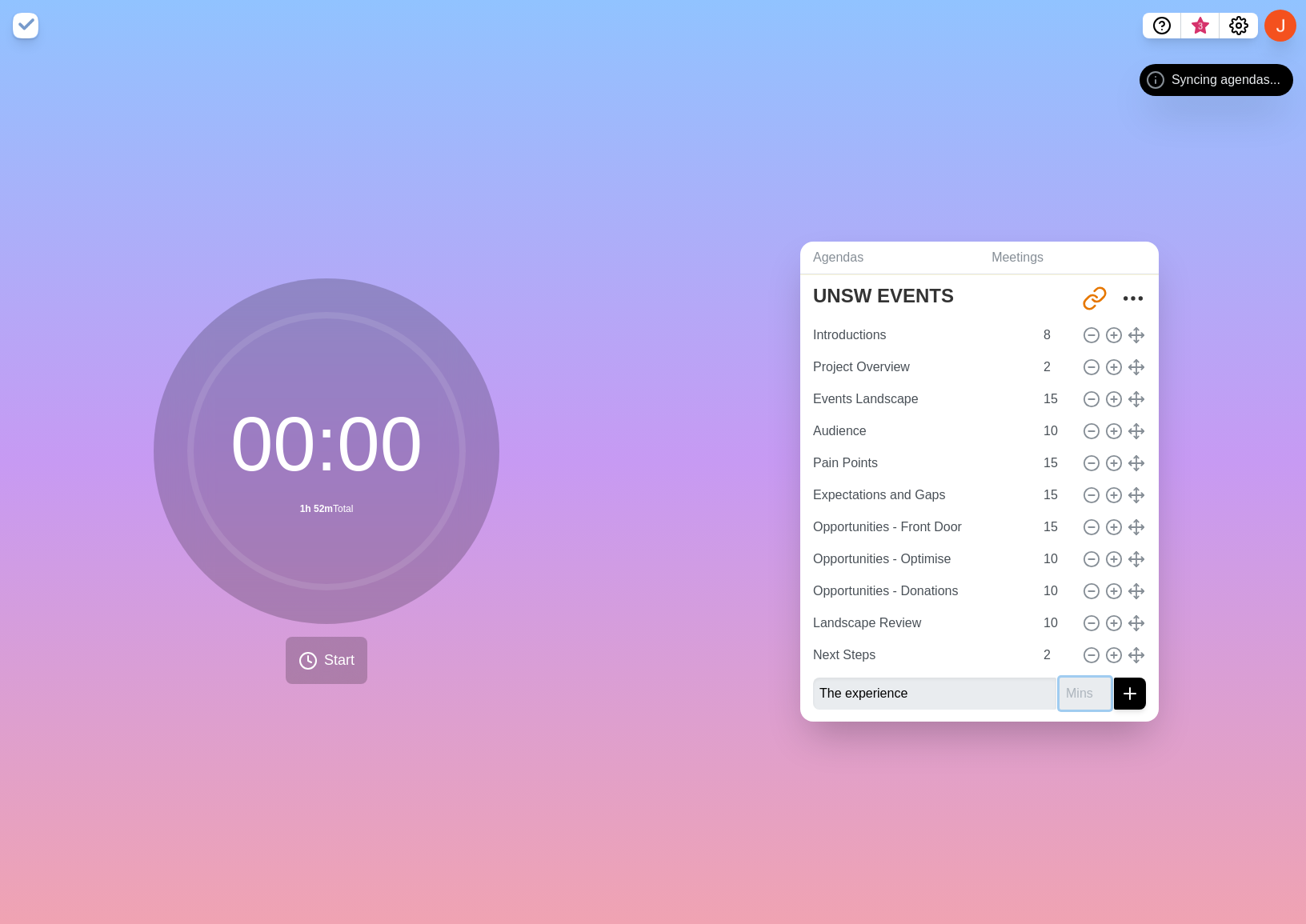 type on "6" 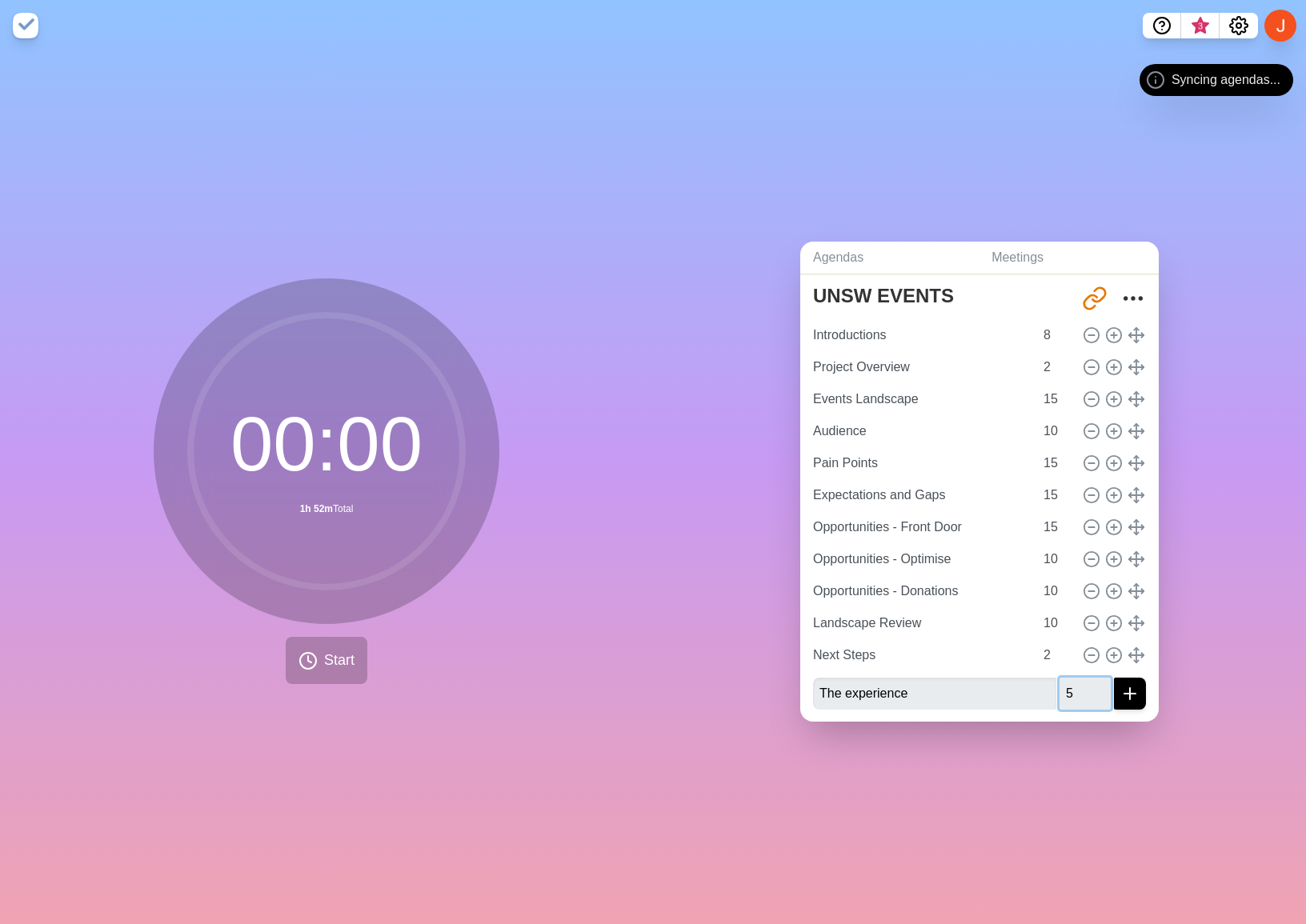 type on "5" 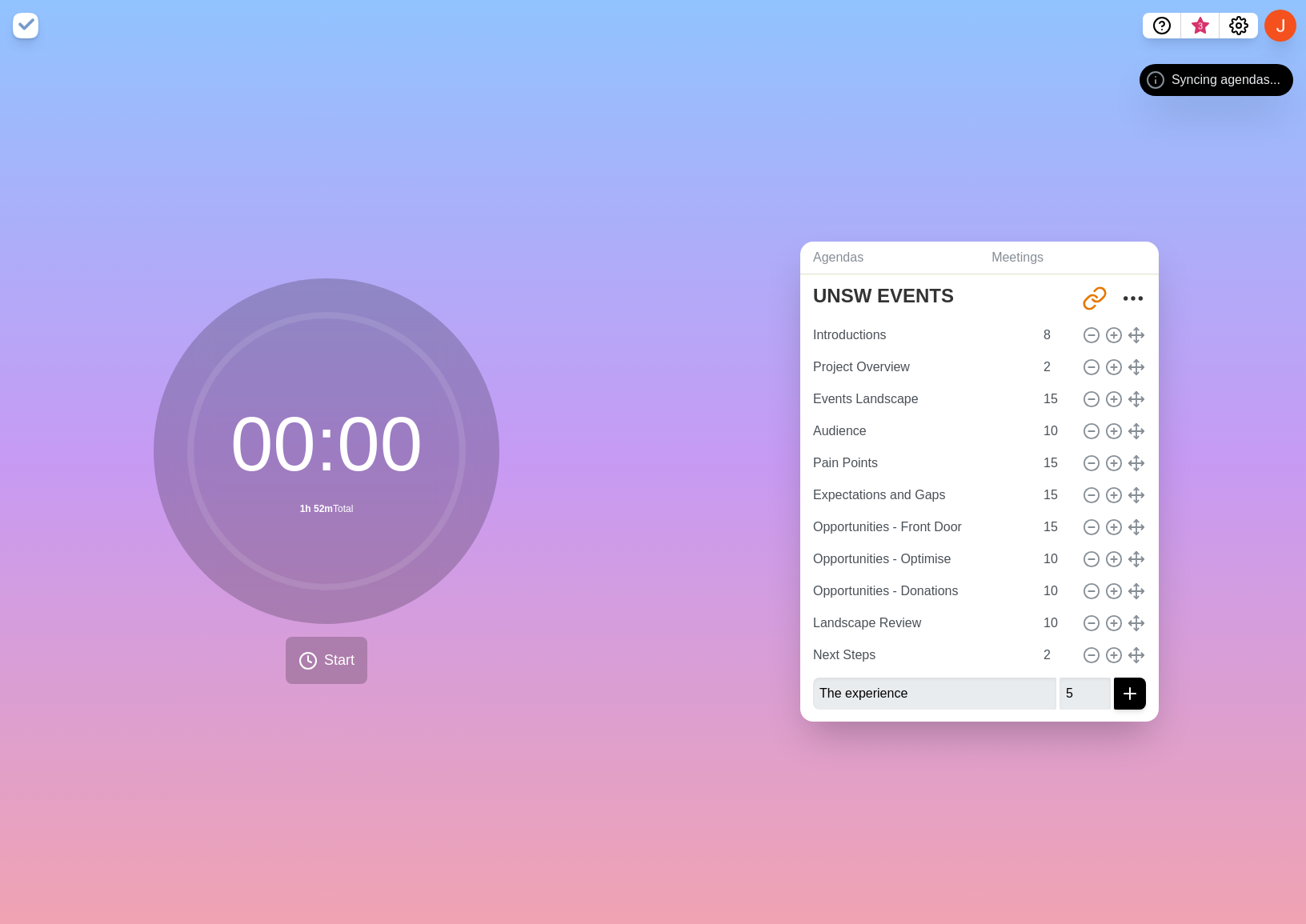 click 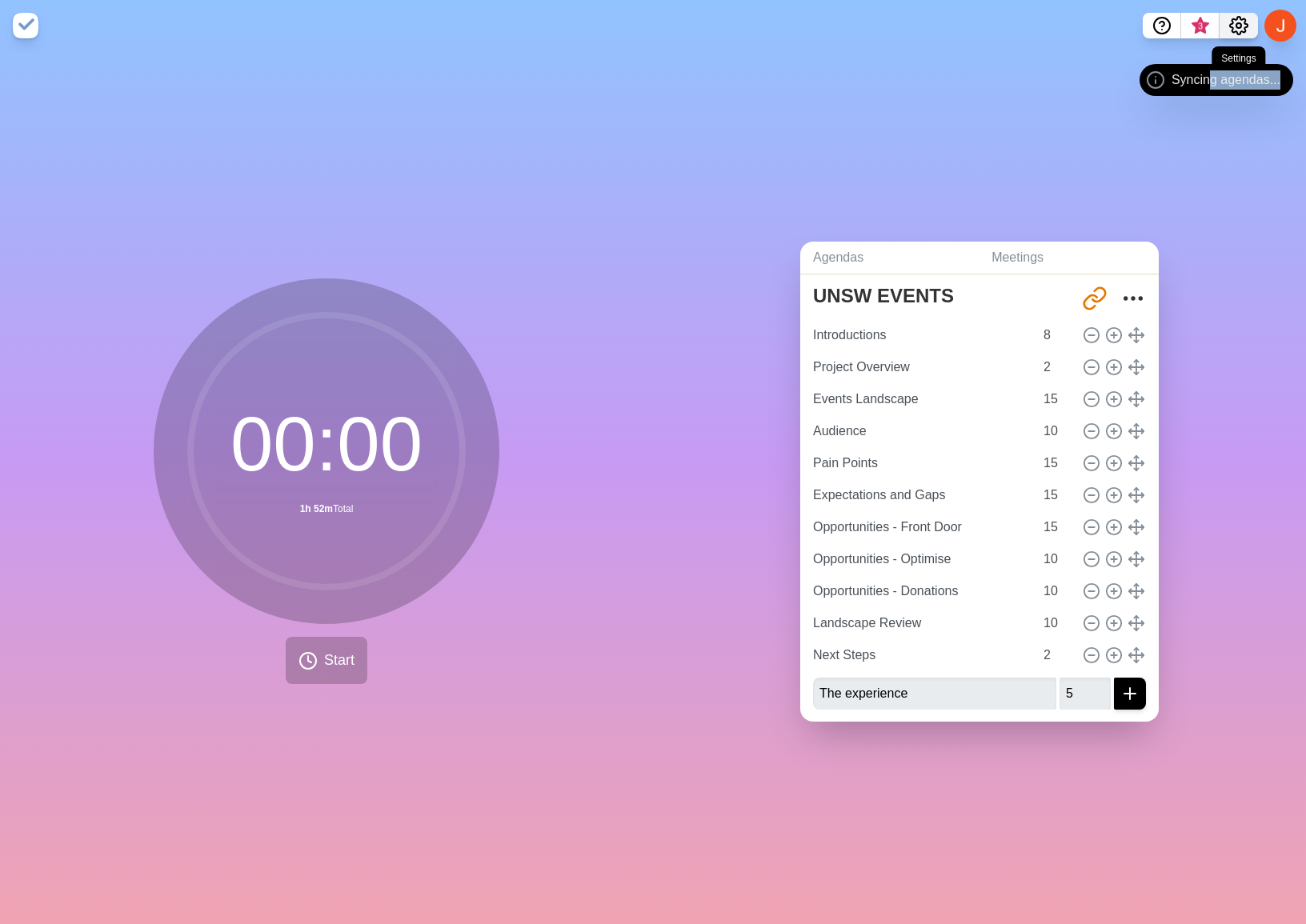 click 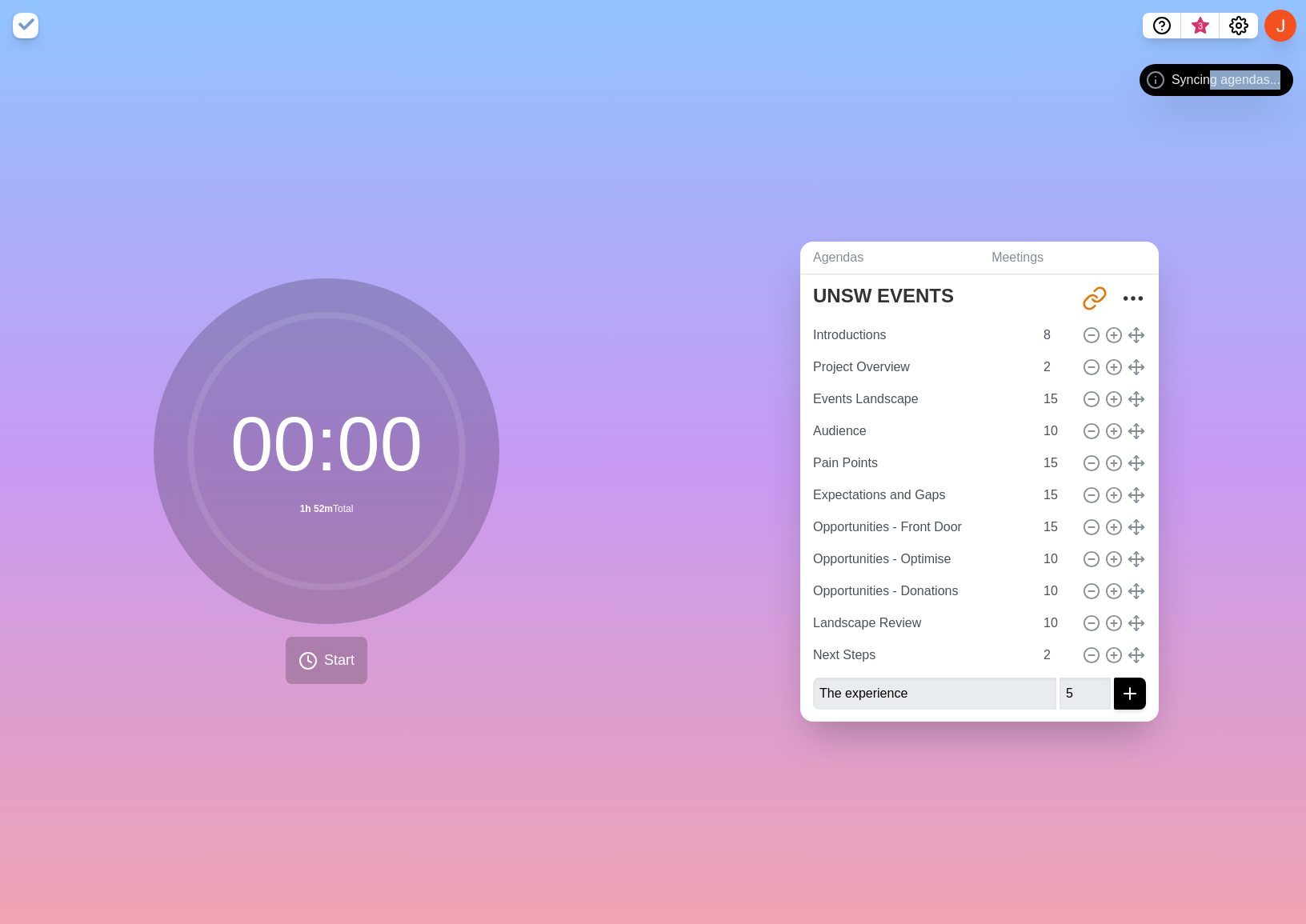 drag, startPoint x: 1240, startPoint y: 28, endPoint x: 1240, endPoint y: 39, distance: 11 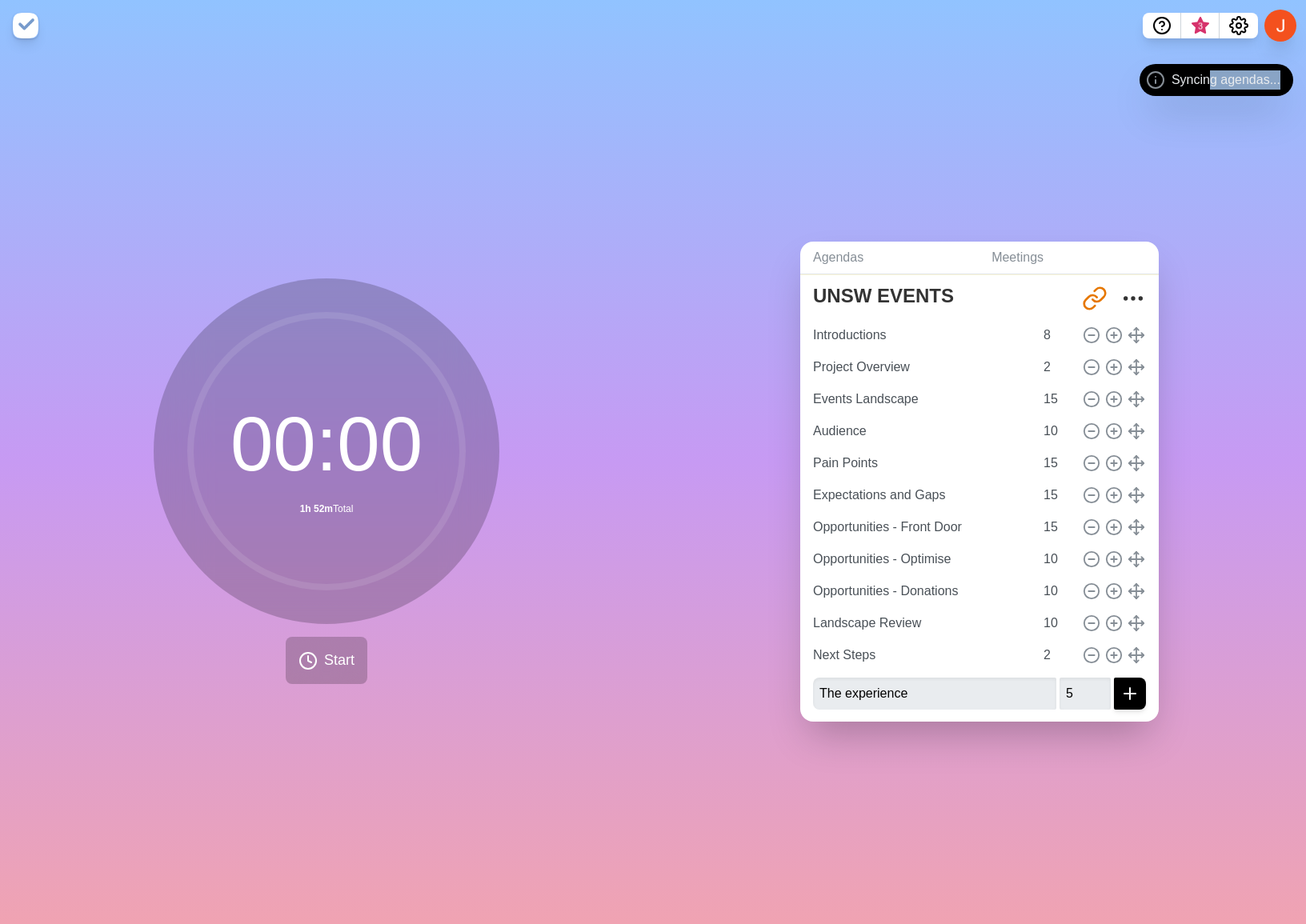 click 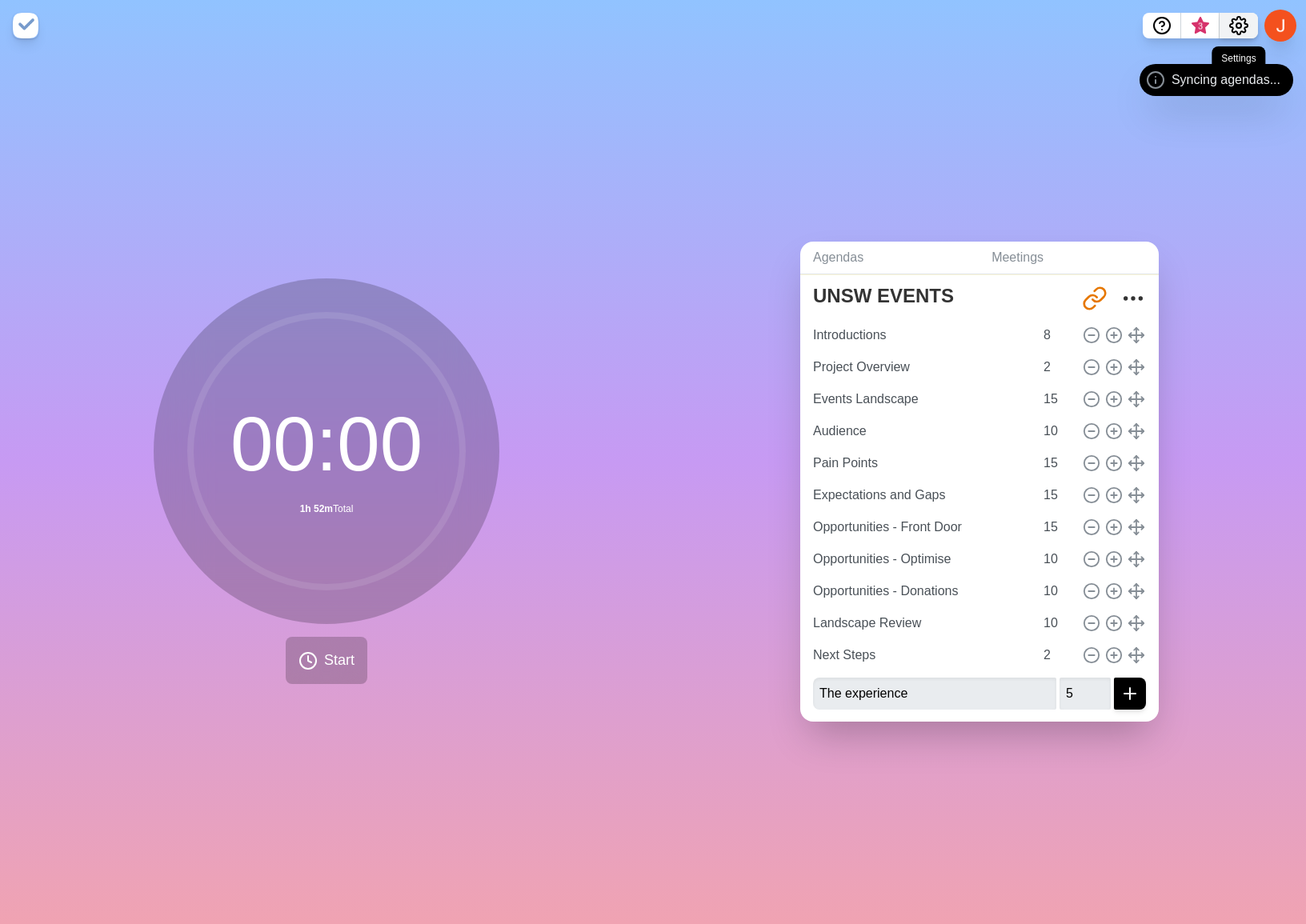 drag, startPoint x: 1239, startPoint y: 47, endPoint x: 1236, endPoint y: 37, distance: 10.440307 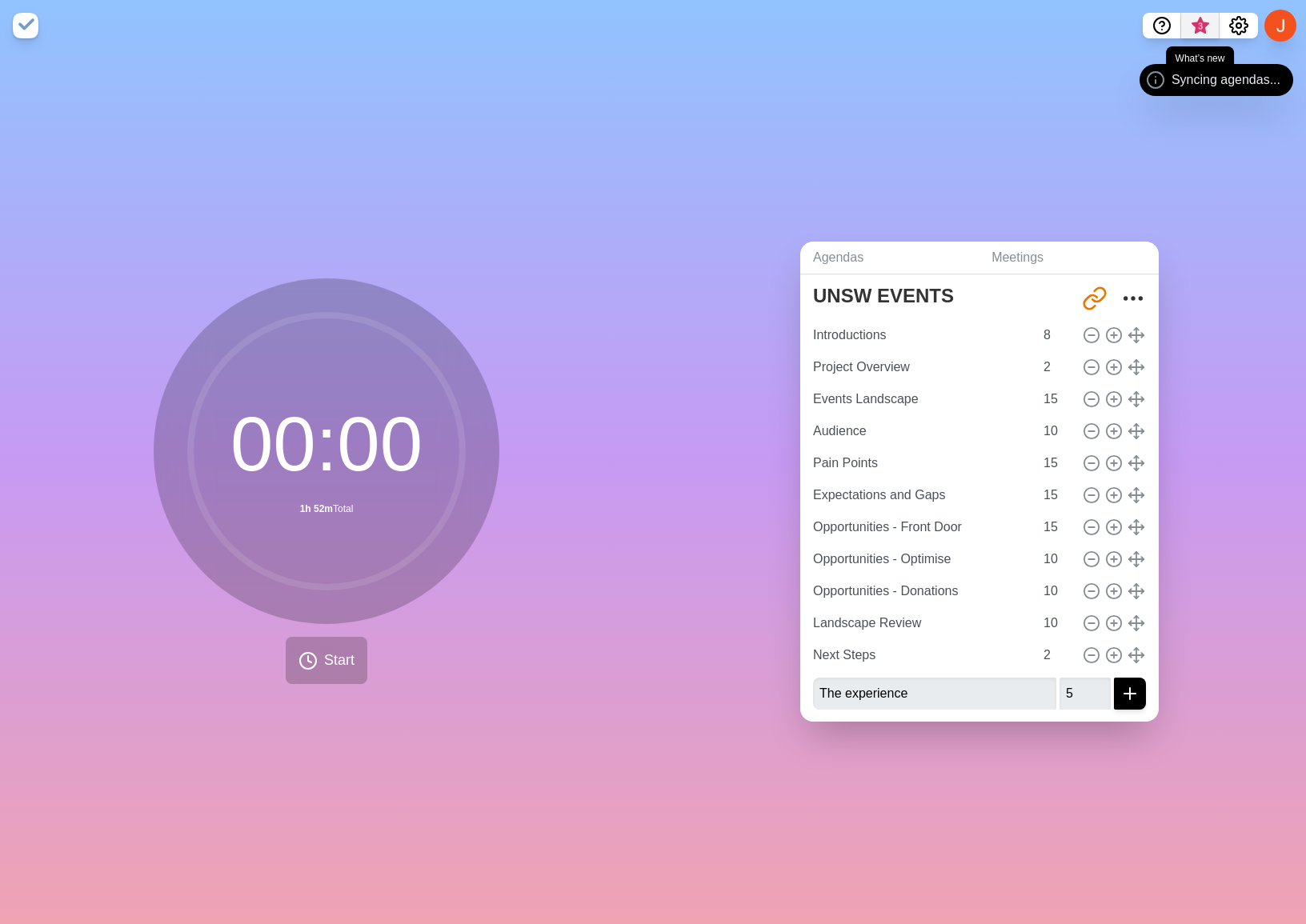 drag, startPoint x: 1242, startPoint y: 26, endPoint x: 1185, endPoint y: 33, distance: 57.428216 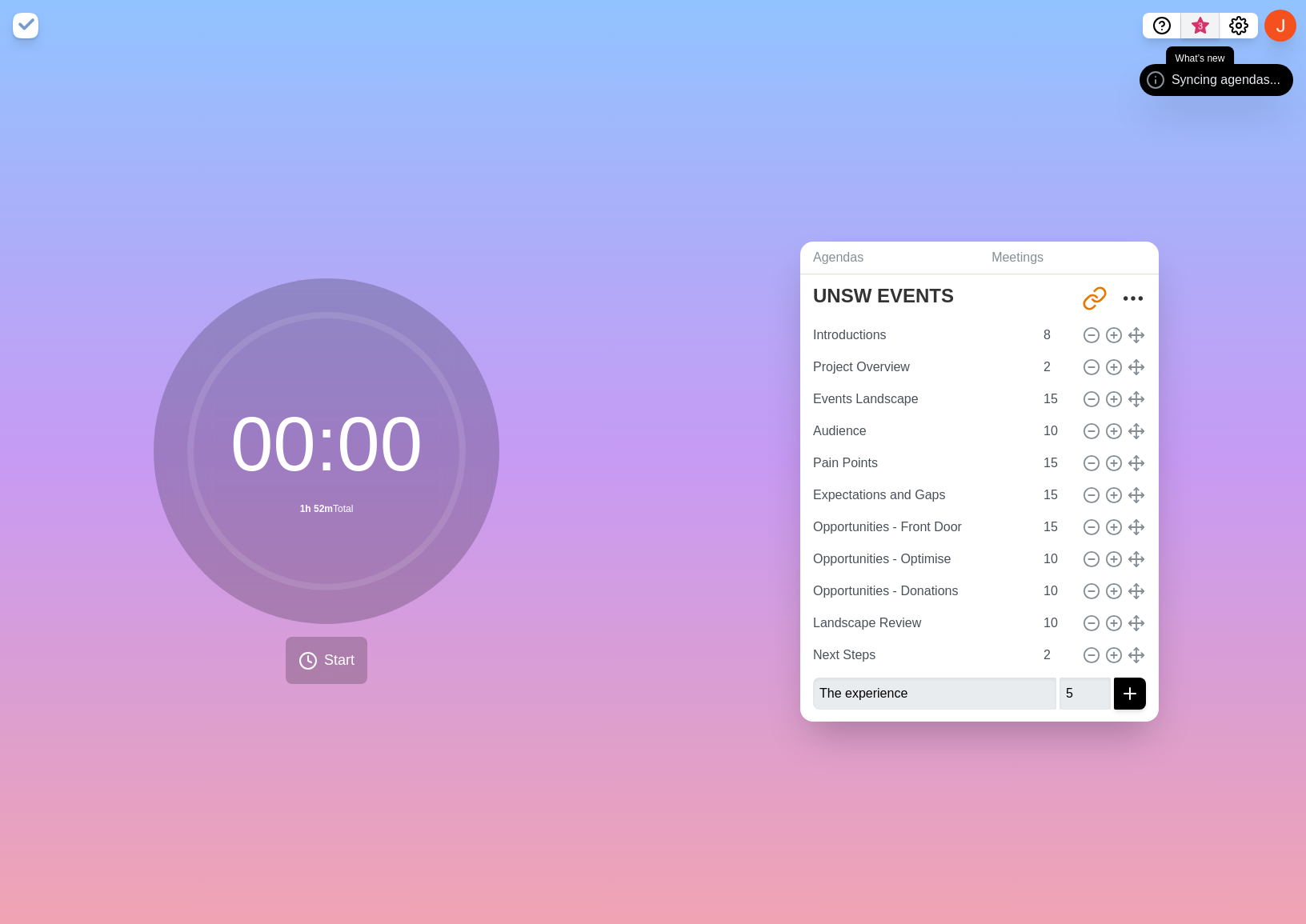 click 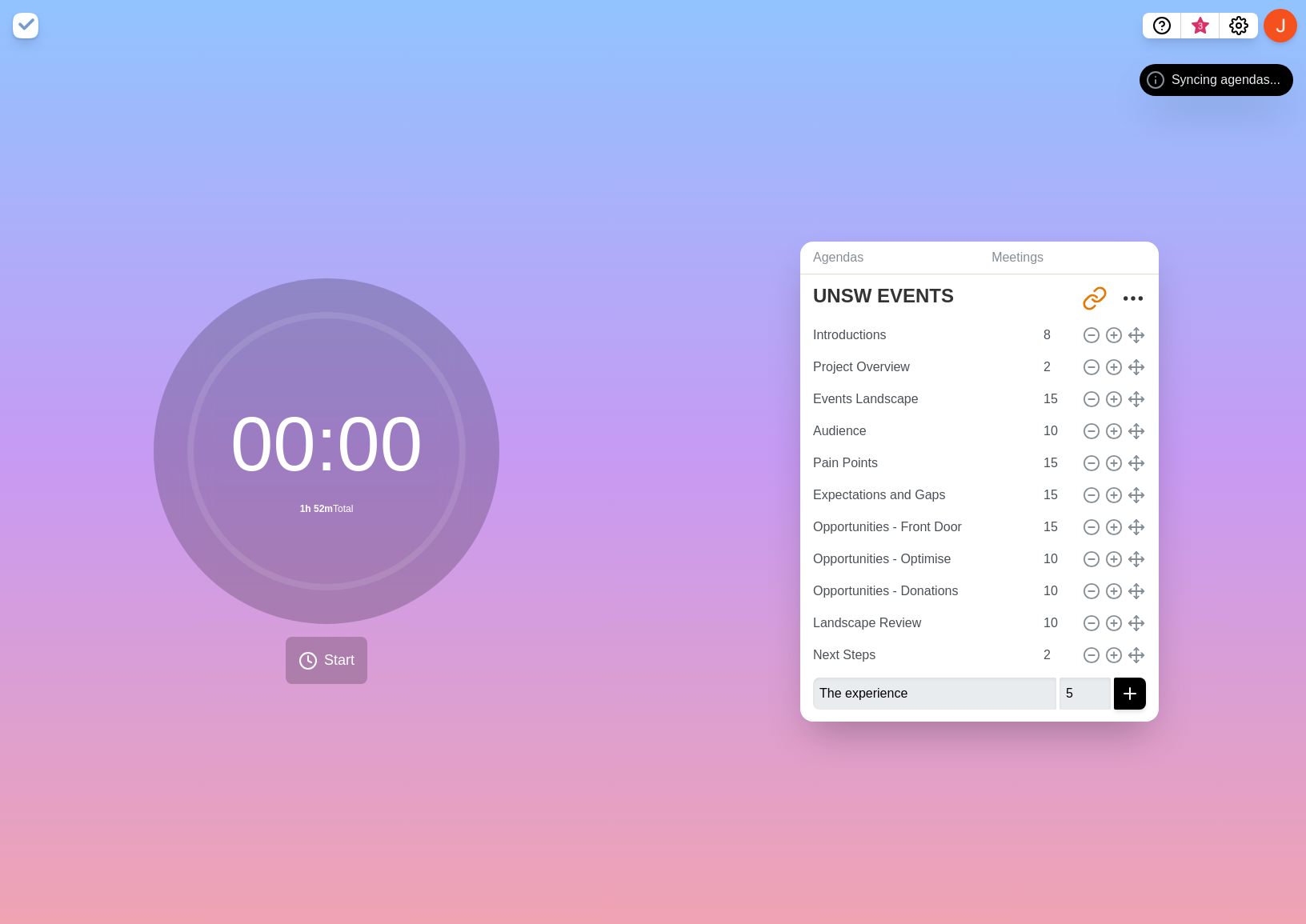 click at bounding box center (1280, 26) 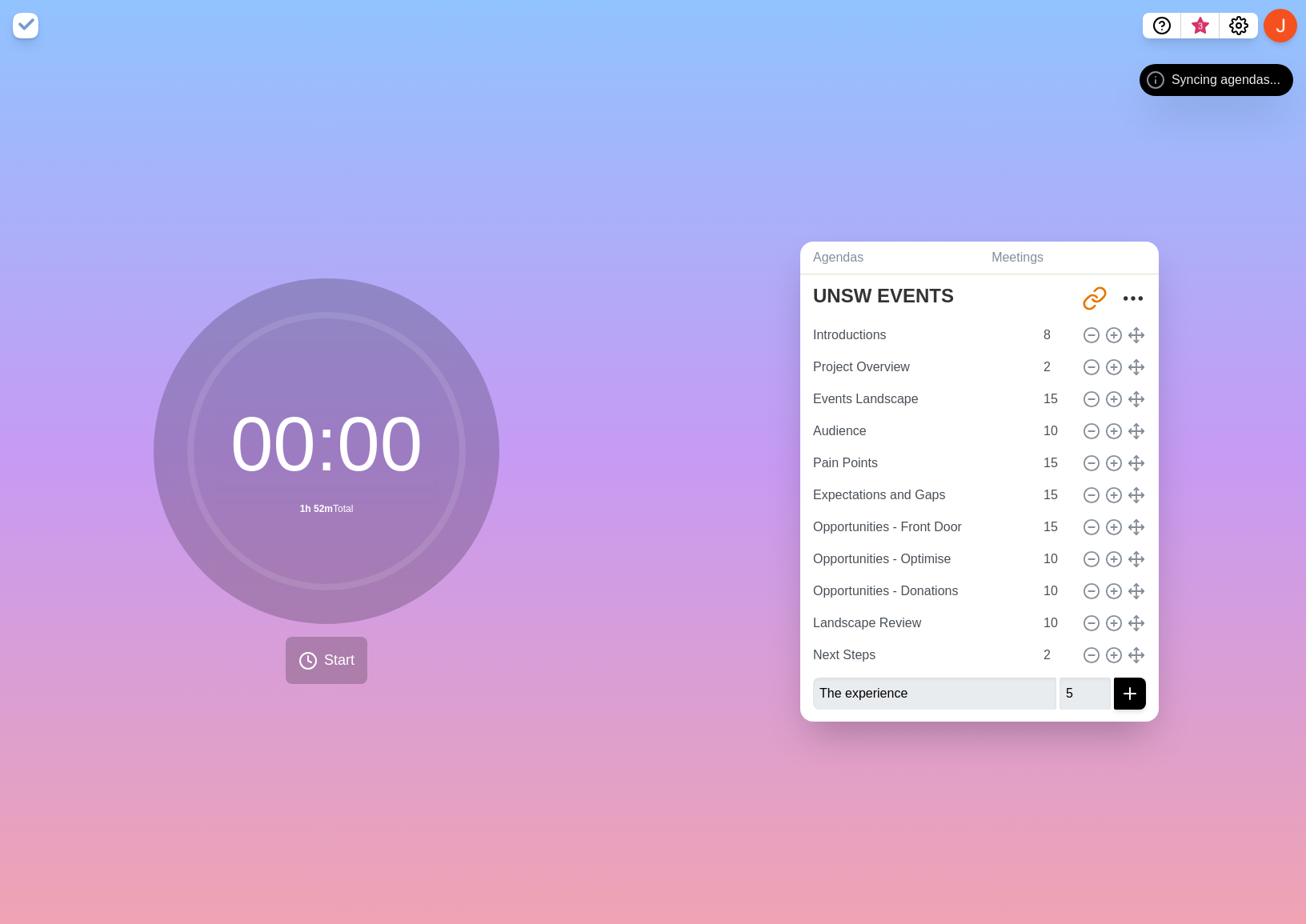 click at bounding box center (1280, 26) 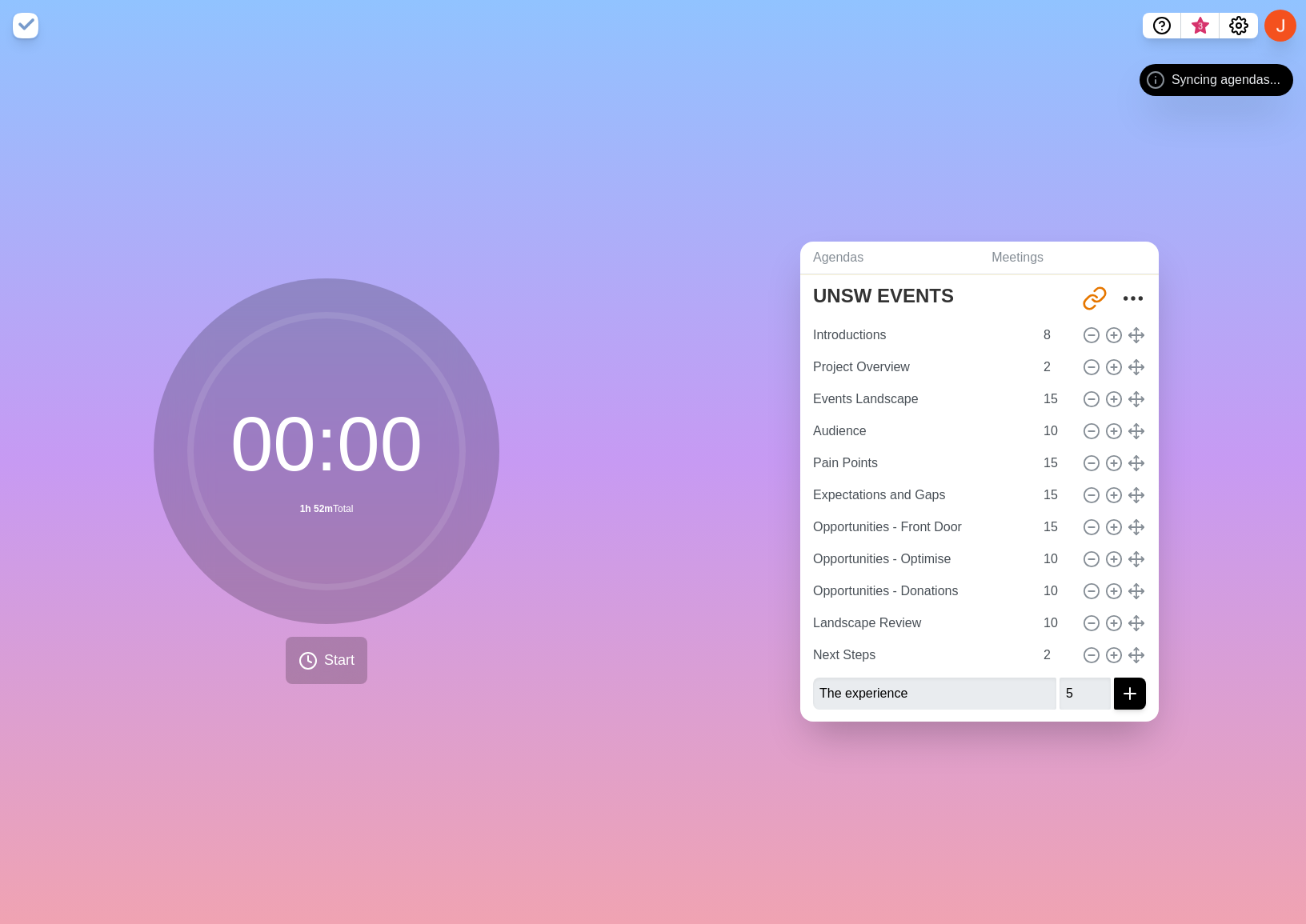 click on "Agendas   Meetings
Back
Live sharing   UNSW EVENTS   http://www.timeblocks.co/-OV5Kw2Suqxh7orjYpxN           Introductions   8       Project Overview   2       Events Landscape   15       Audience   10       Pain Points   15       Expectations and Gaps   15       Opportunities - Front Door   15       Opportunities - Optimise   10       Opportunities - Donations   10       Landscape Review   10       Next Steps   2             The experience   5" at bounding box center (980, 487) 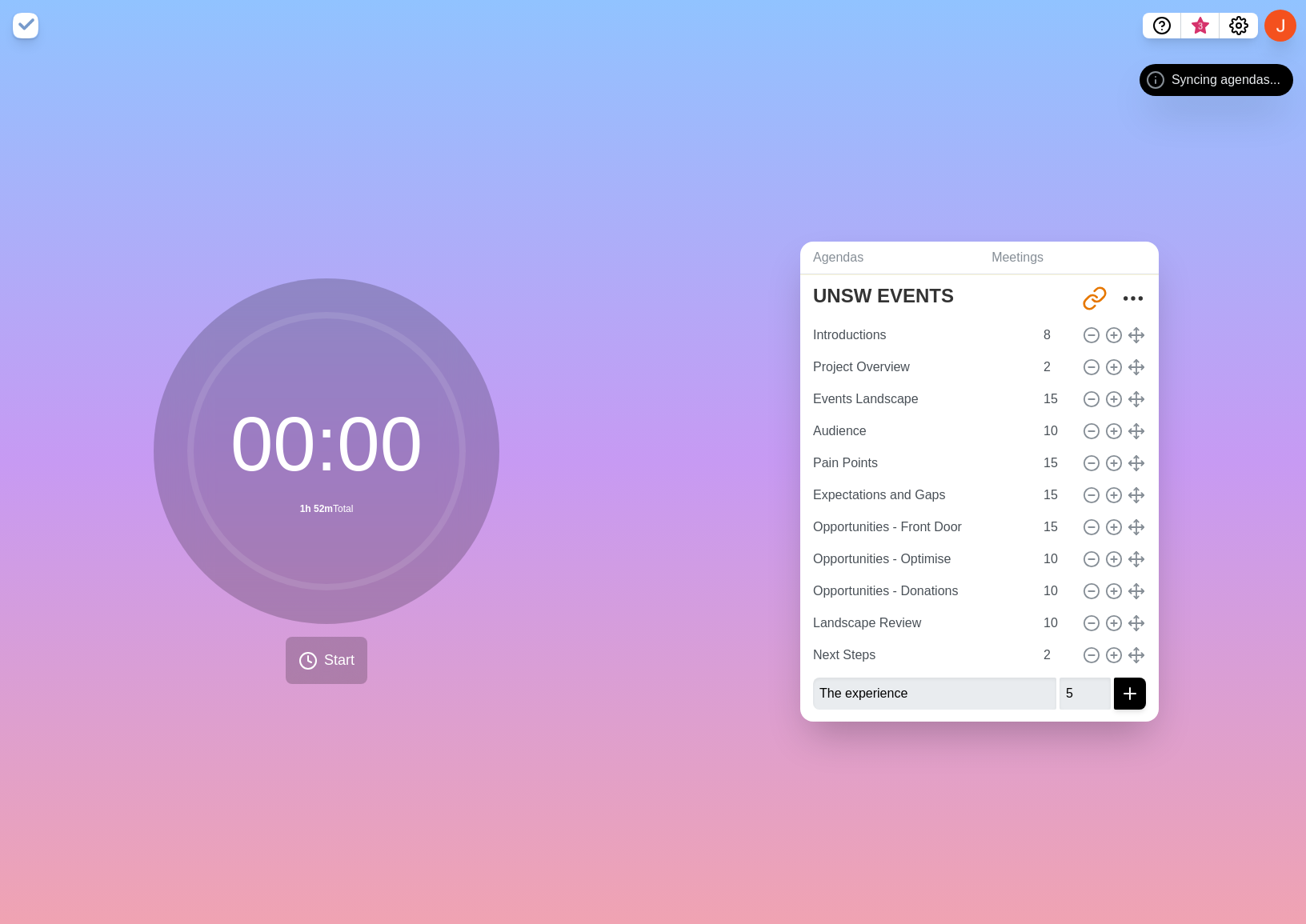 drag, startPoint x: 29, startPoint y: 10, endPoint x: 29, endPoint y: 20, distance: 10 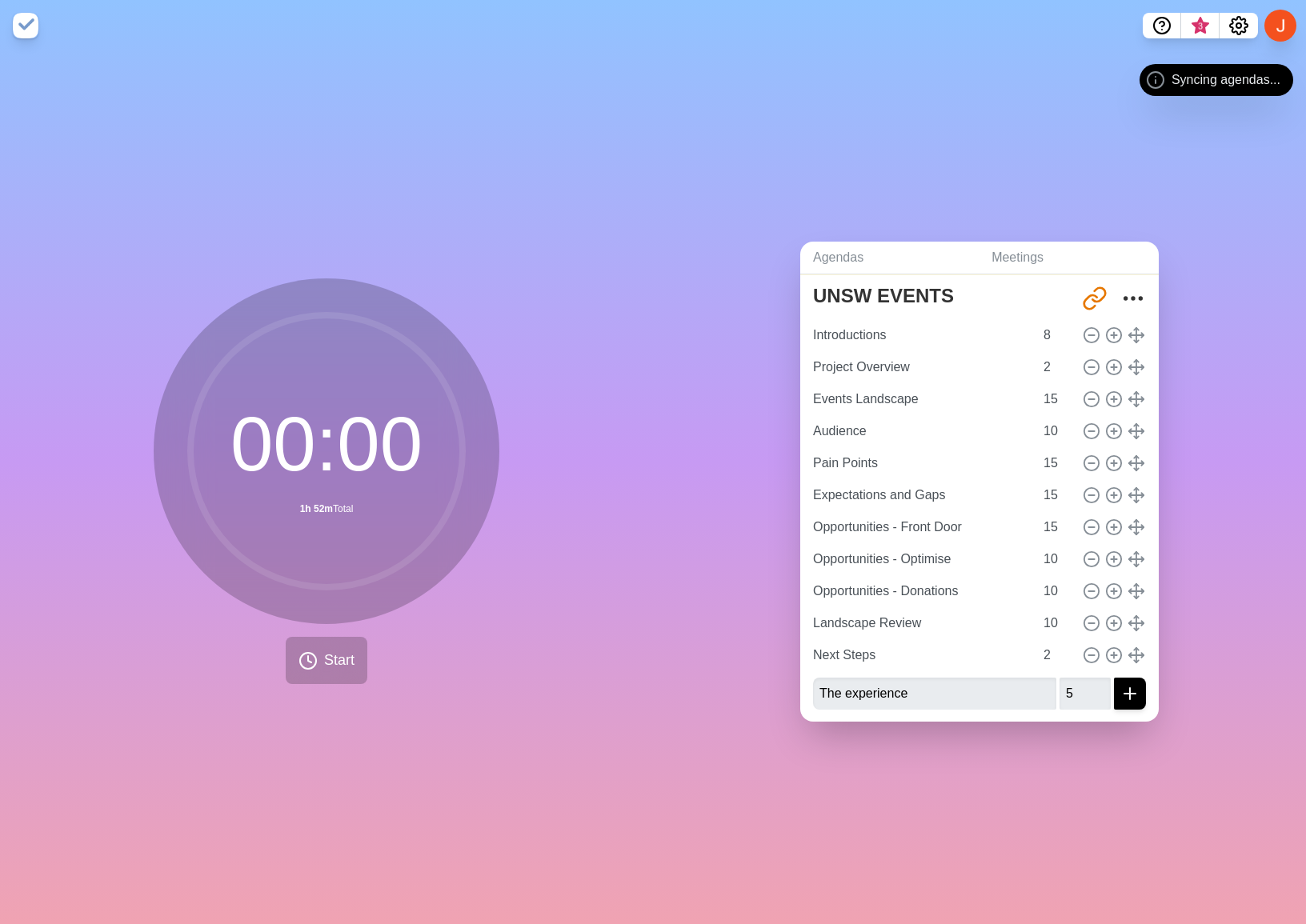 click on "3" at bounding box center (653, 26) 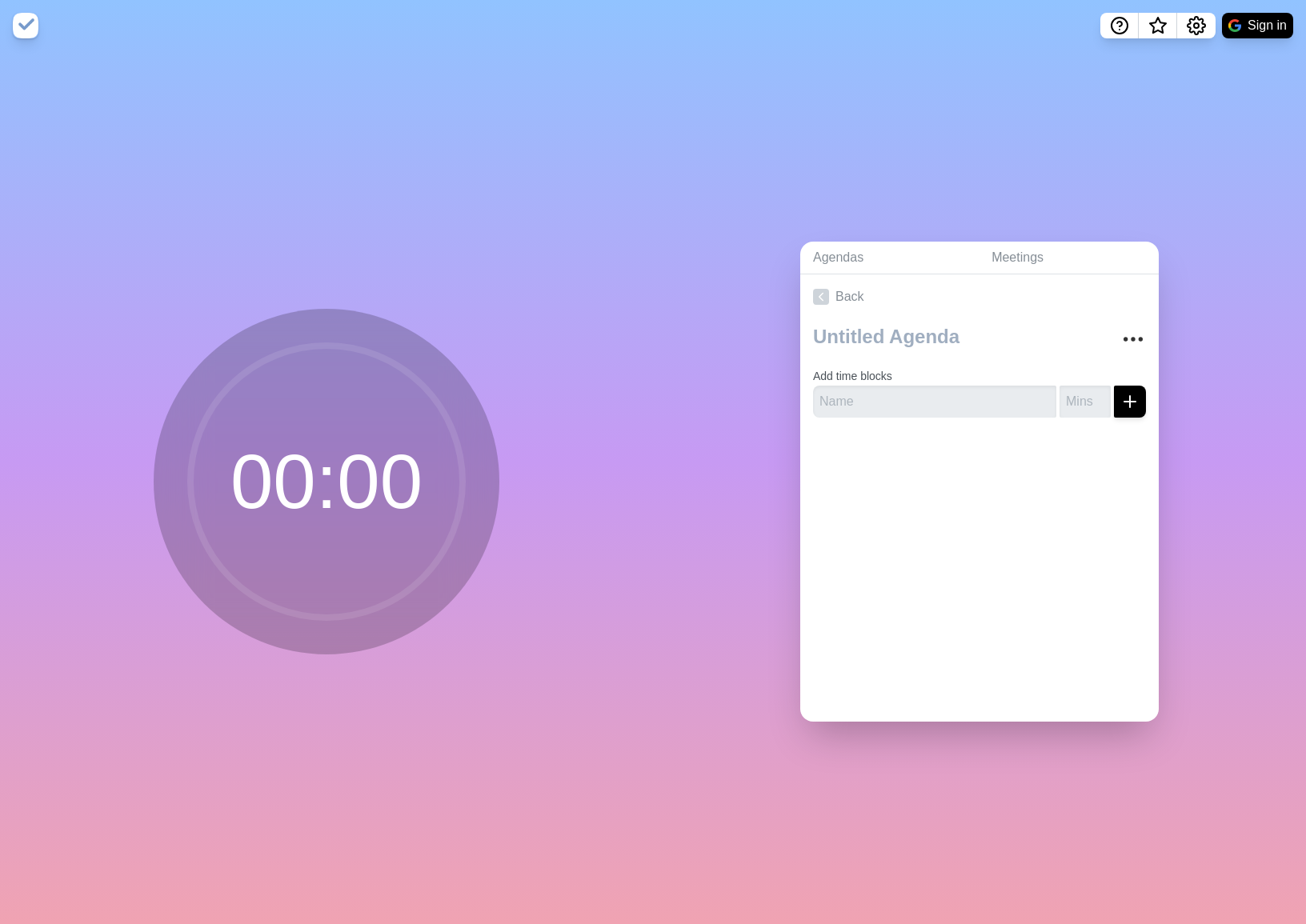 scroll, scrollTop: 0, scrollLeft: 0, axis: both 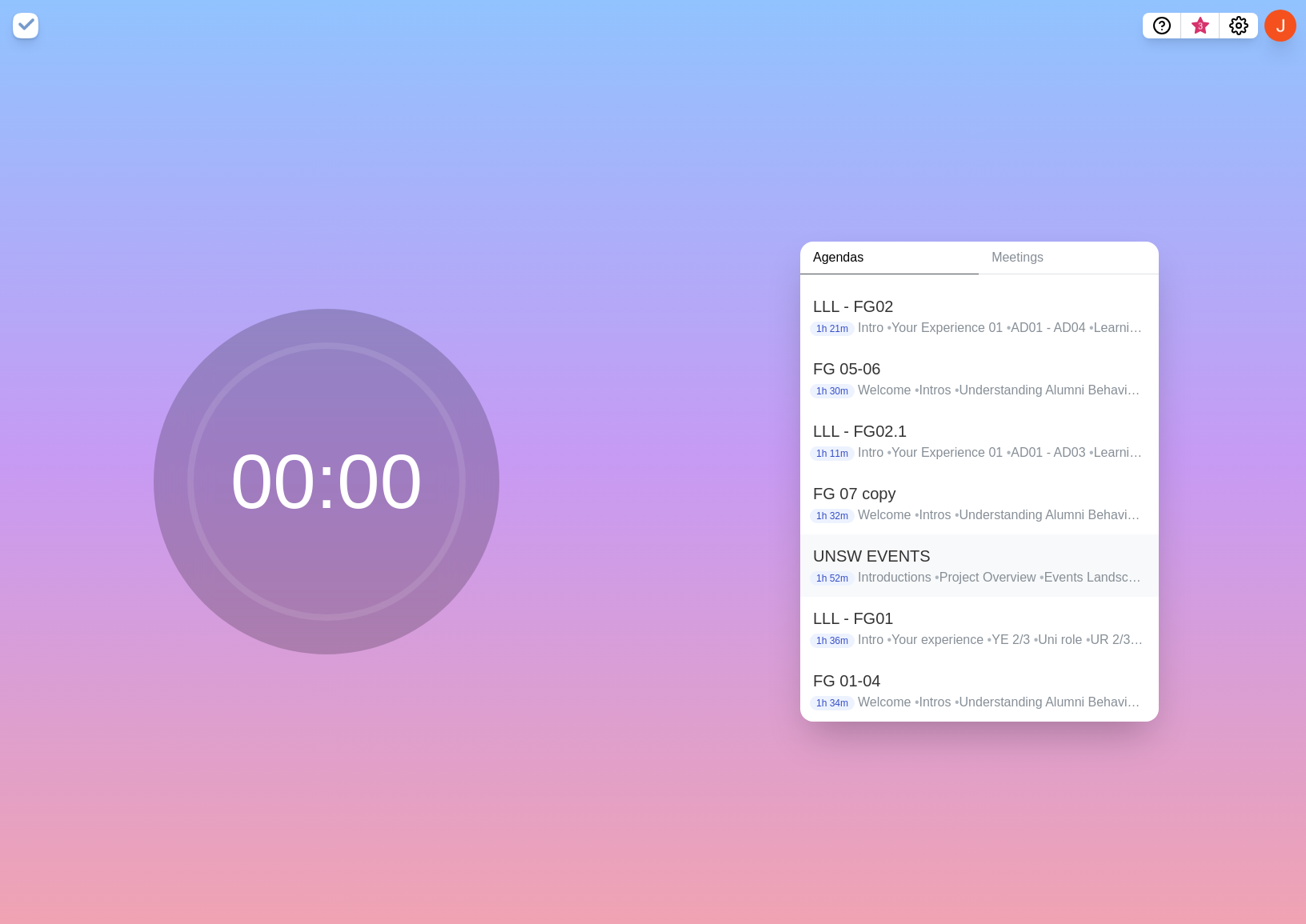 click on "UNSW EVENTS" at bounding box center (980, 556) 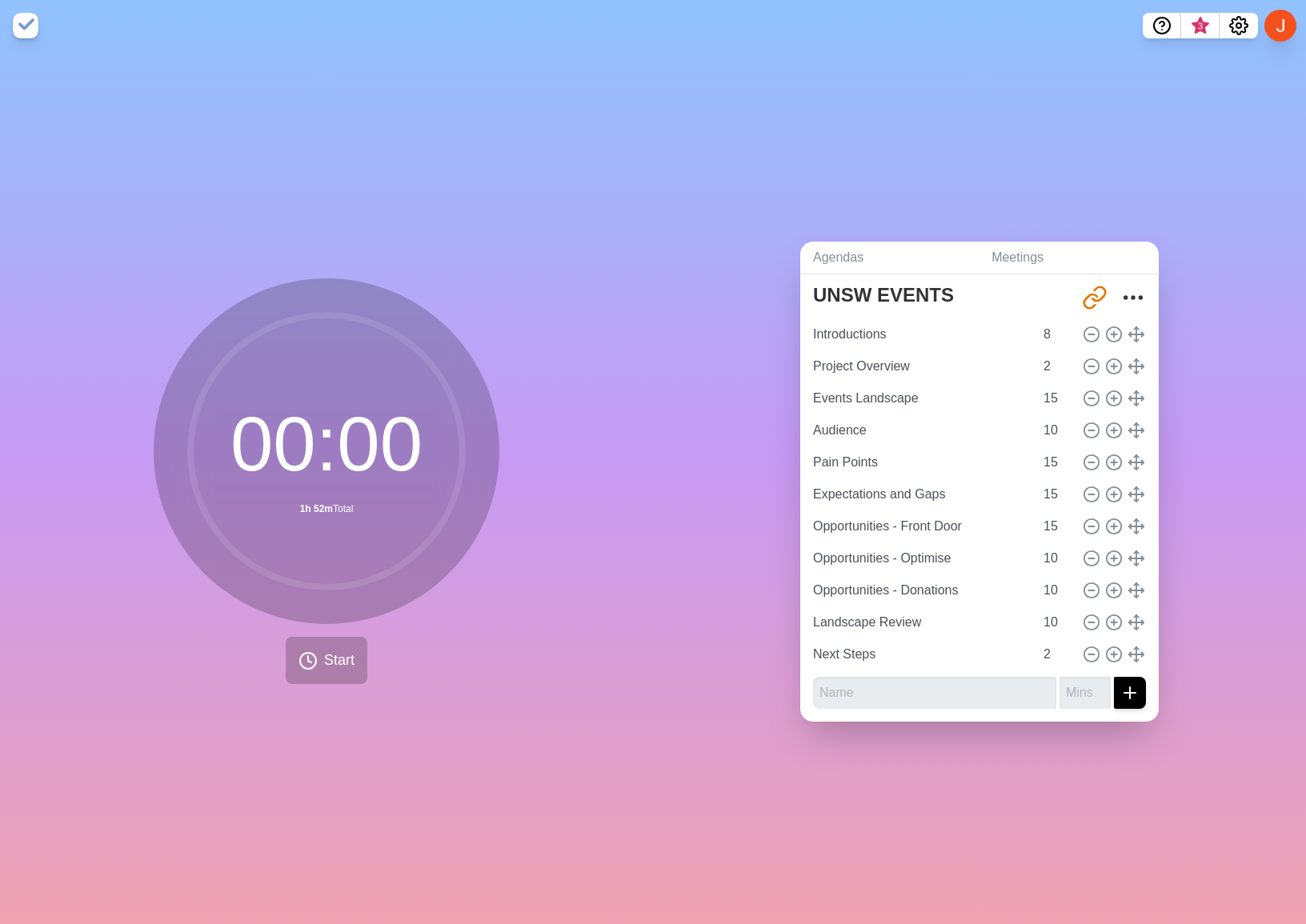 scroll, scrollTop: 33, scrollLeft: 0, axis: vertical 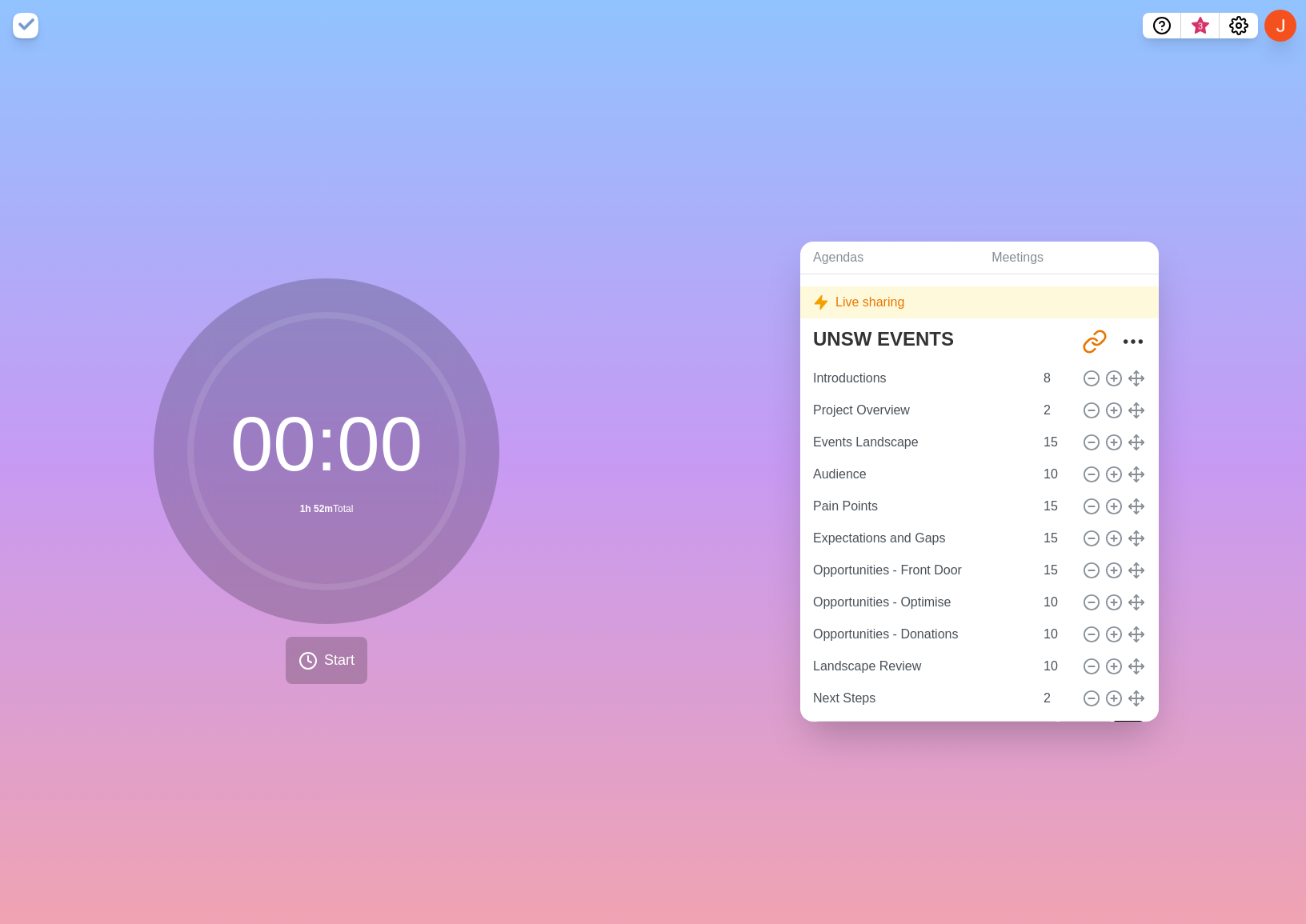 click on "Live sharing" at bounding box center [980, 302] 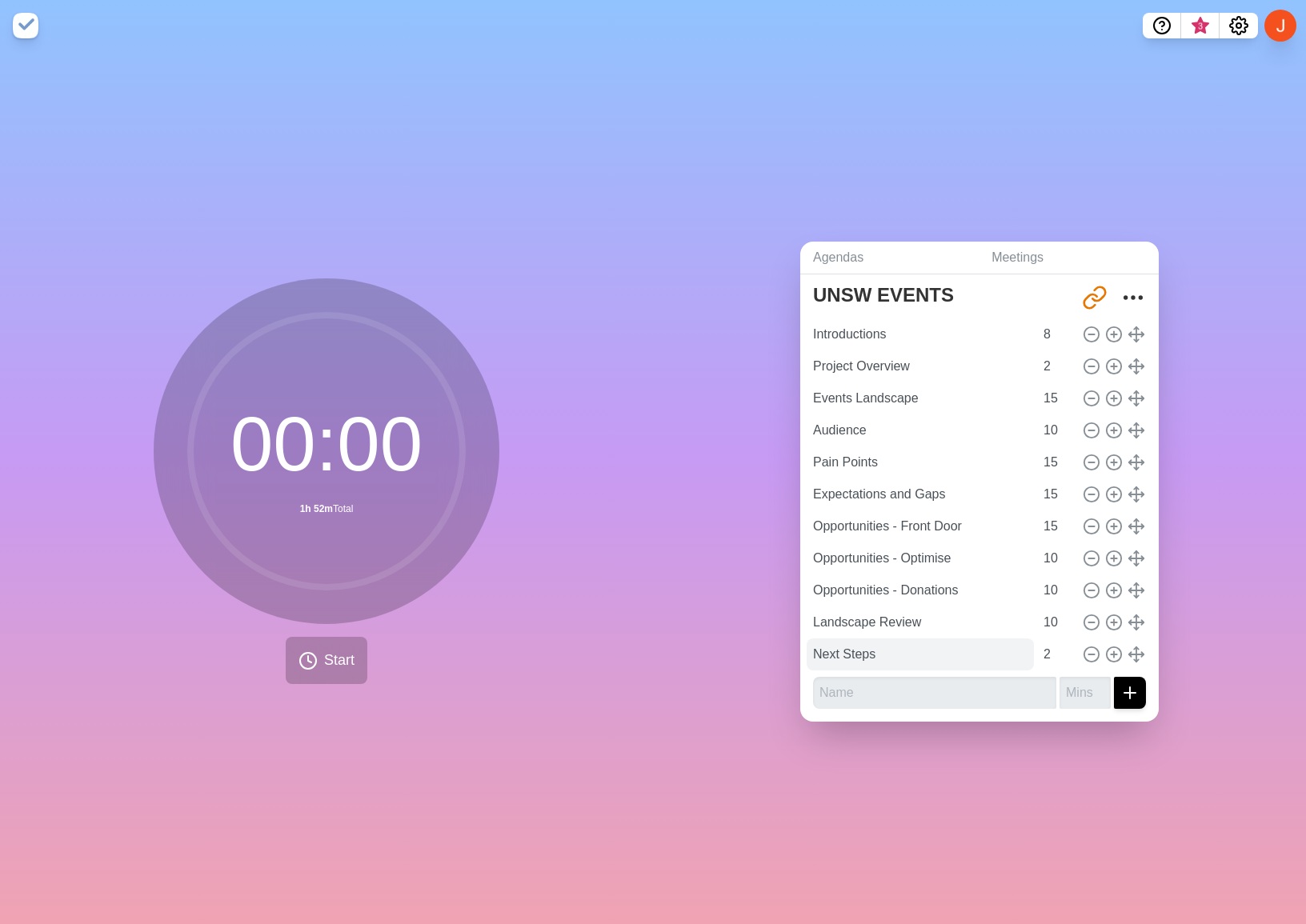 scroll, scrollTop: 76, scrollLeft: 0, axis: vertical 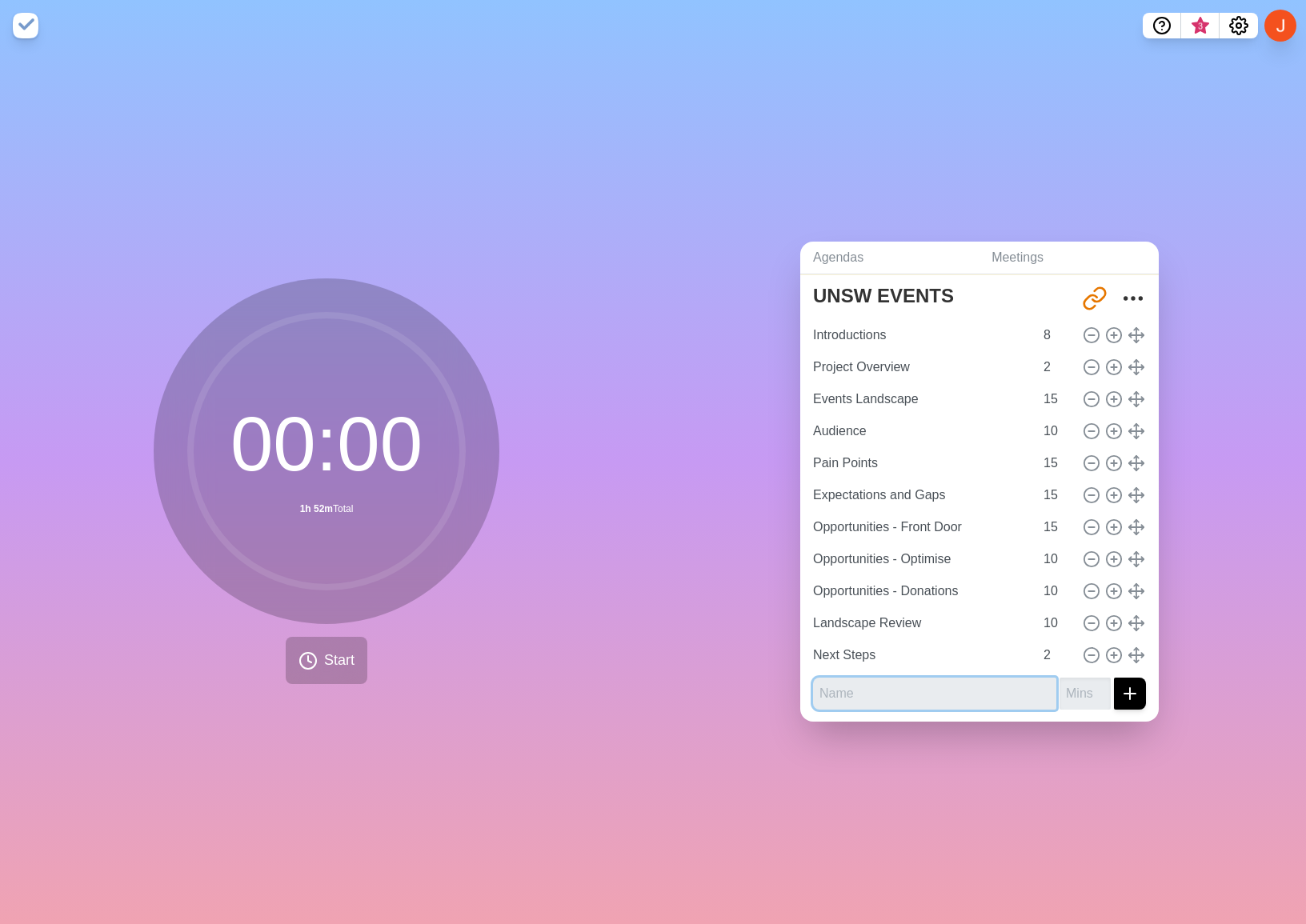 click at bounding box center [935, 694] 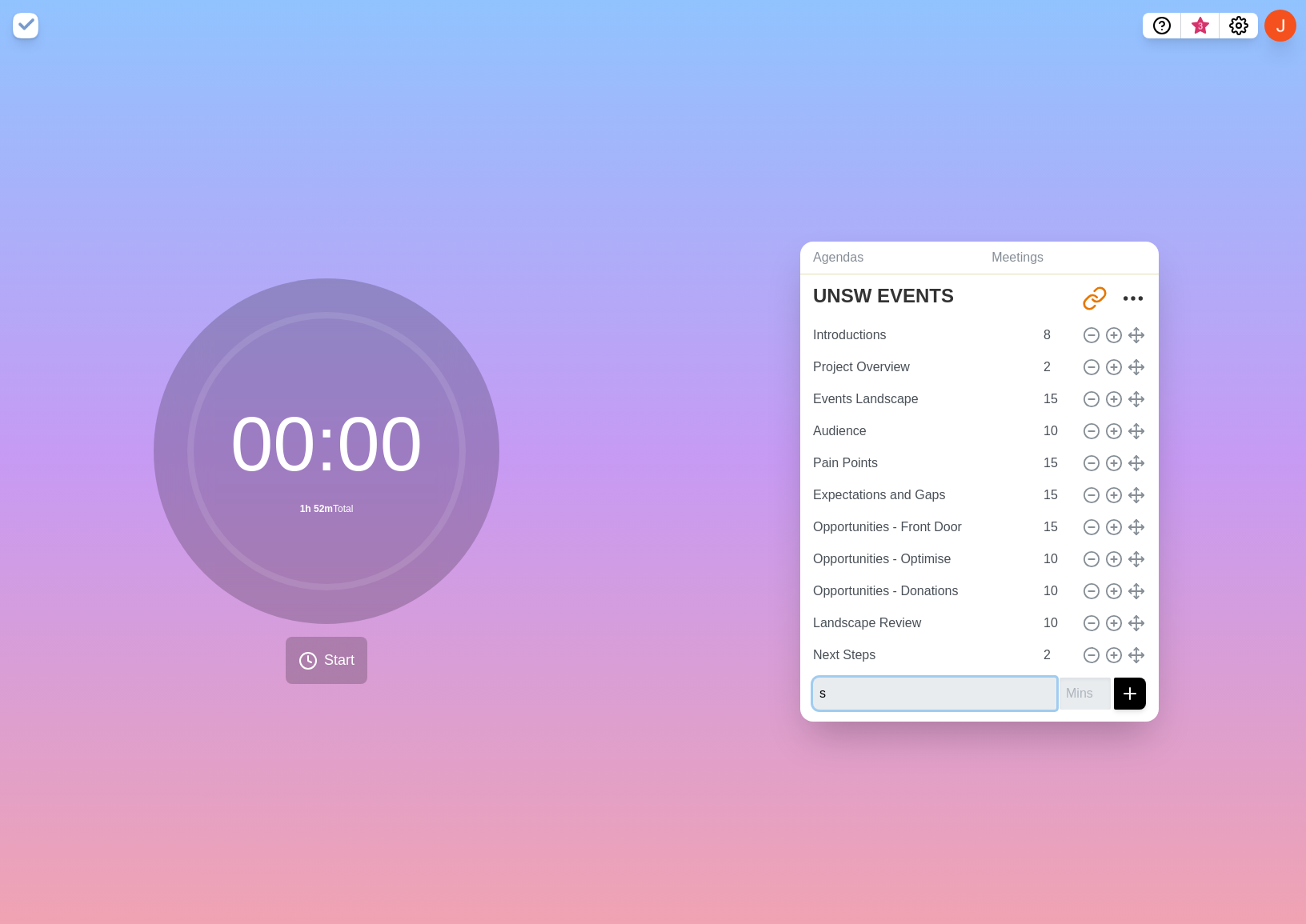 type on "s" 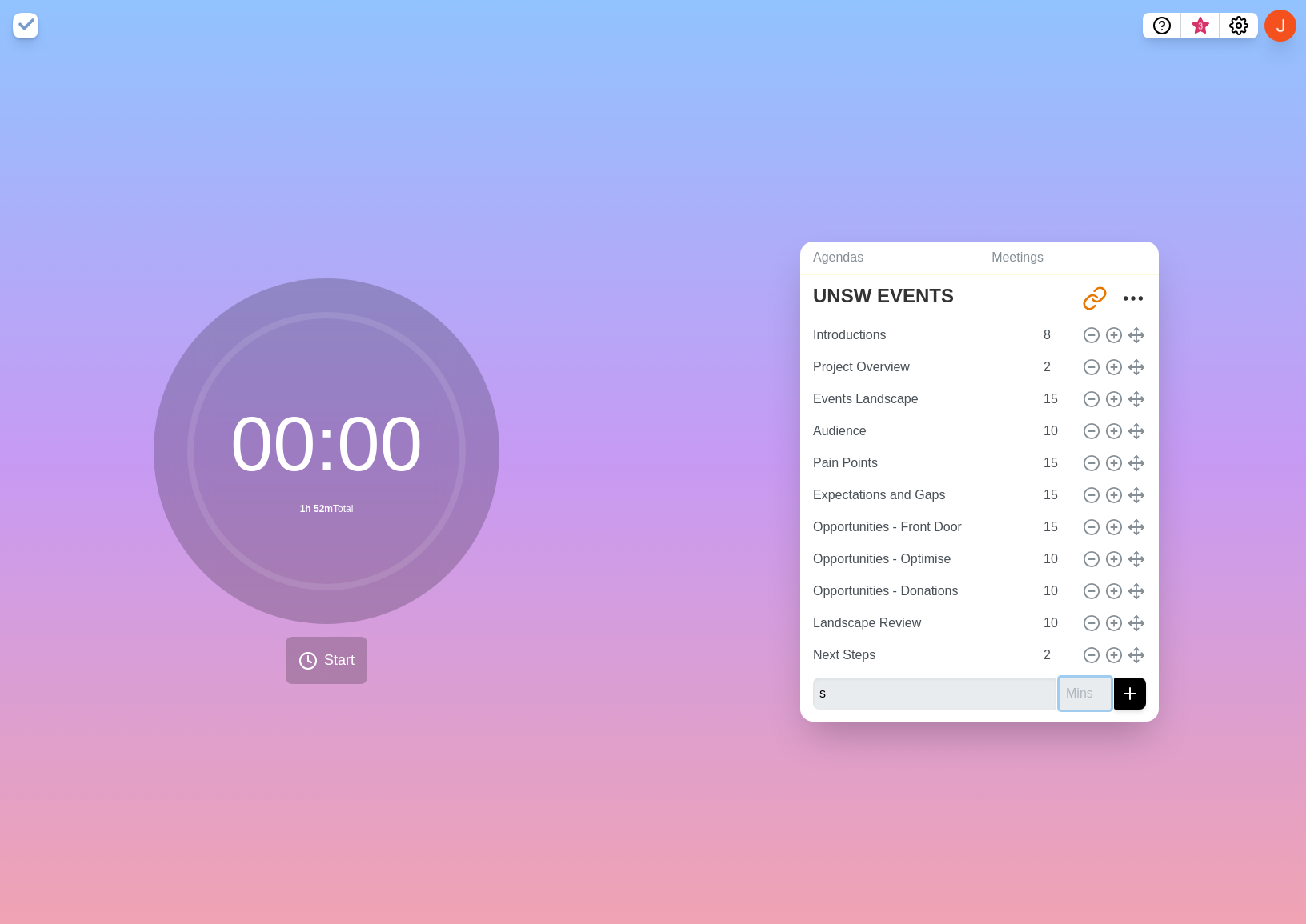 click at bounding box center (1085, 694) 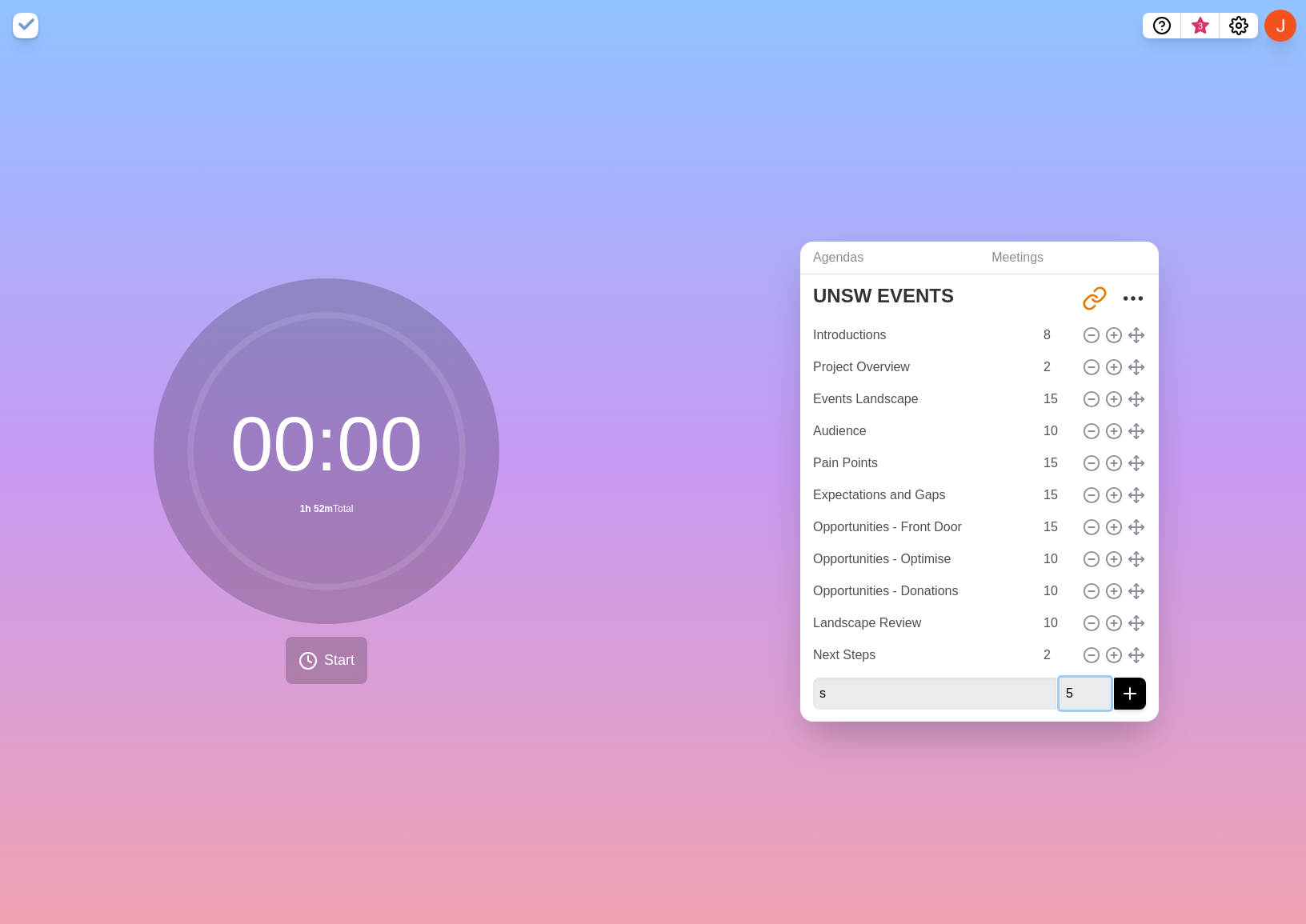type on "5" 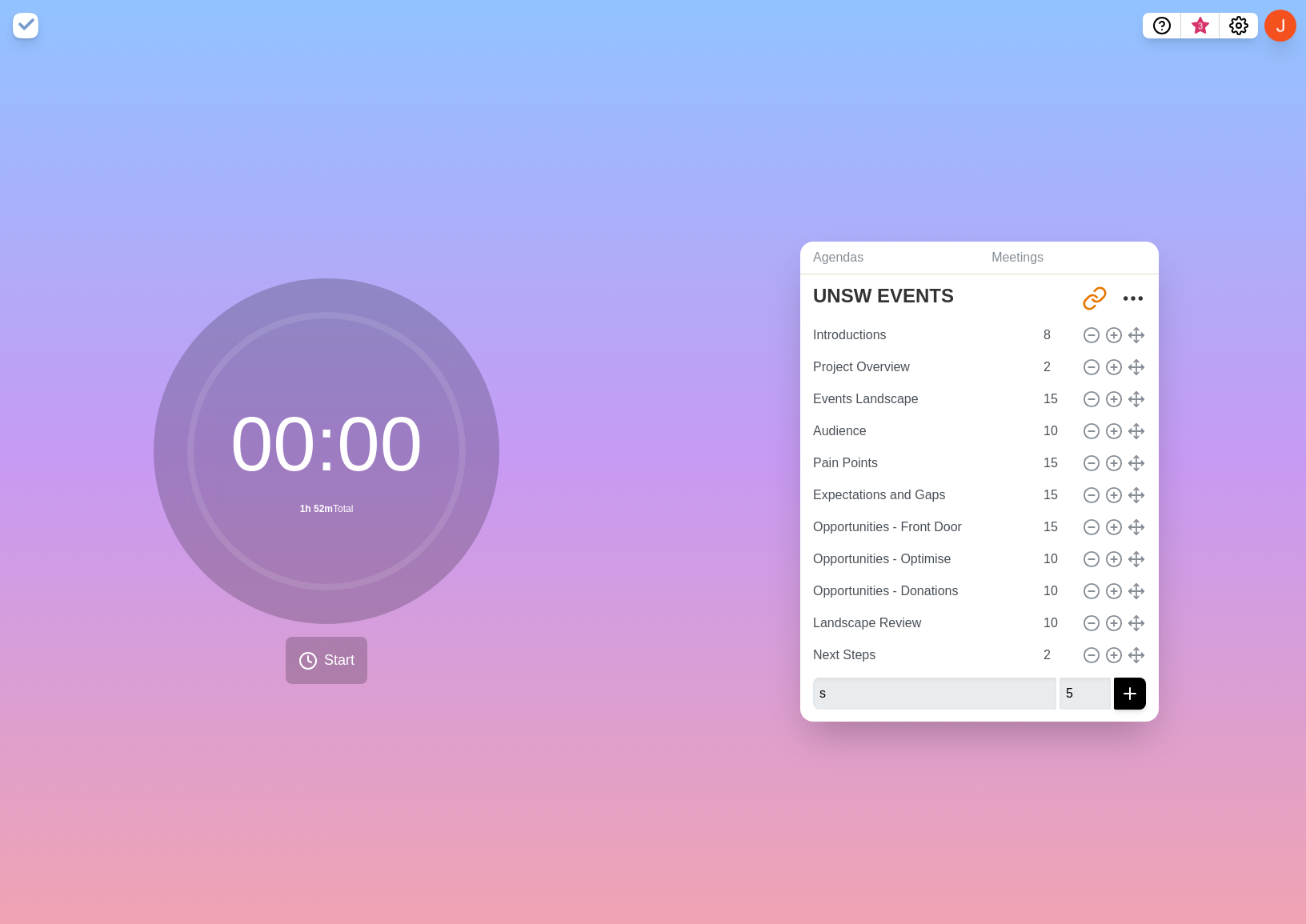 click 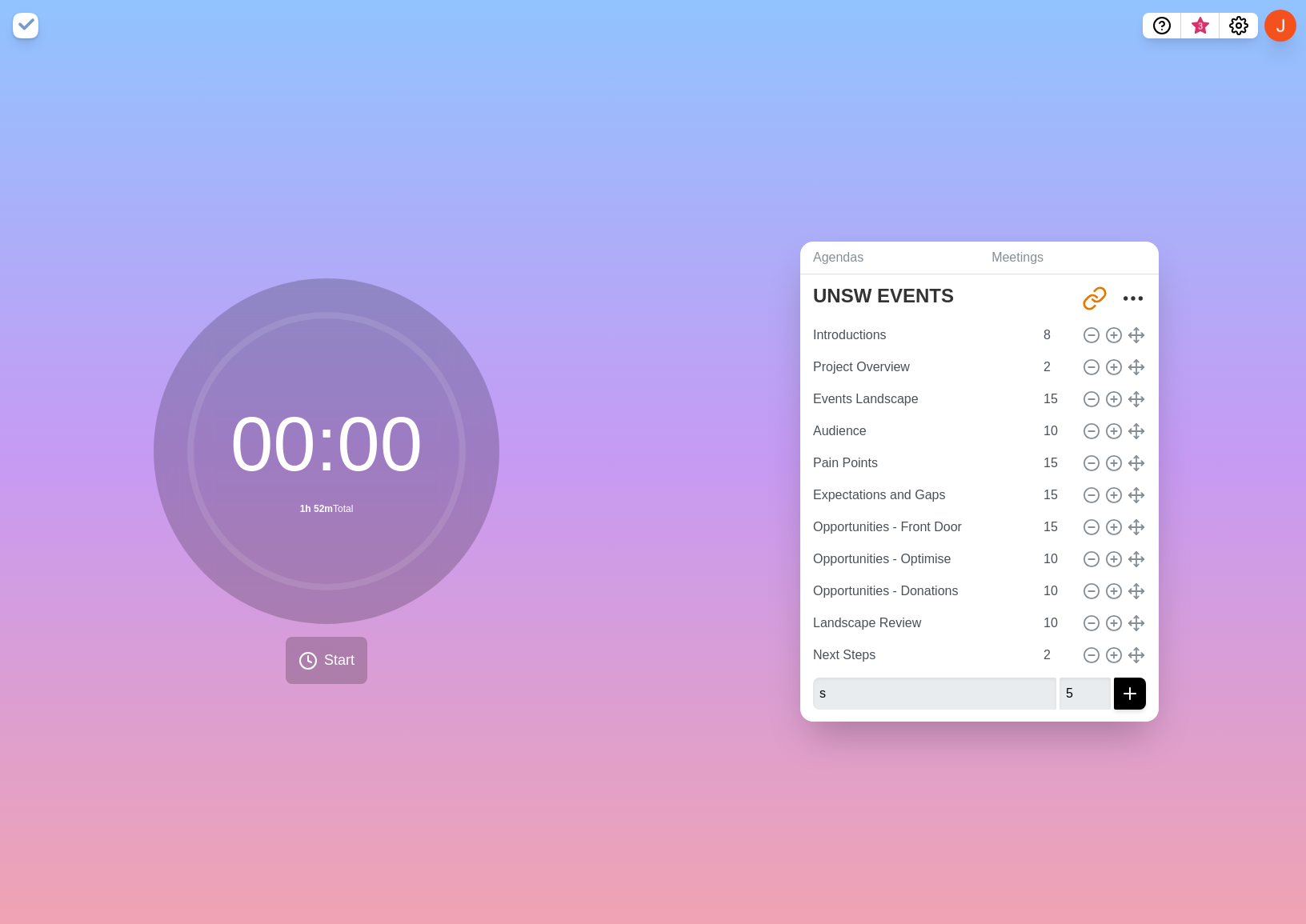 click 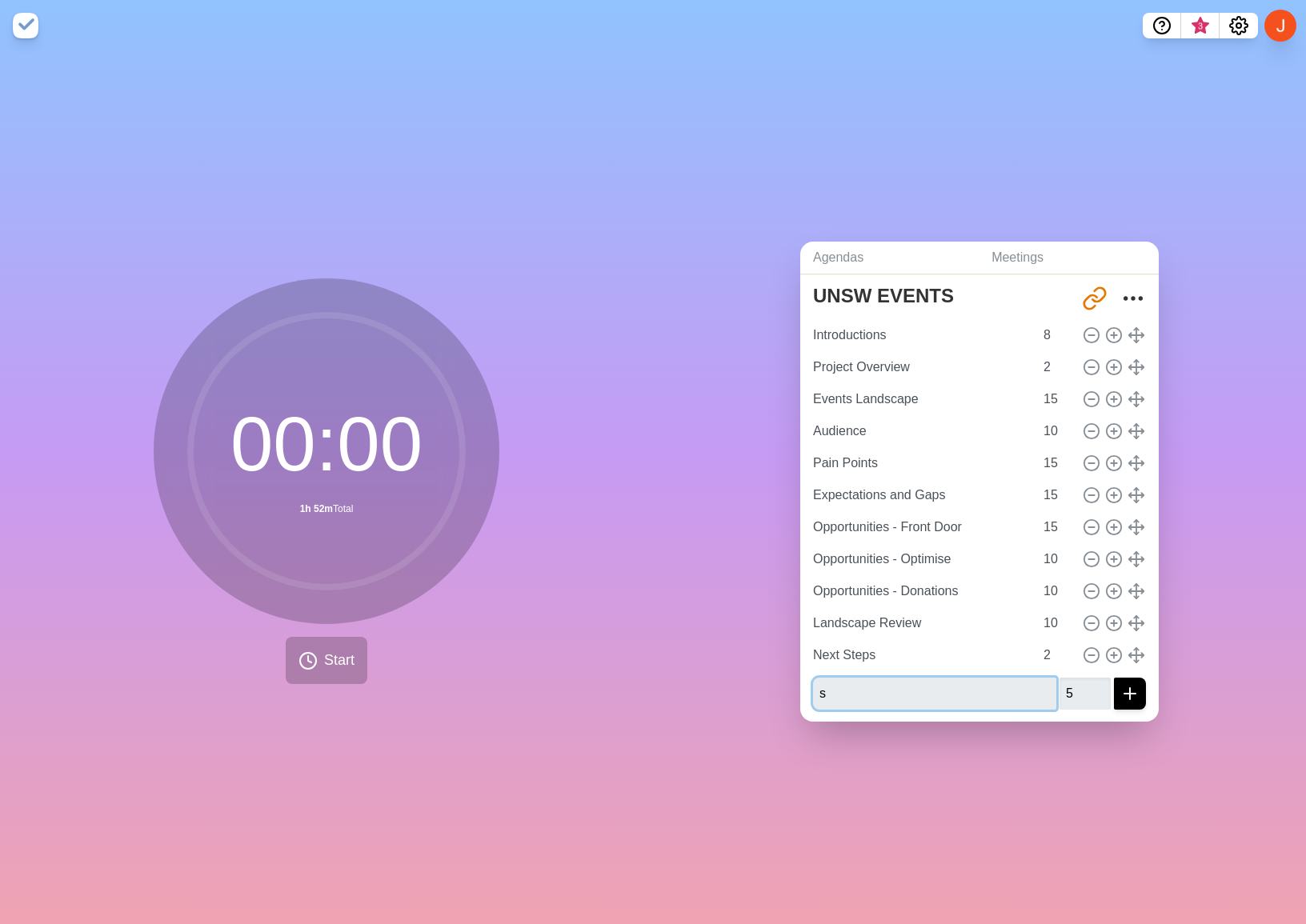 click on "s" at bounding box center [935, 694] 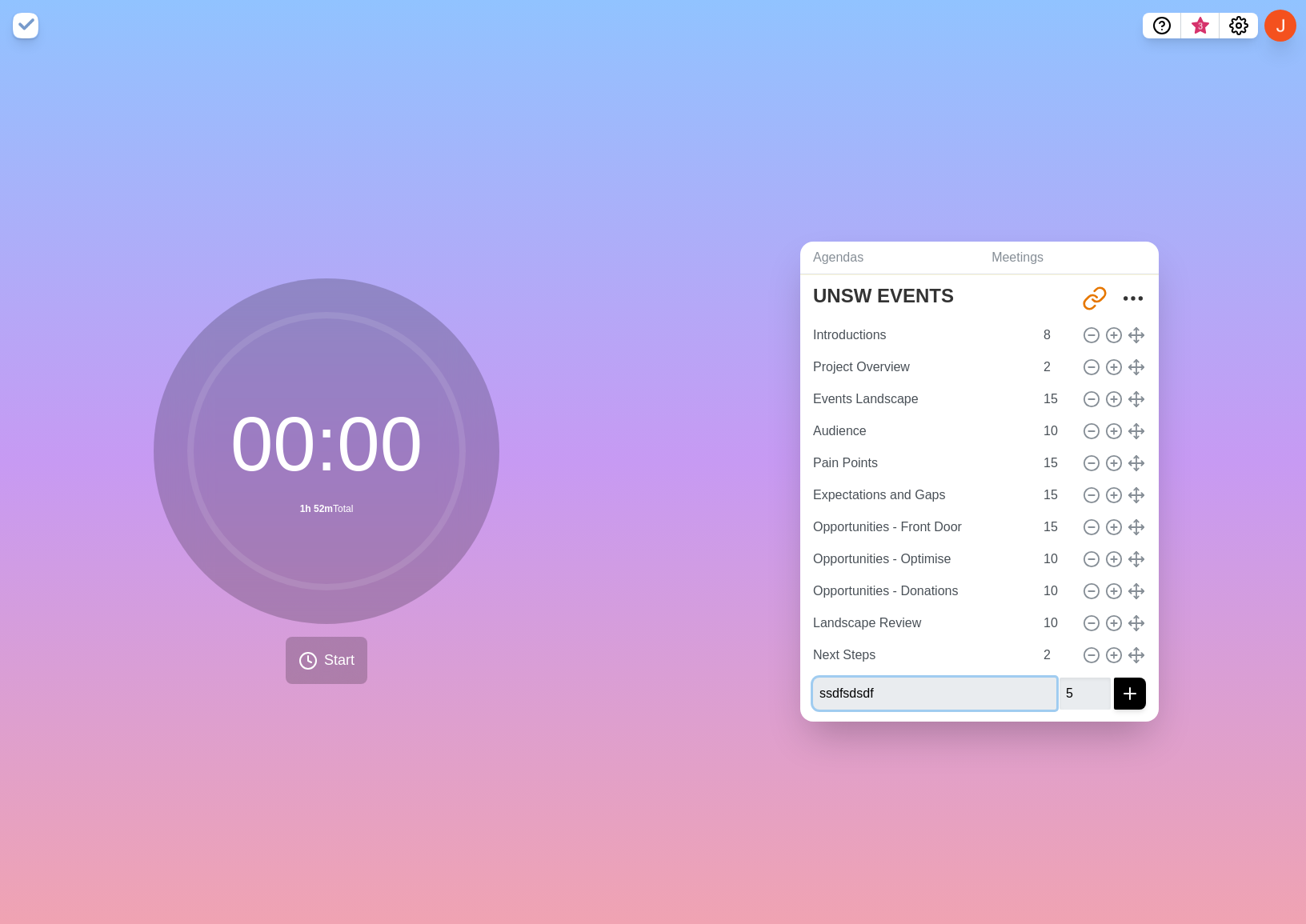 type on "ssdfsdsdf" 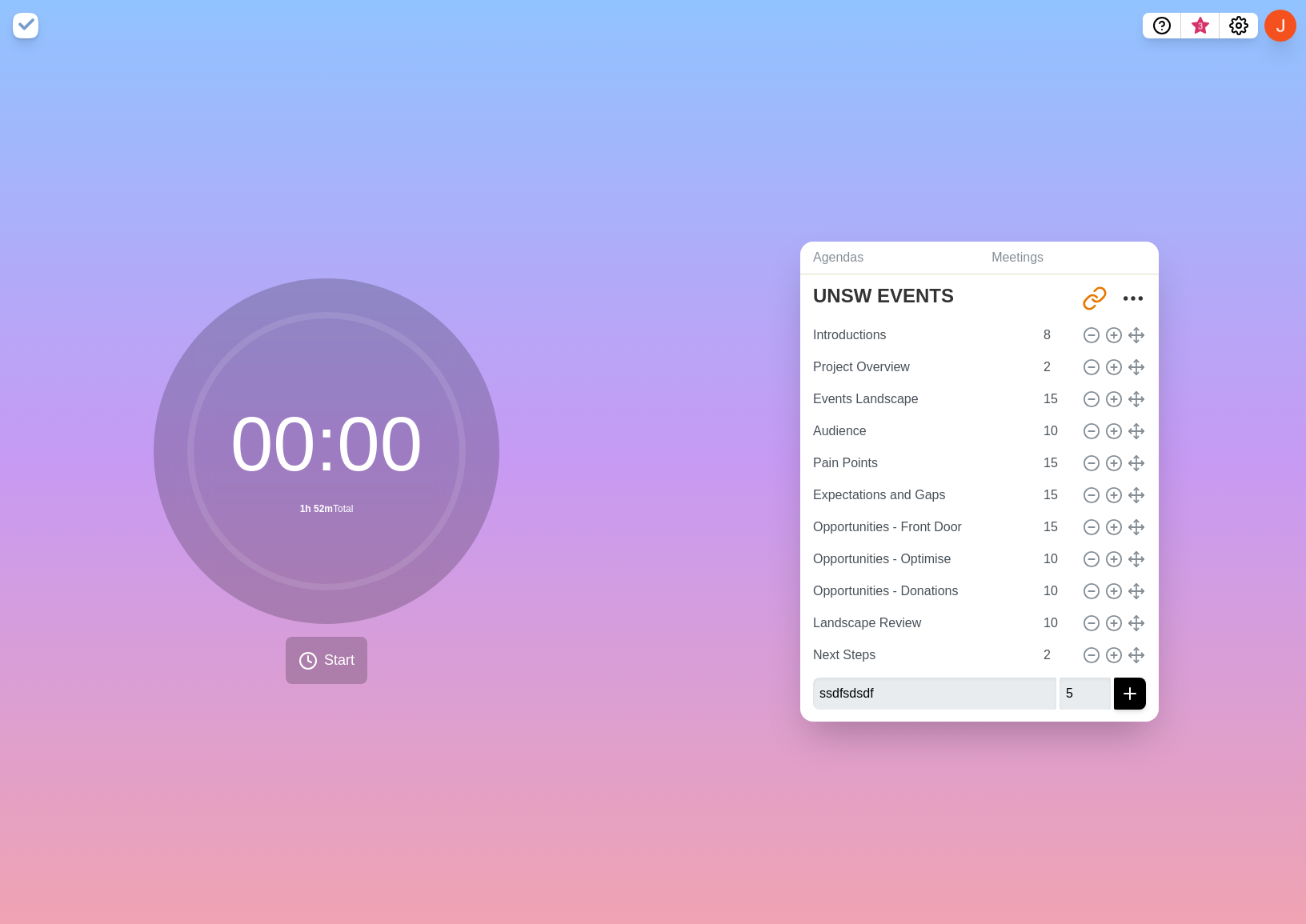 click at bounding box center (1130, 694) 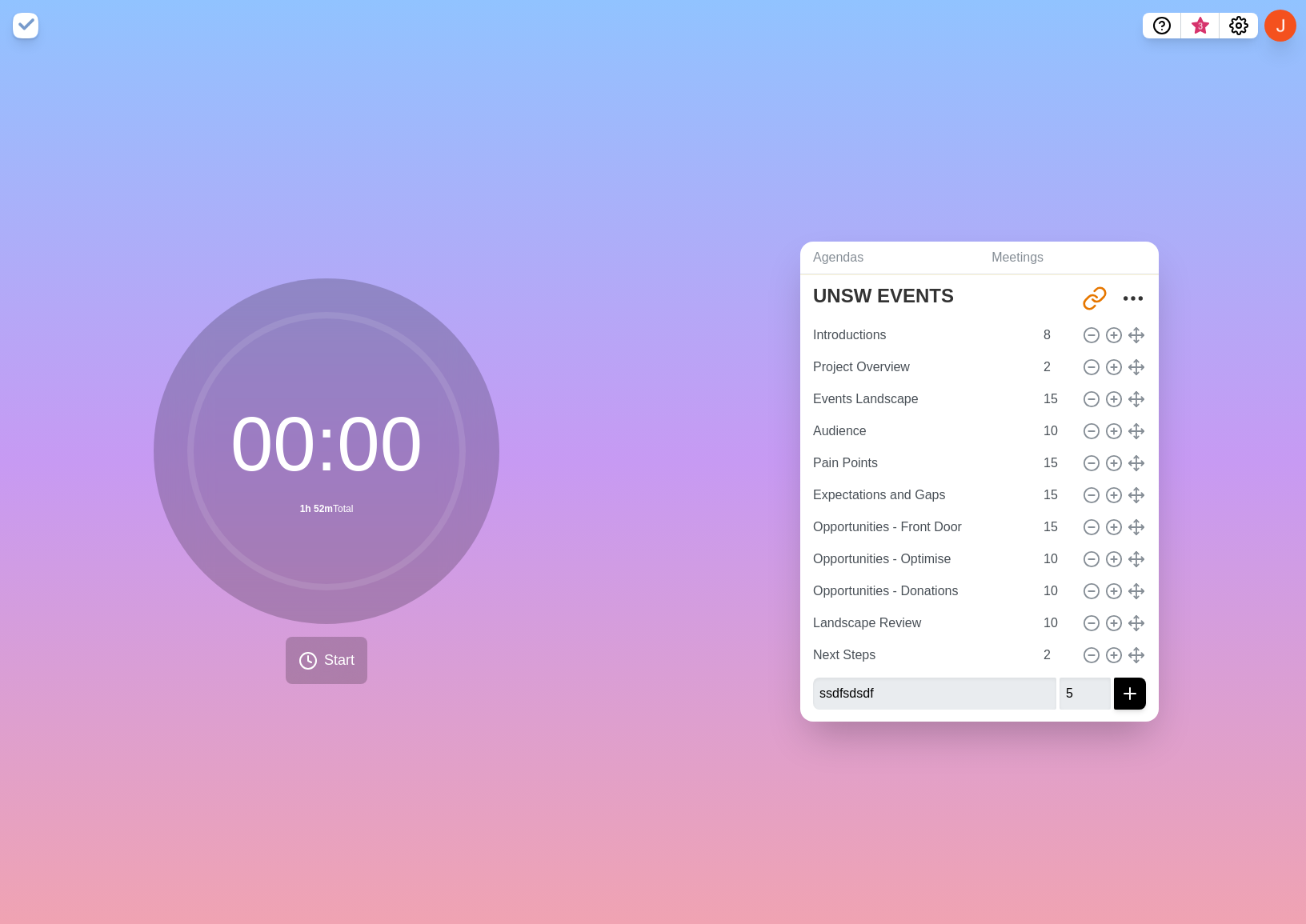 click 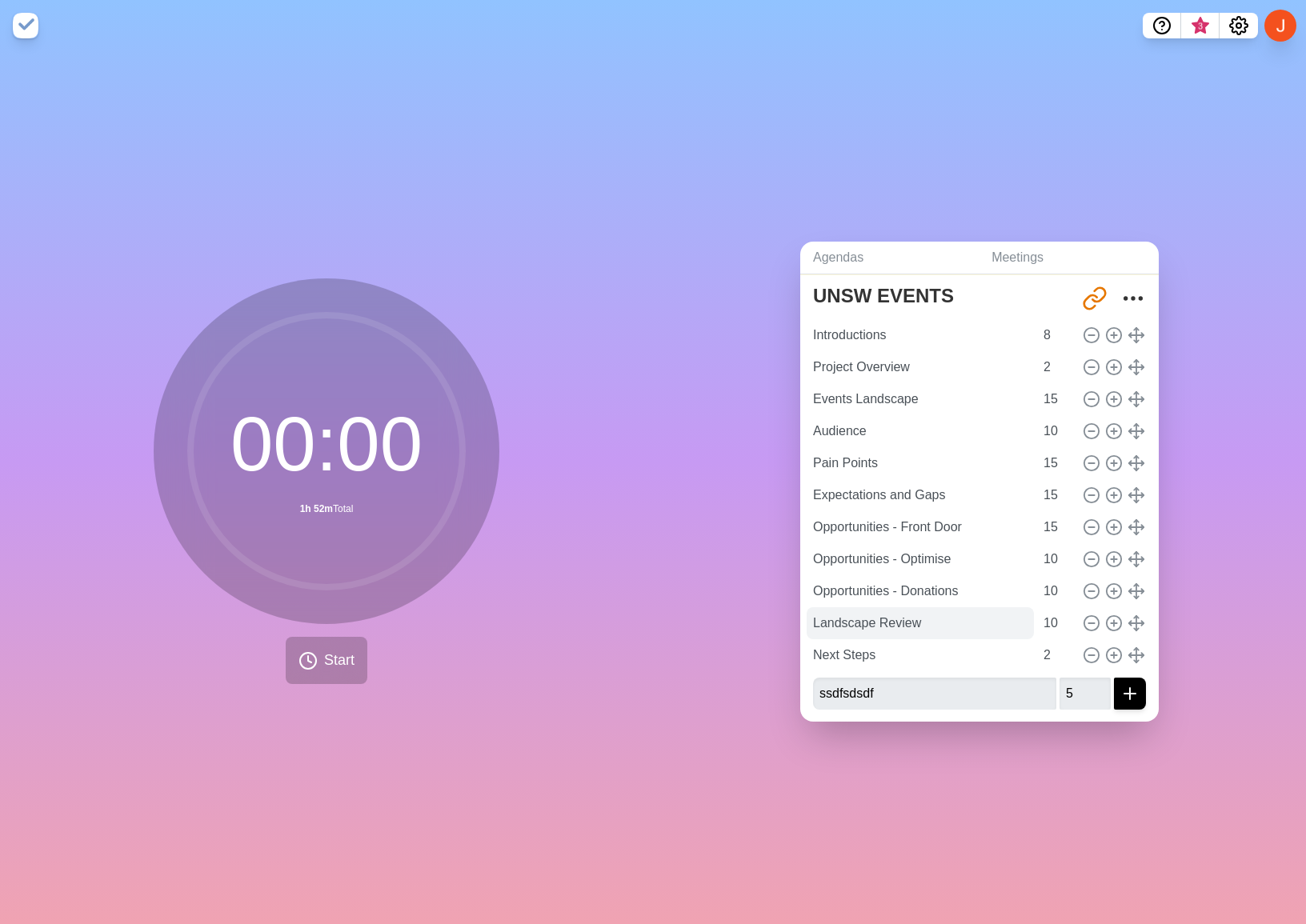 drag, startPoint x: 1132, startPoint y: 691, endPoint x: 899, endPoint y: 623, distance: 242.72 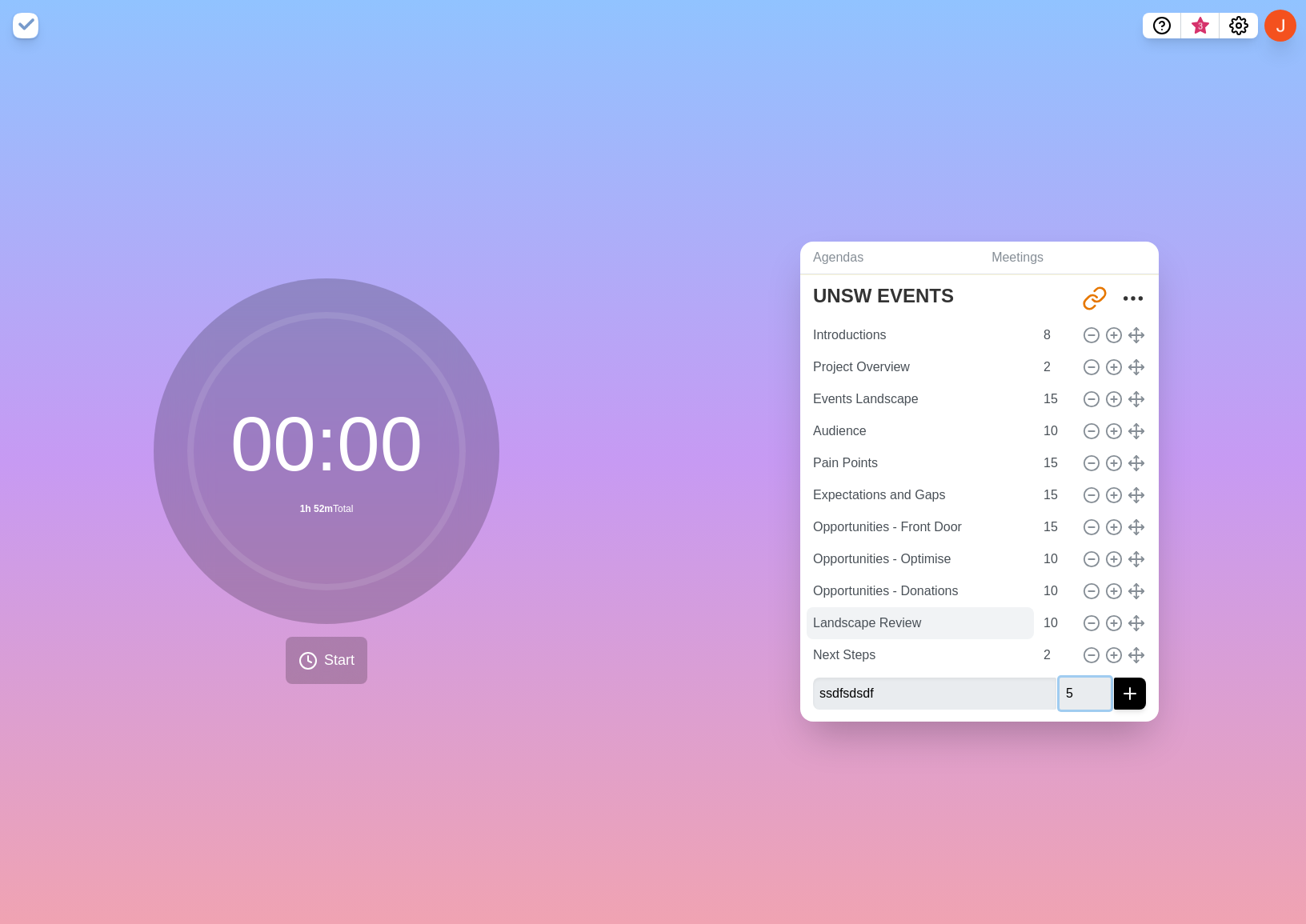 scroll, scrollTop: 0, scrollLeft: 0, axis: both 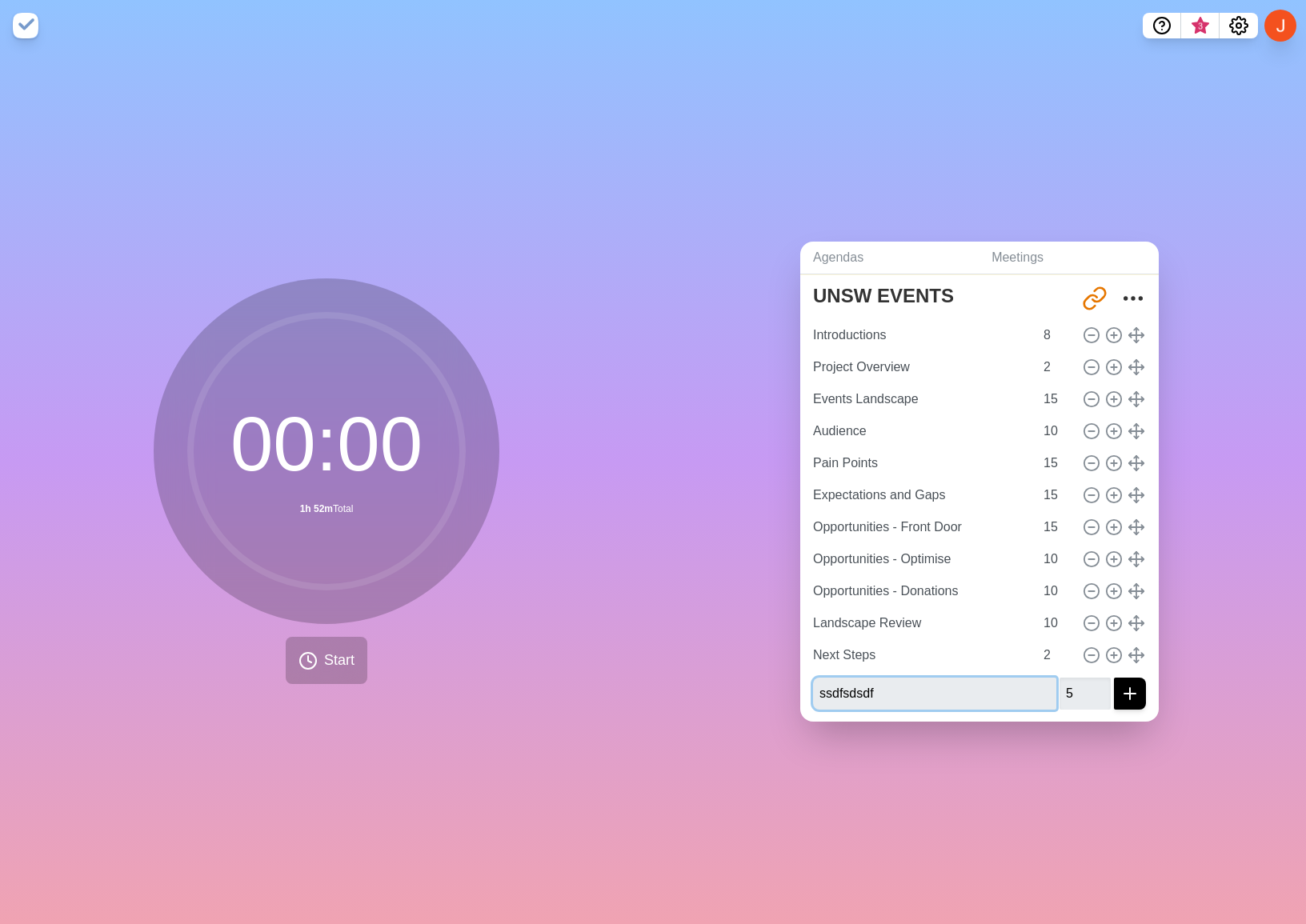 click on "ssdfsdsdf" at bounding box center [935, 694] 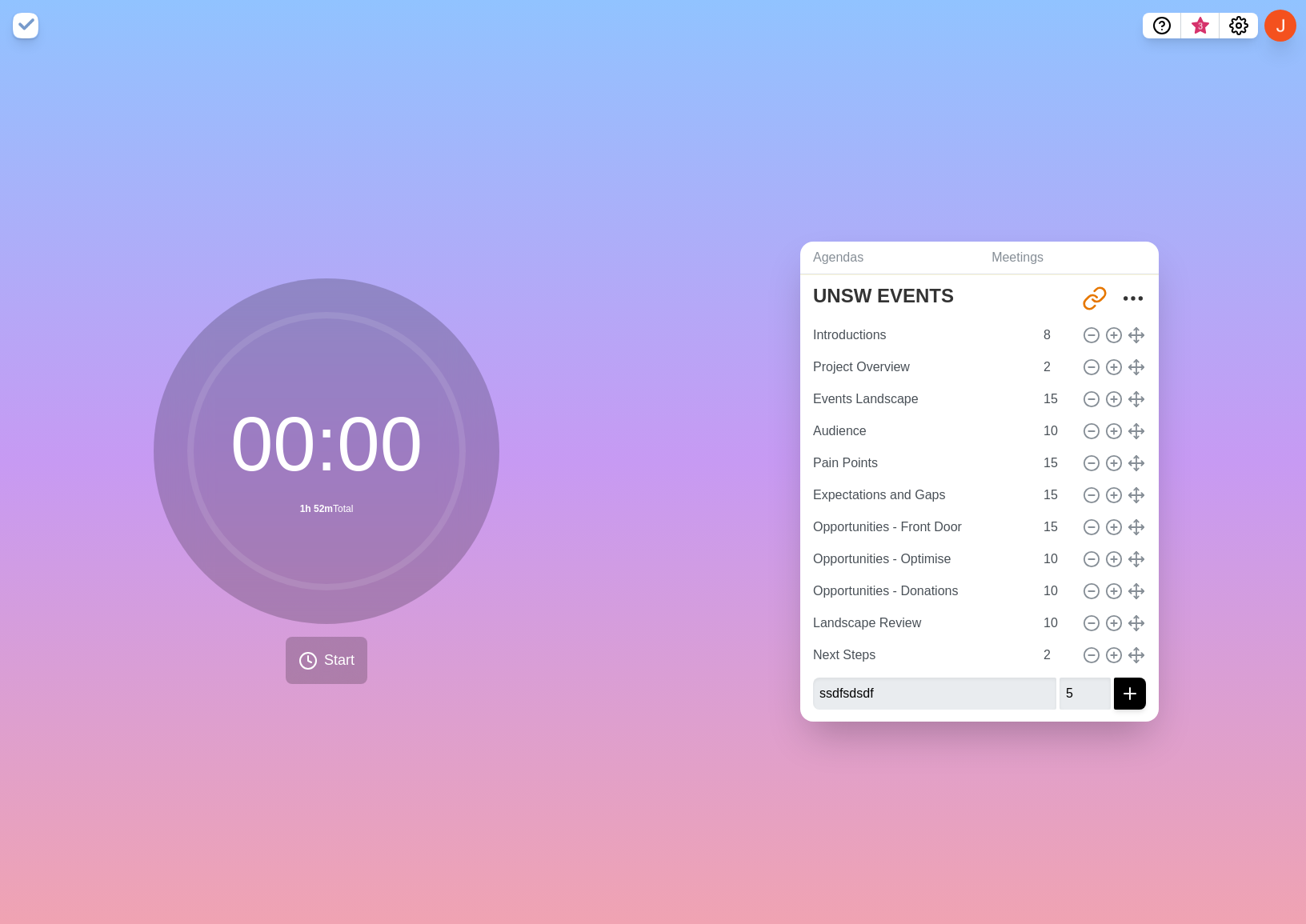 click 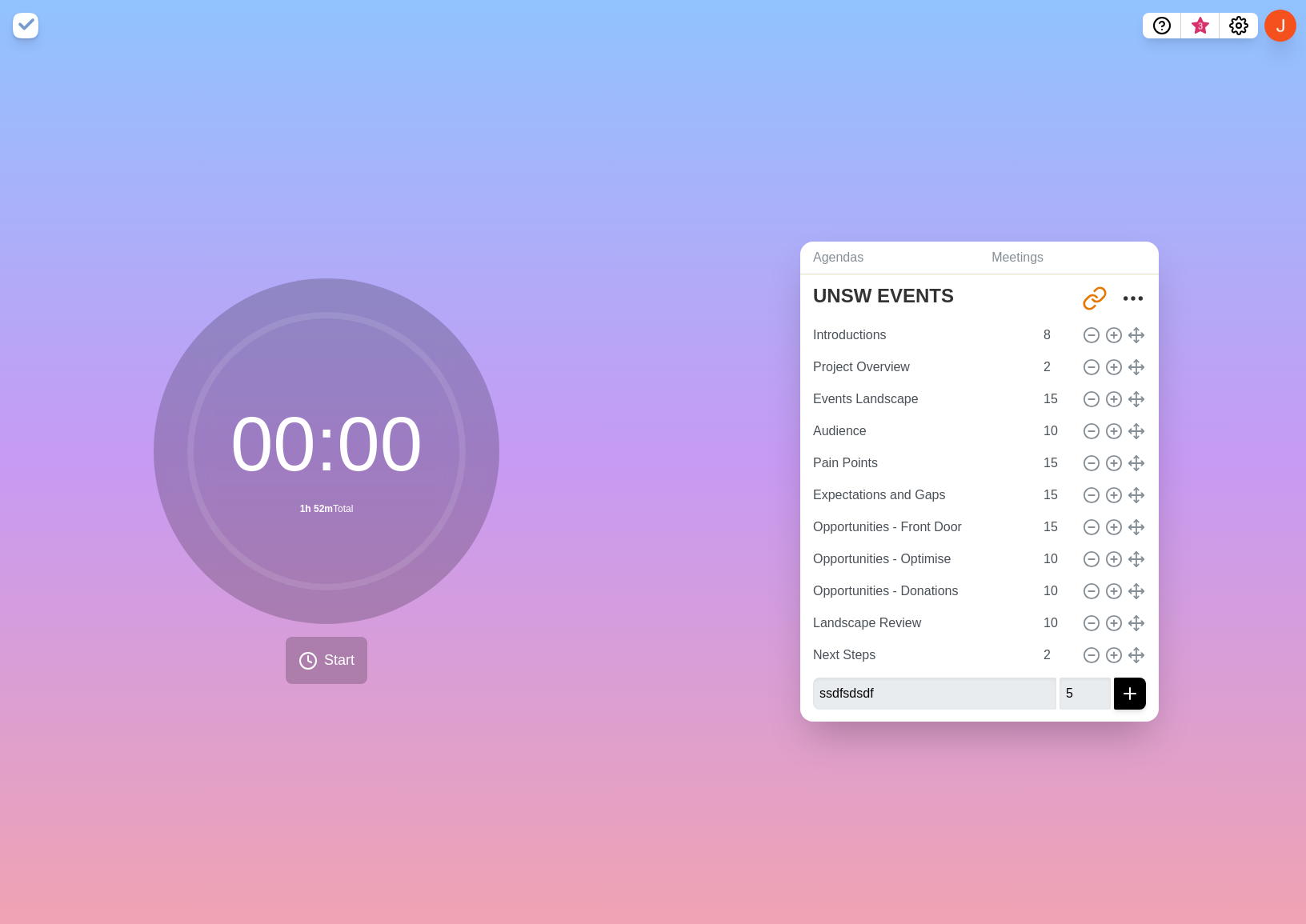 click 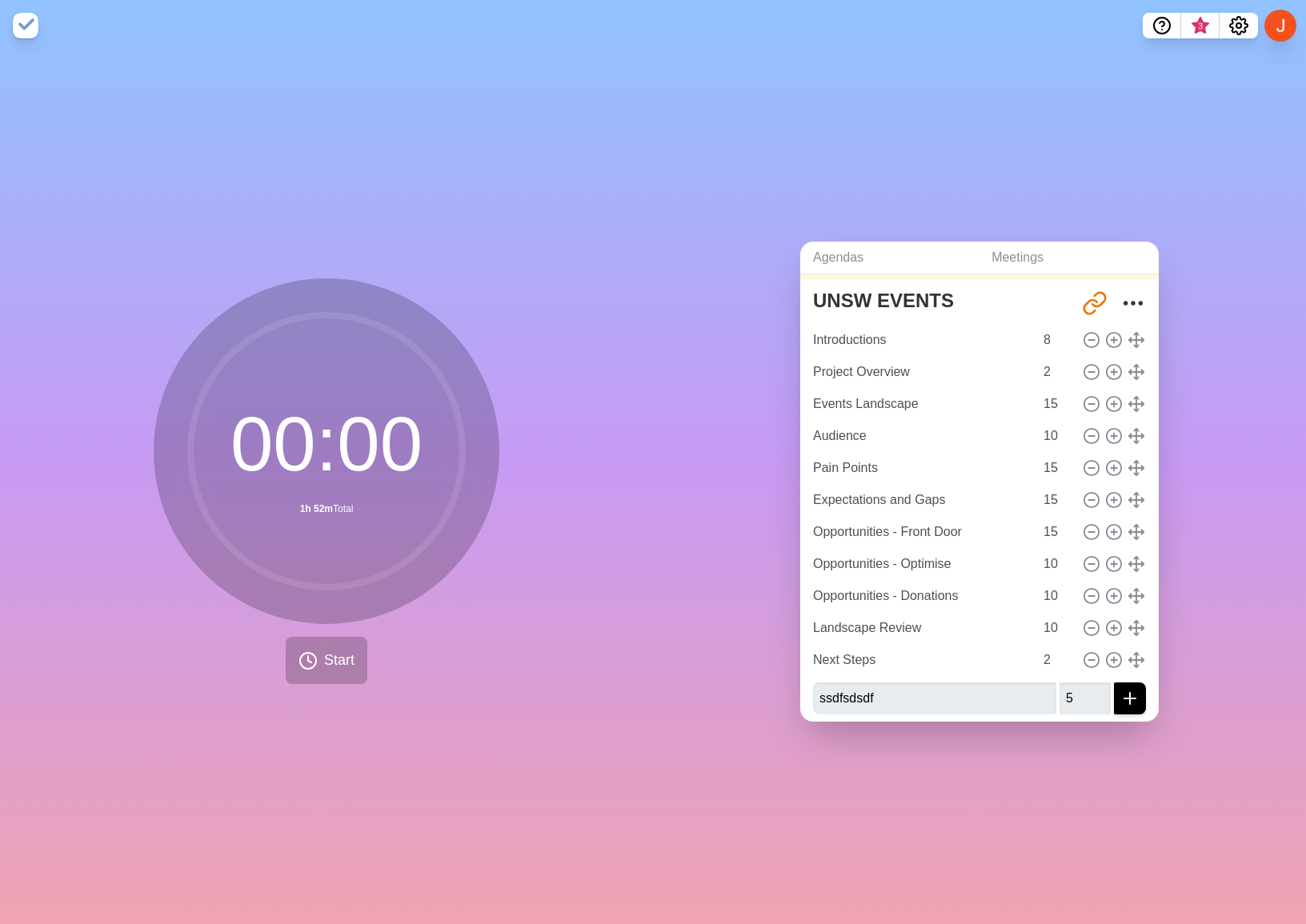drag, startPoint x: 1128, startPoint y: 694, endPoint x: 1201, endPoint y: 638, distance: 92.00543 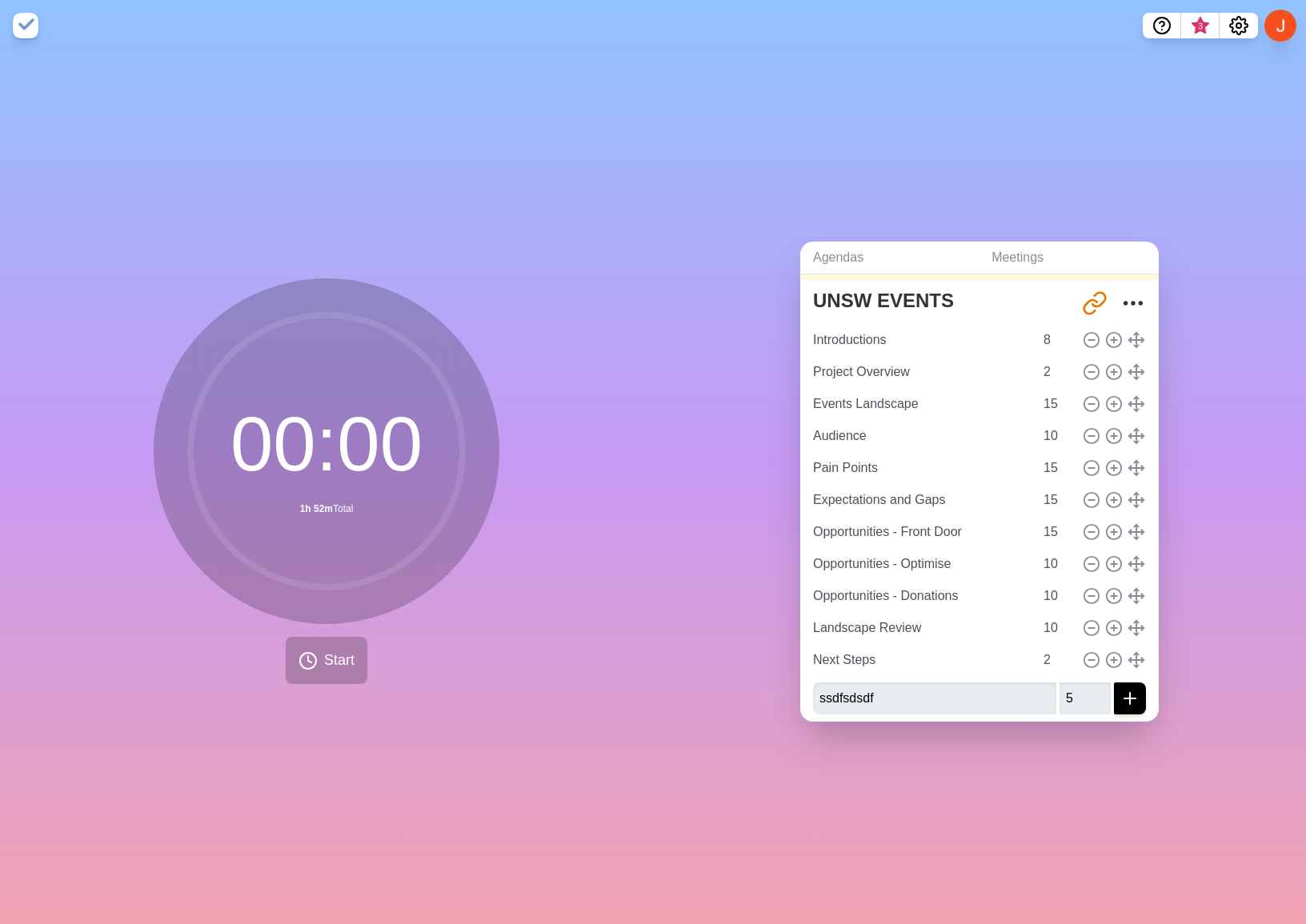 click 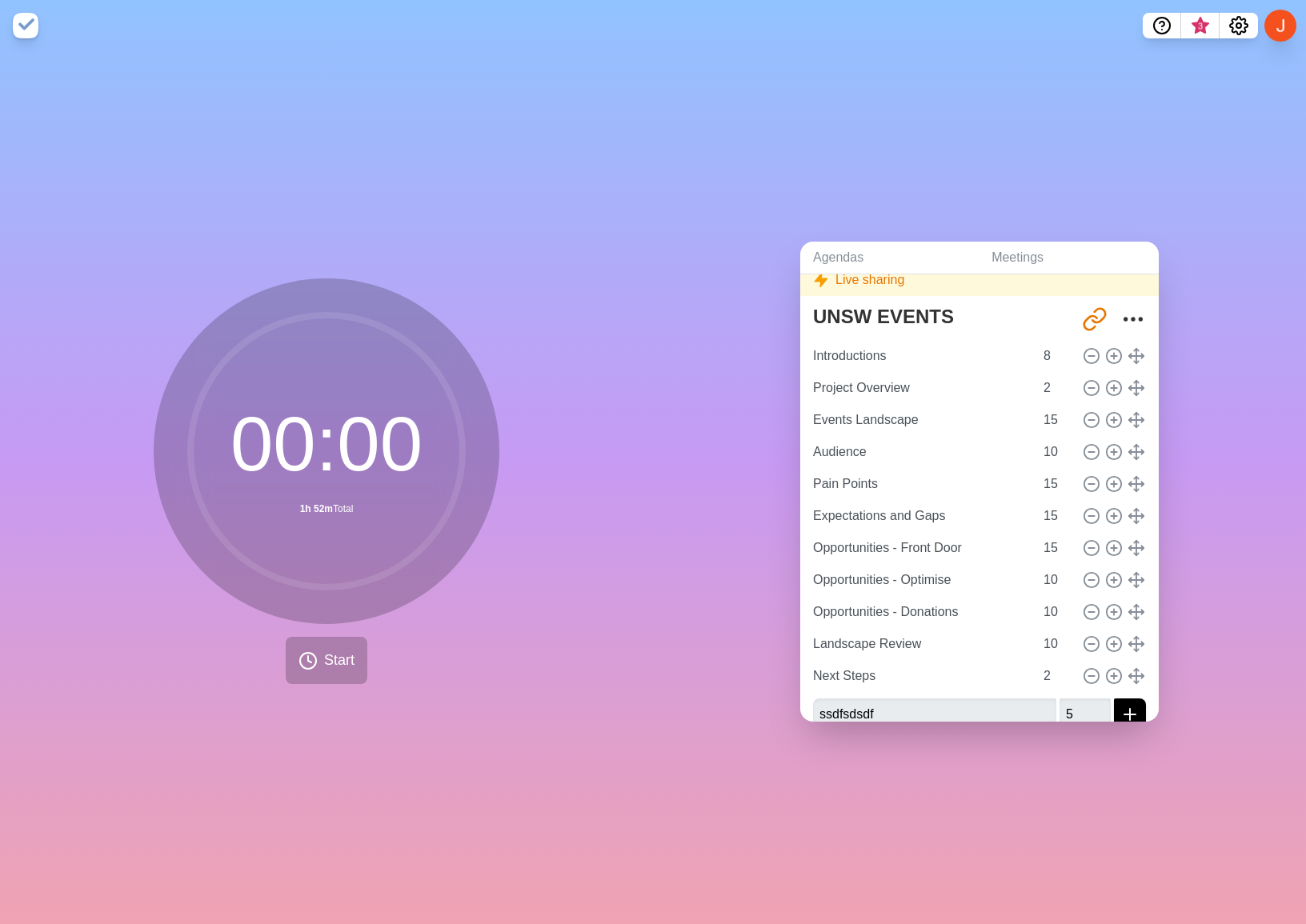 click on "Agendas   Meetings
Back
Live sharing   UNSW EVENTS   http://www.timeblocks.co/-OV5Kw2Suqxh7orjYpxN           Introductions   8       Project Overview   2       Events Landscape   15       Audience   10       Pain Points   15       Expectations and Gaps   15       Opportunities - Front Door   15       Opportunities - Optimise   10       Opportunities - Donations   10       Landscape Review   10       Next Steps   2             ssdfsdsdf   5" at bounding box center [980, 487] 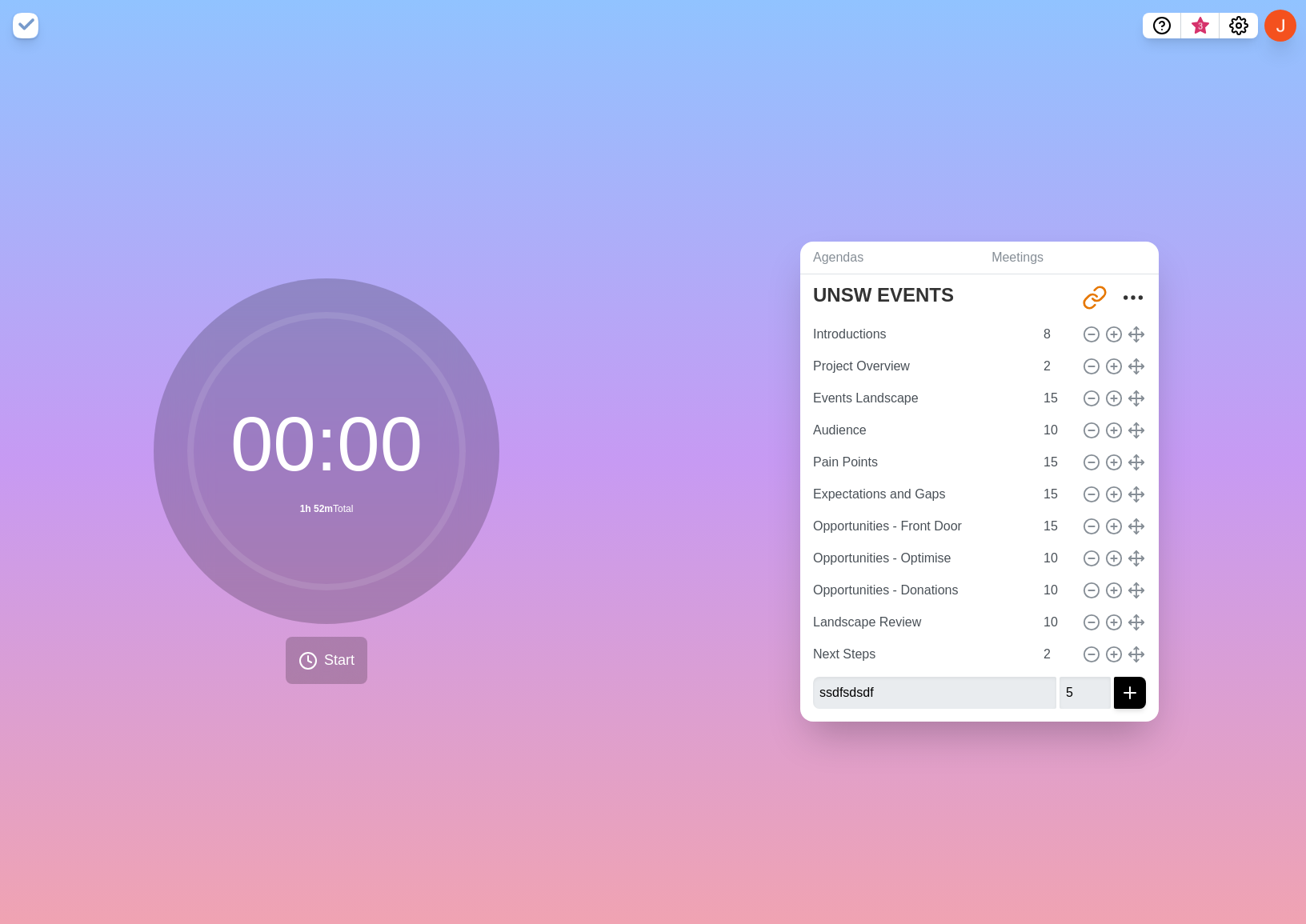 scroll, scrollTop: 76, scrollLeft: 0, axis: vertical 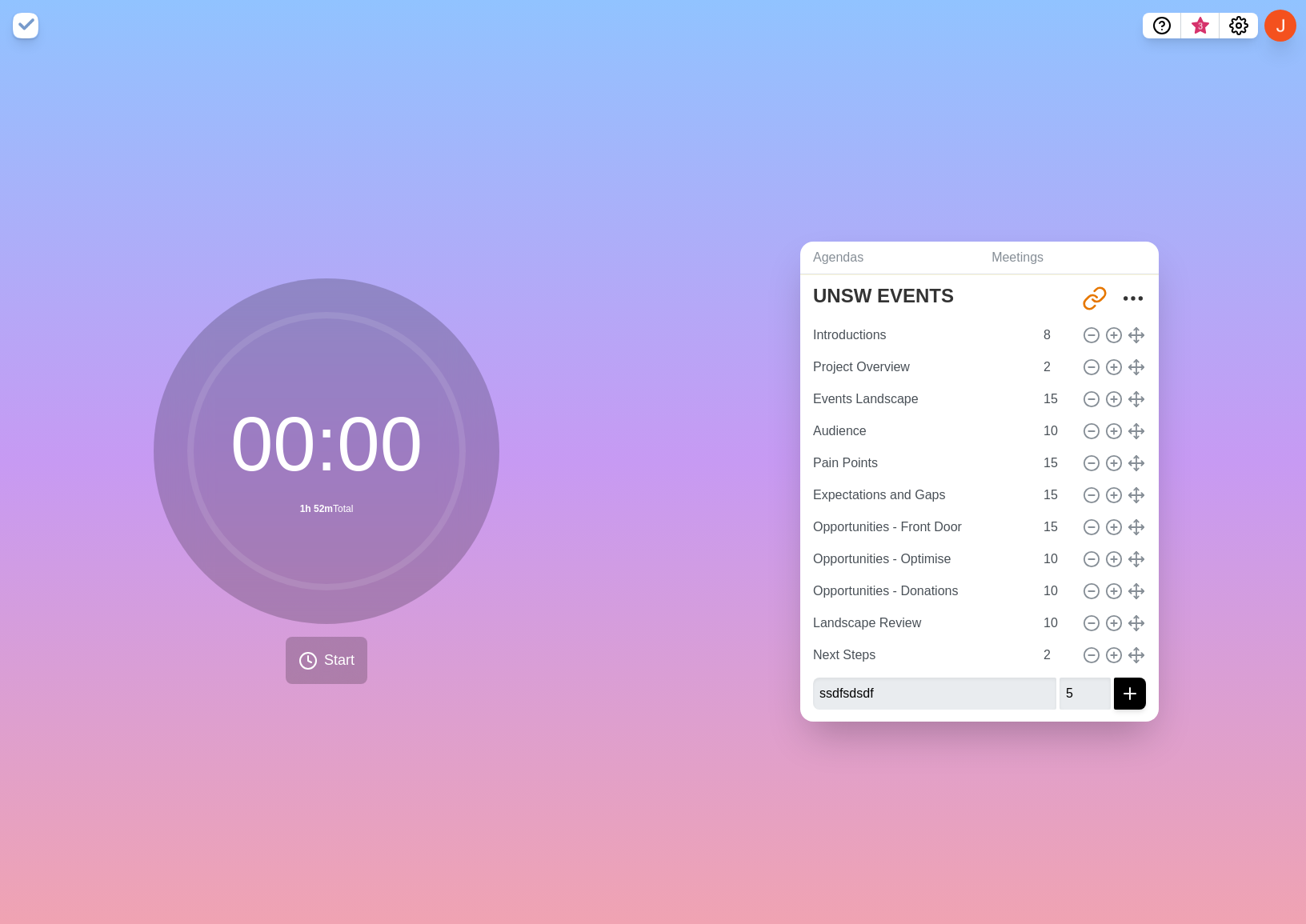 click 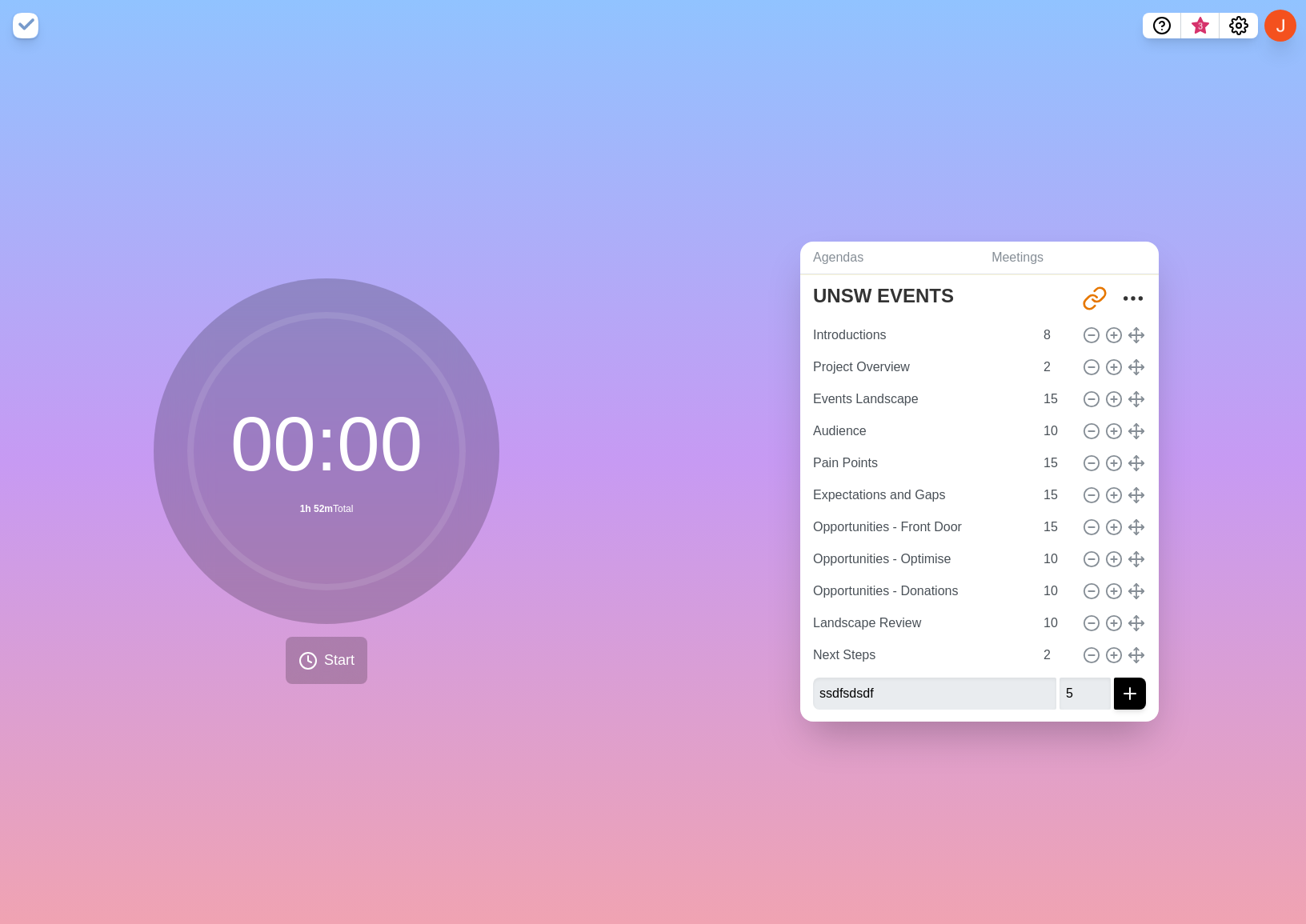 click 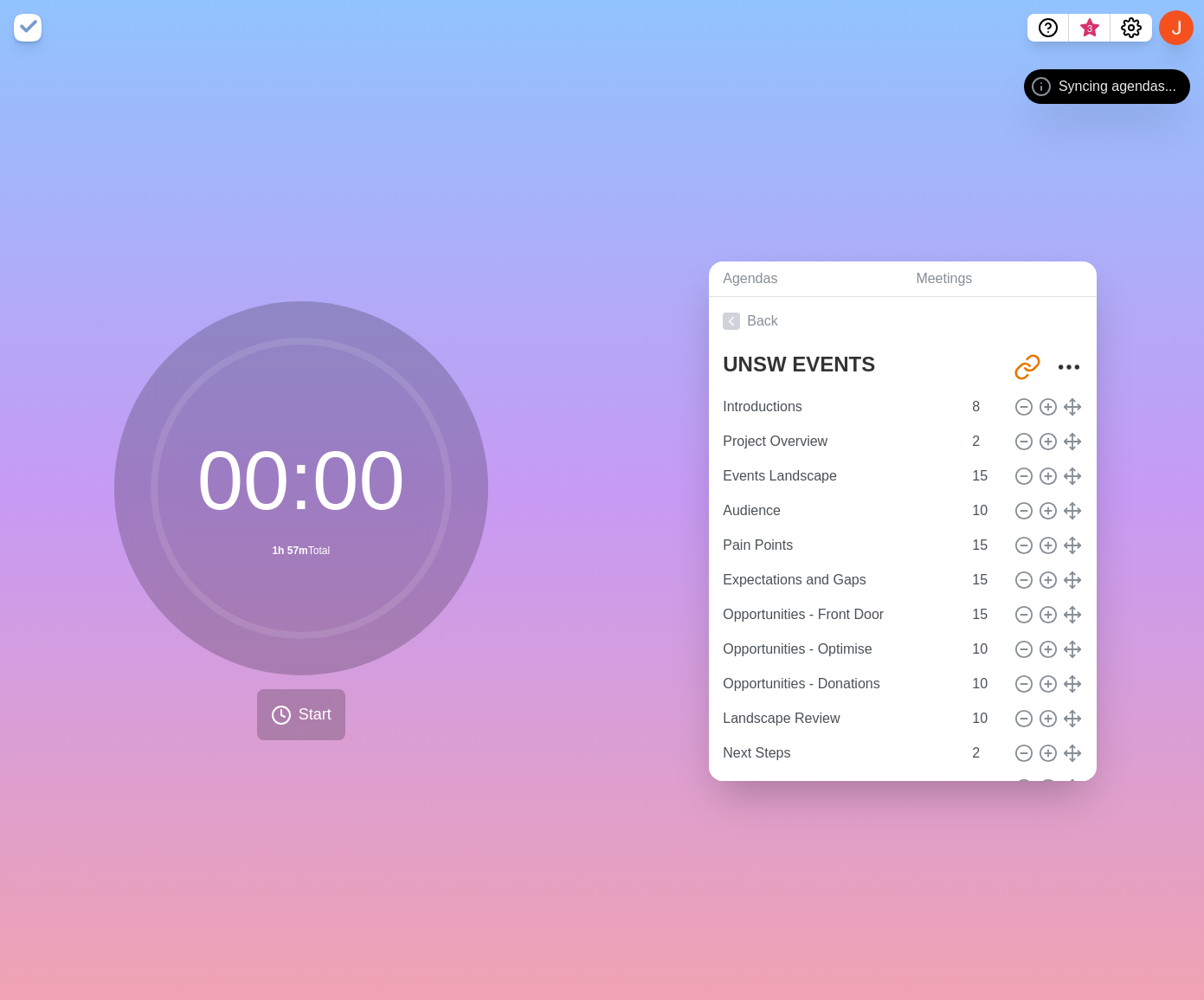 scroll, scrollTop: 0, scrollLeft: 0, axis: both 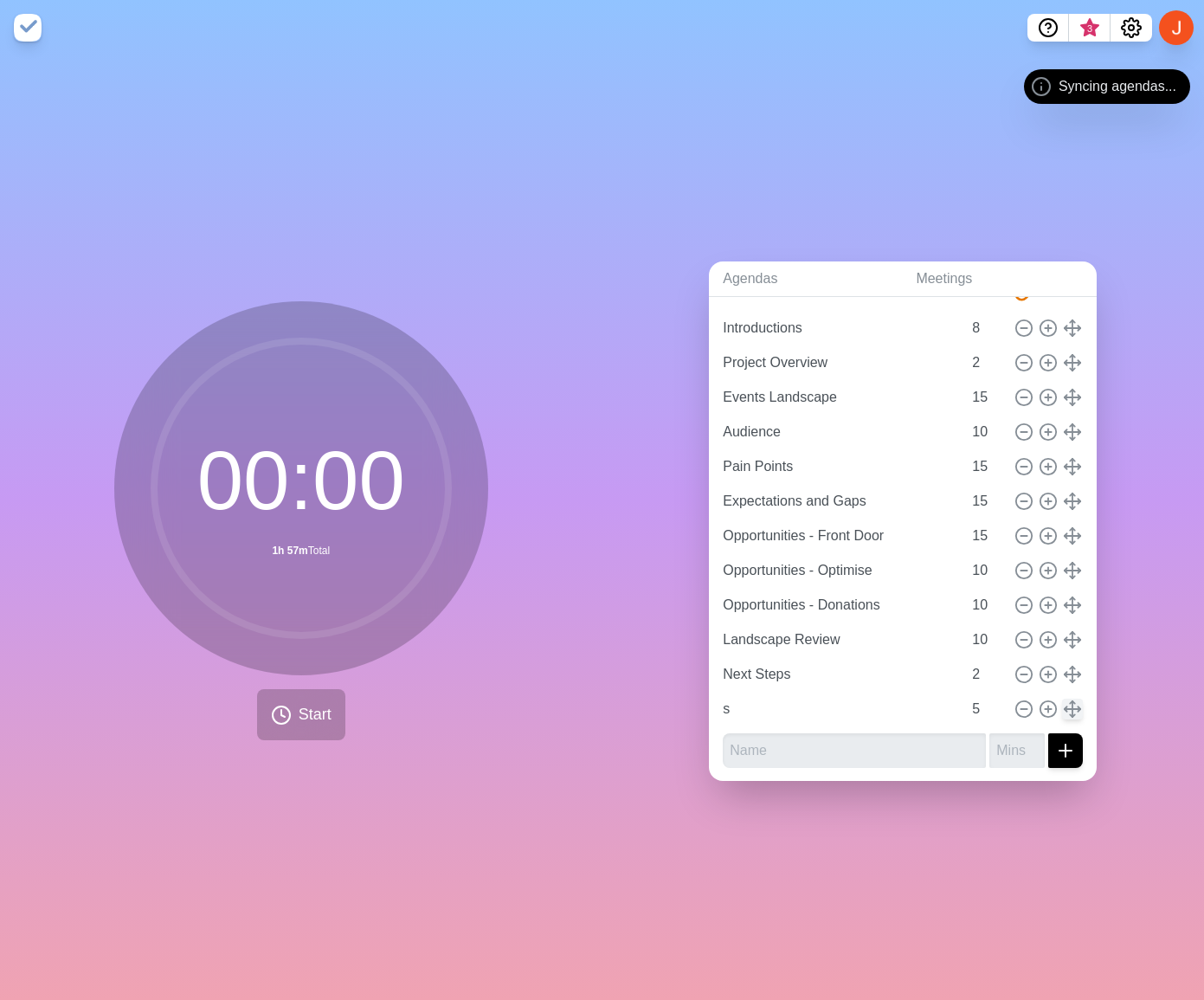type 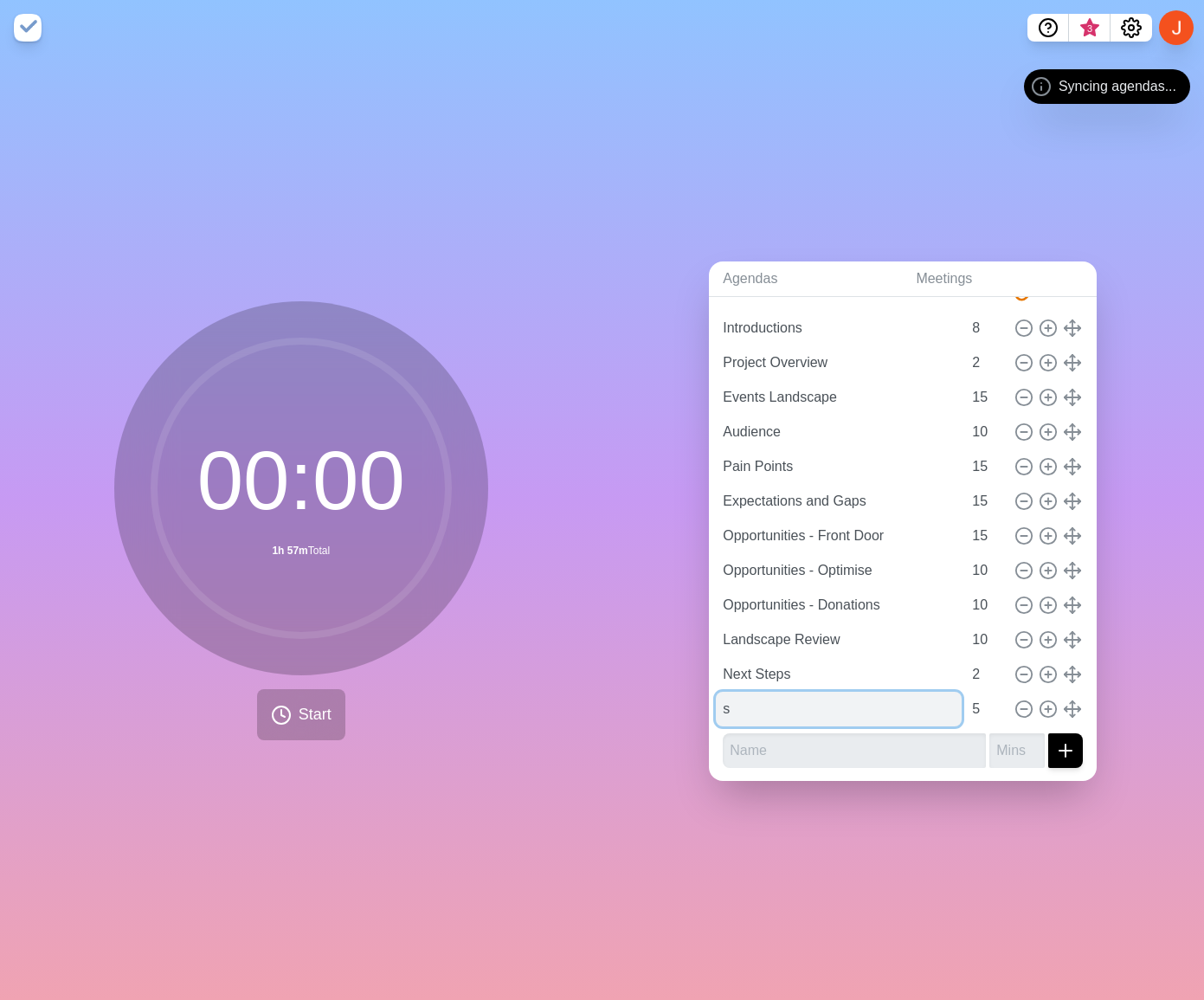 click on "s" at bounding box center (839, 709) 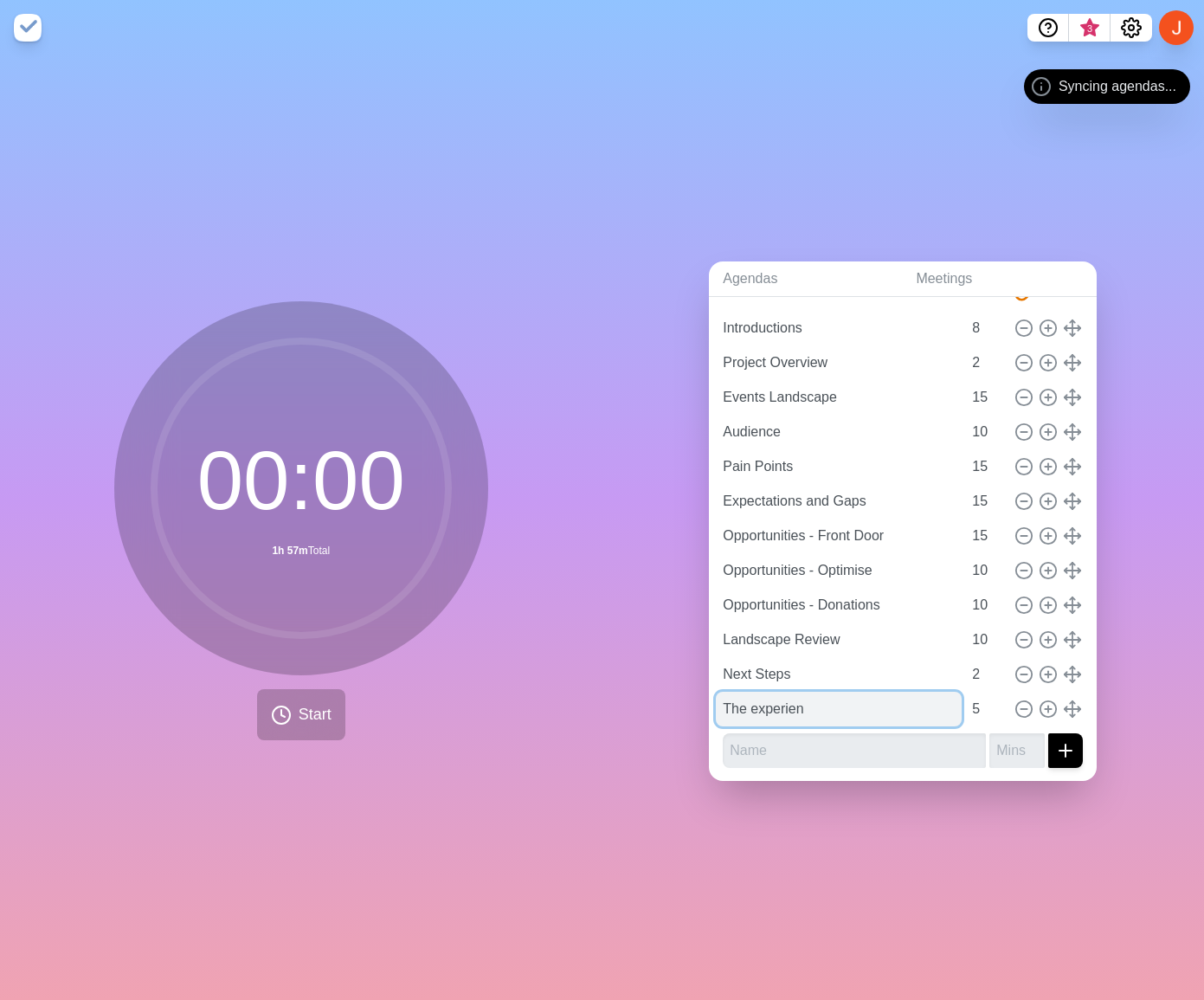 click on "The experien" at bounding box center (839, 709) 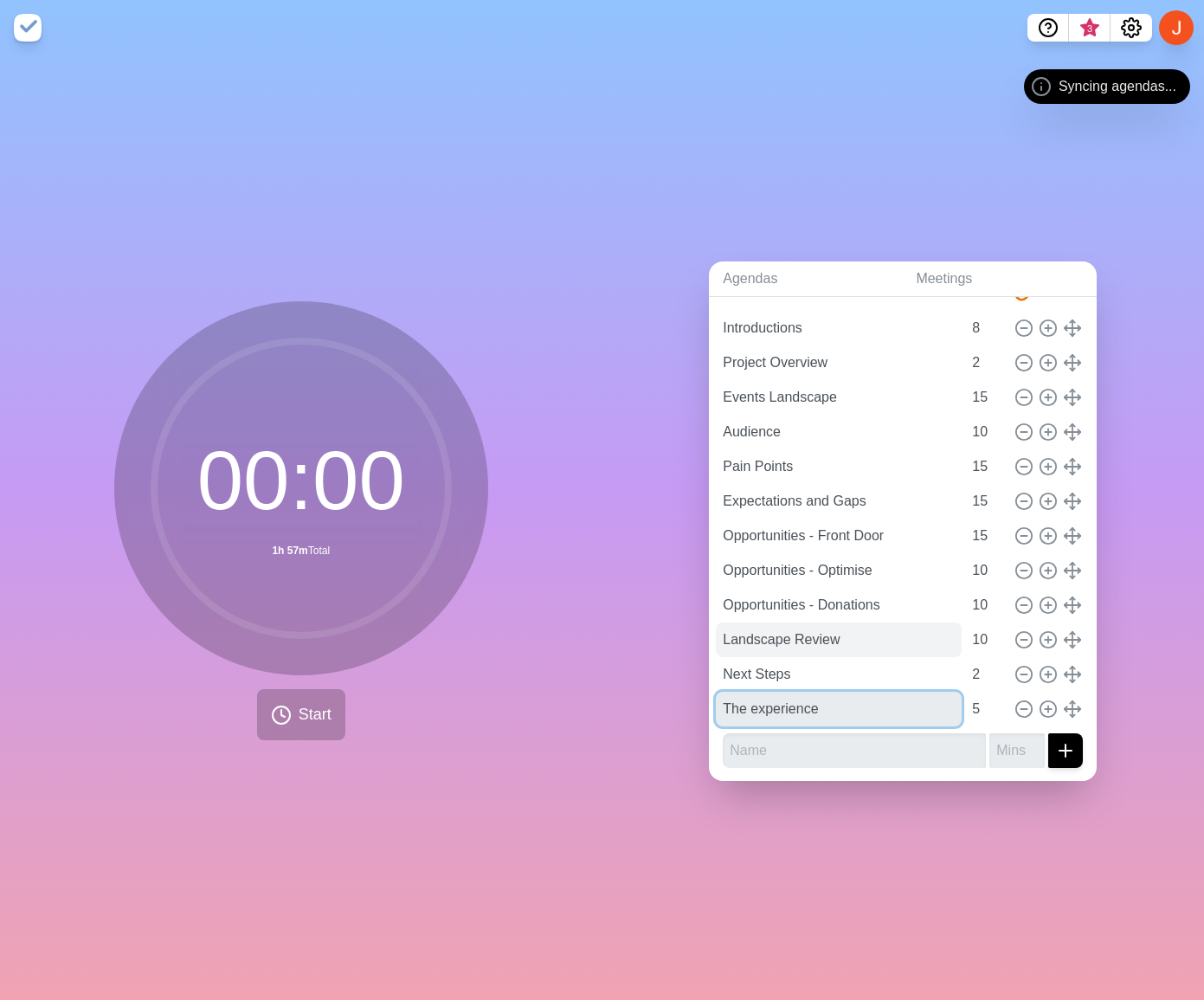 type on "The experience" 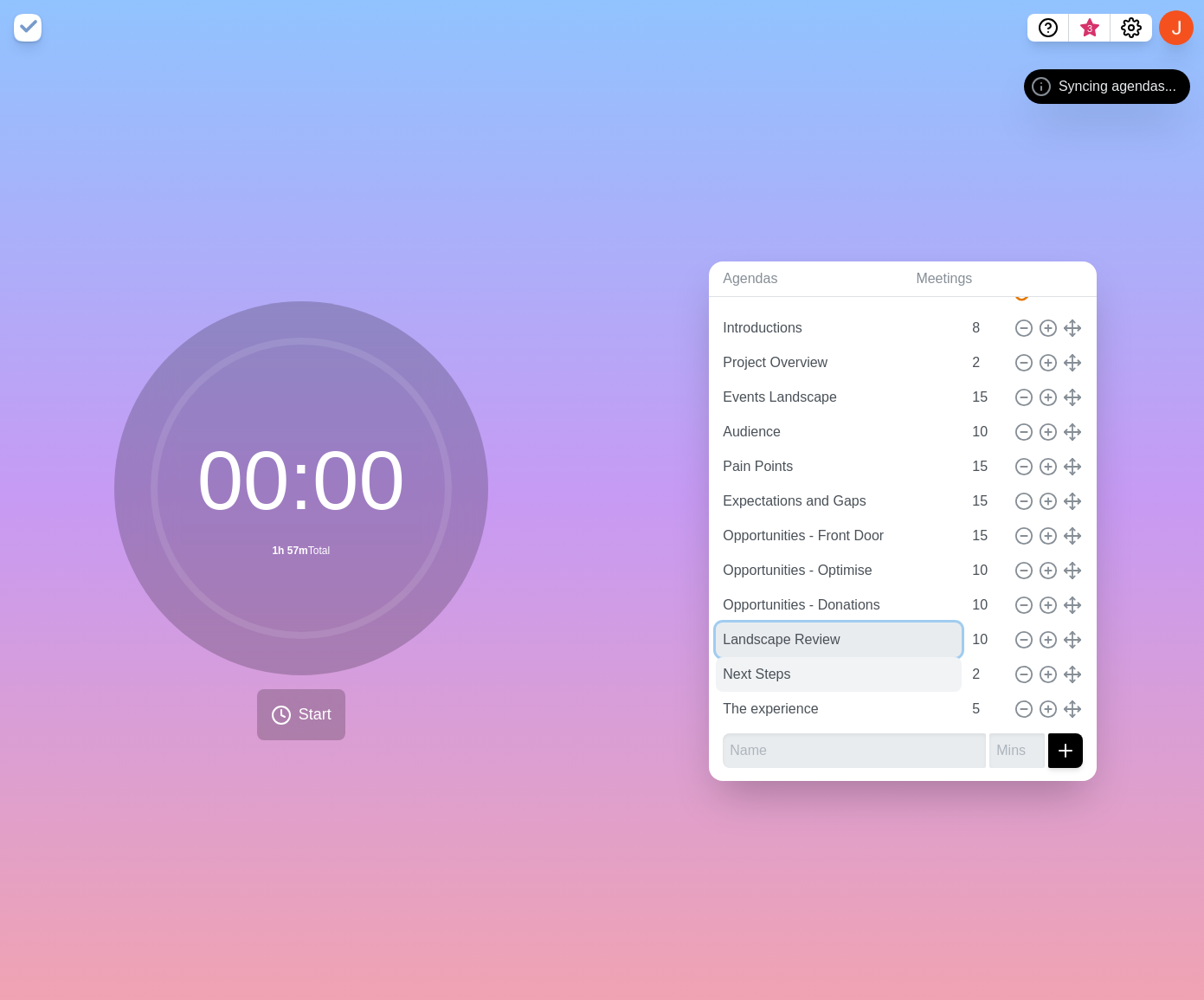 click on "Landscape Review" at bounding box center (839, 640) 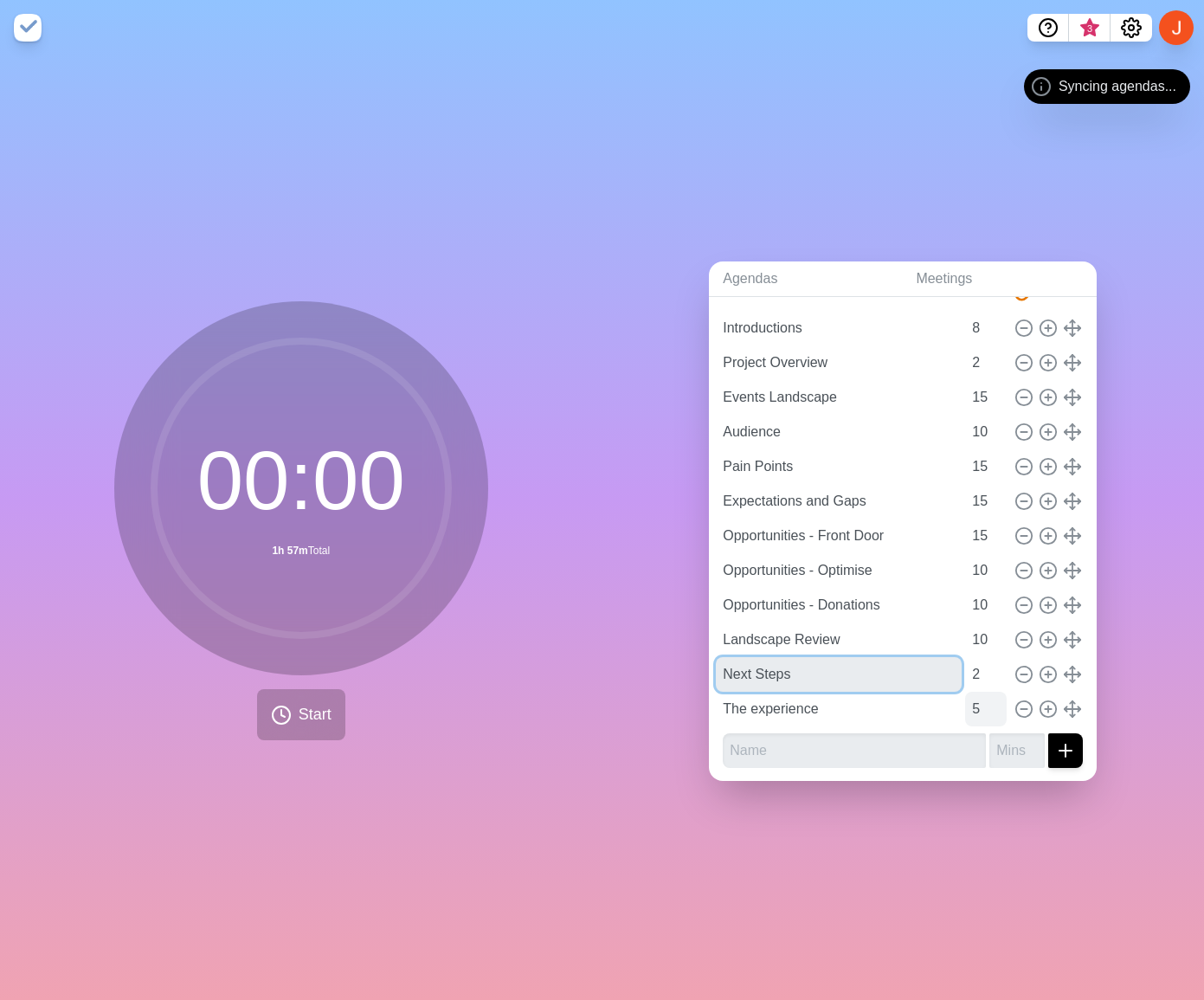 drag, startPoint x: 866, startPoint y: 688, endPoint x: 996, endPoint y: 709, distance: 131.68523 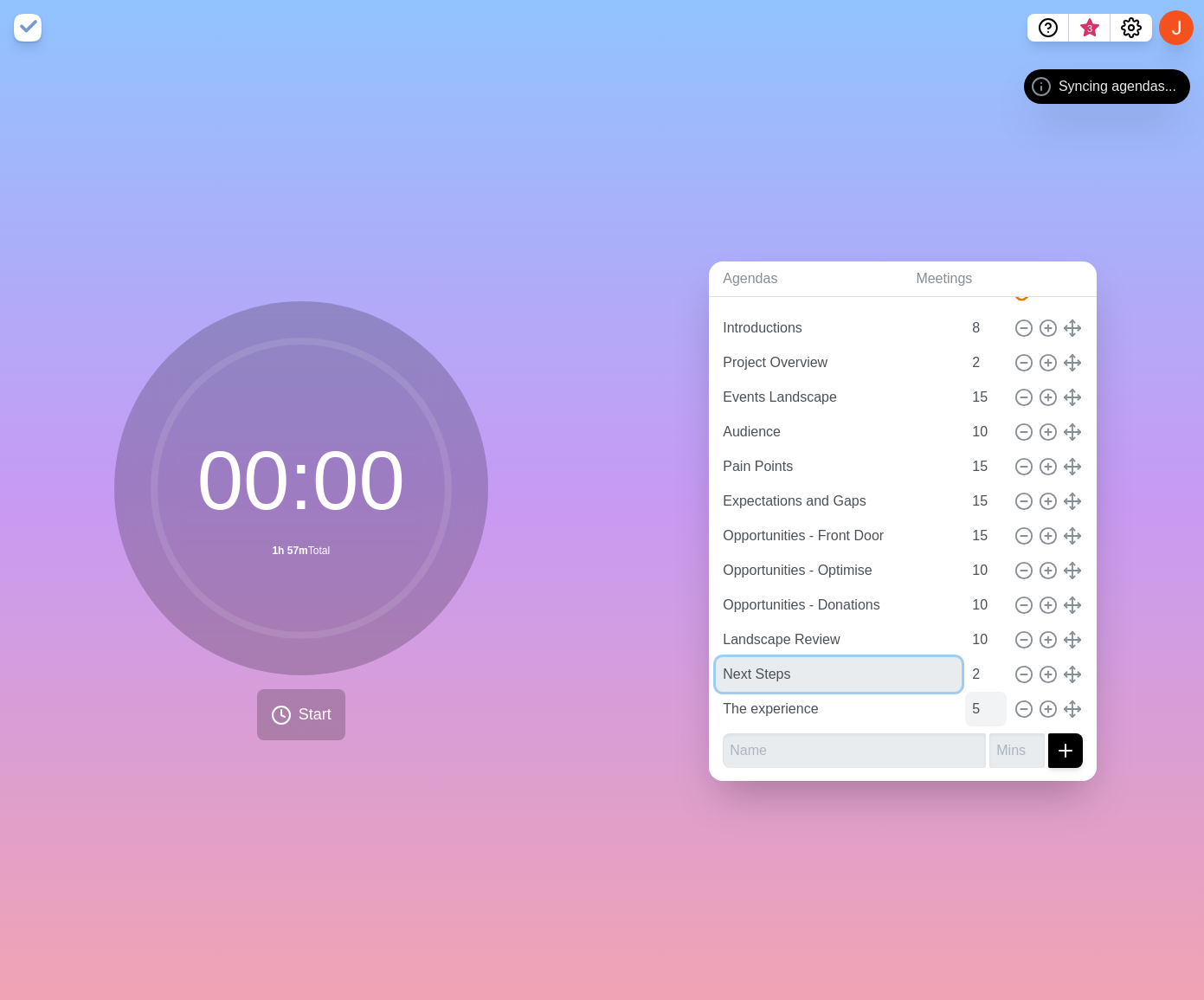 click on "Next Steps" at bounding box center [839, 674] 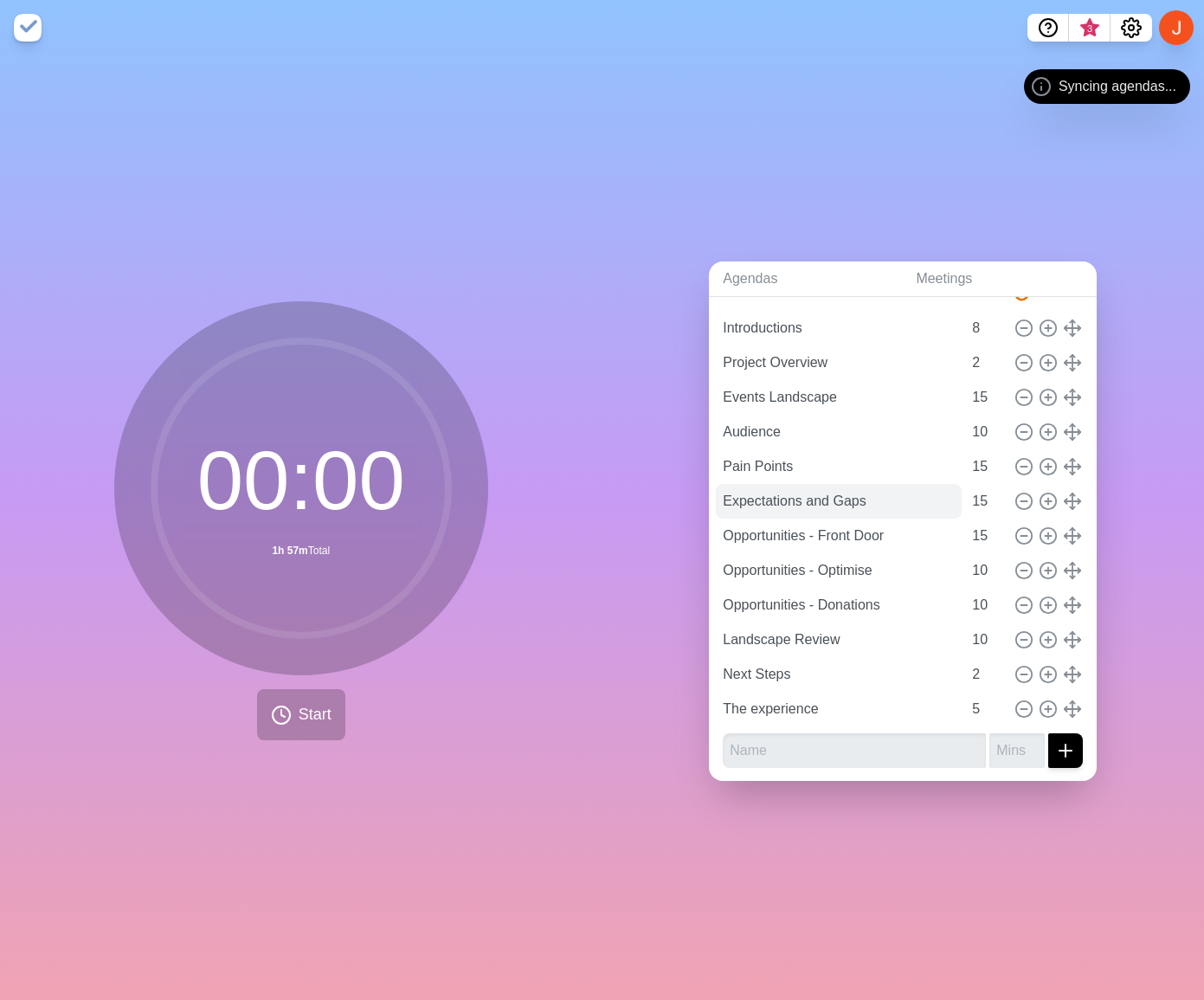 scroll, scrollTop: 62, scrollLeft: 0, axis: vertical 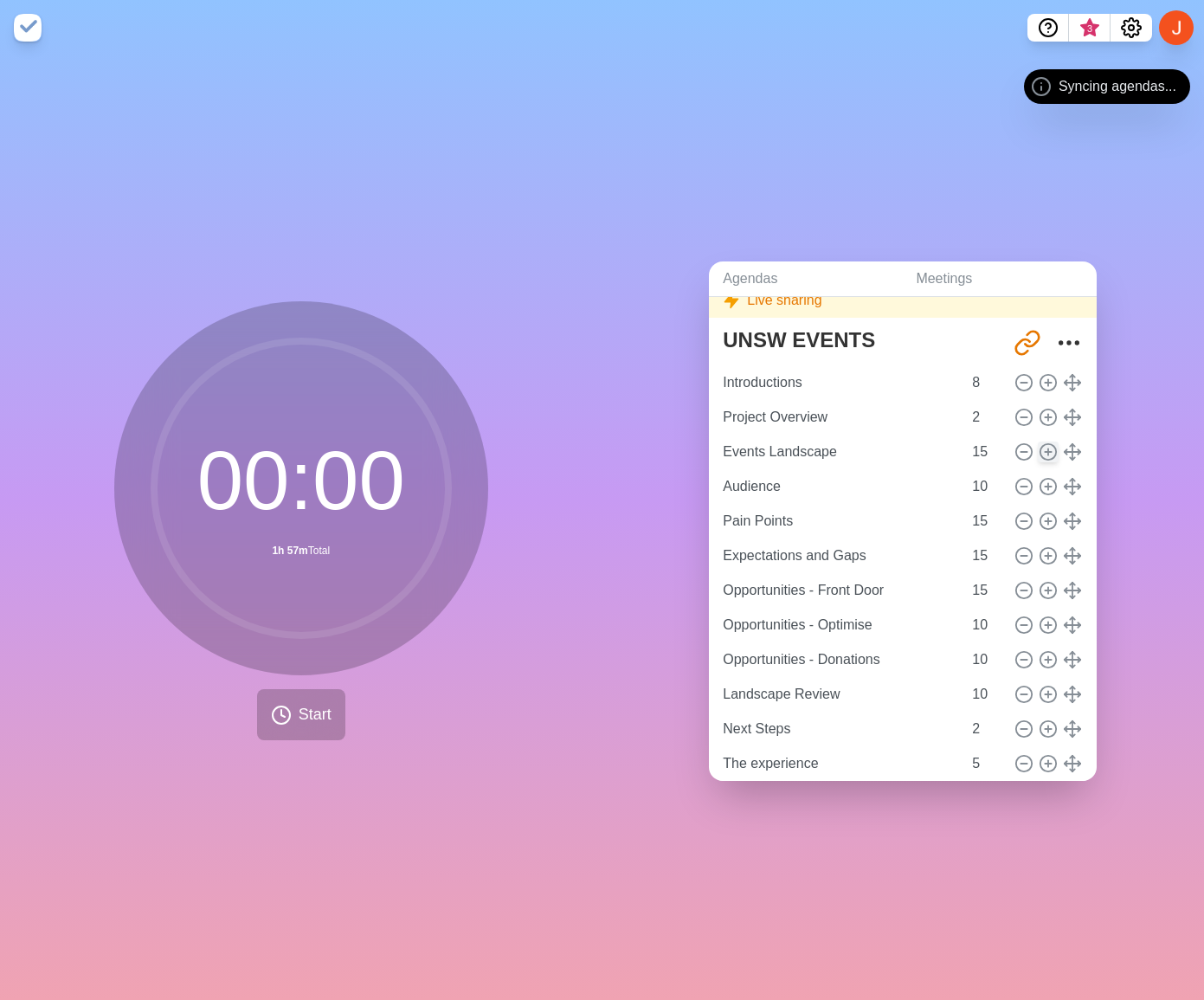 click 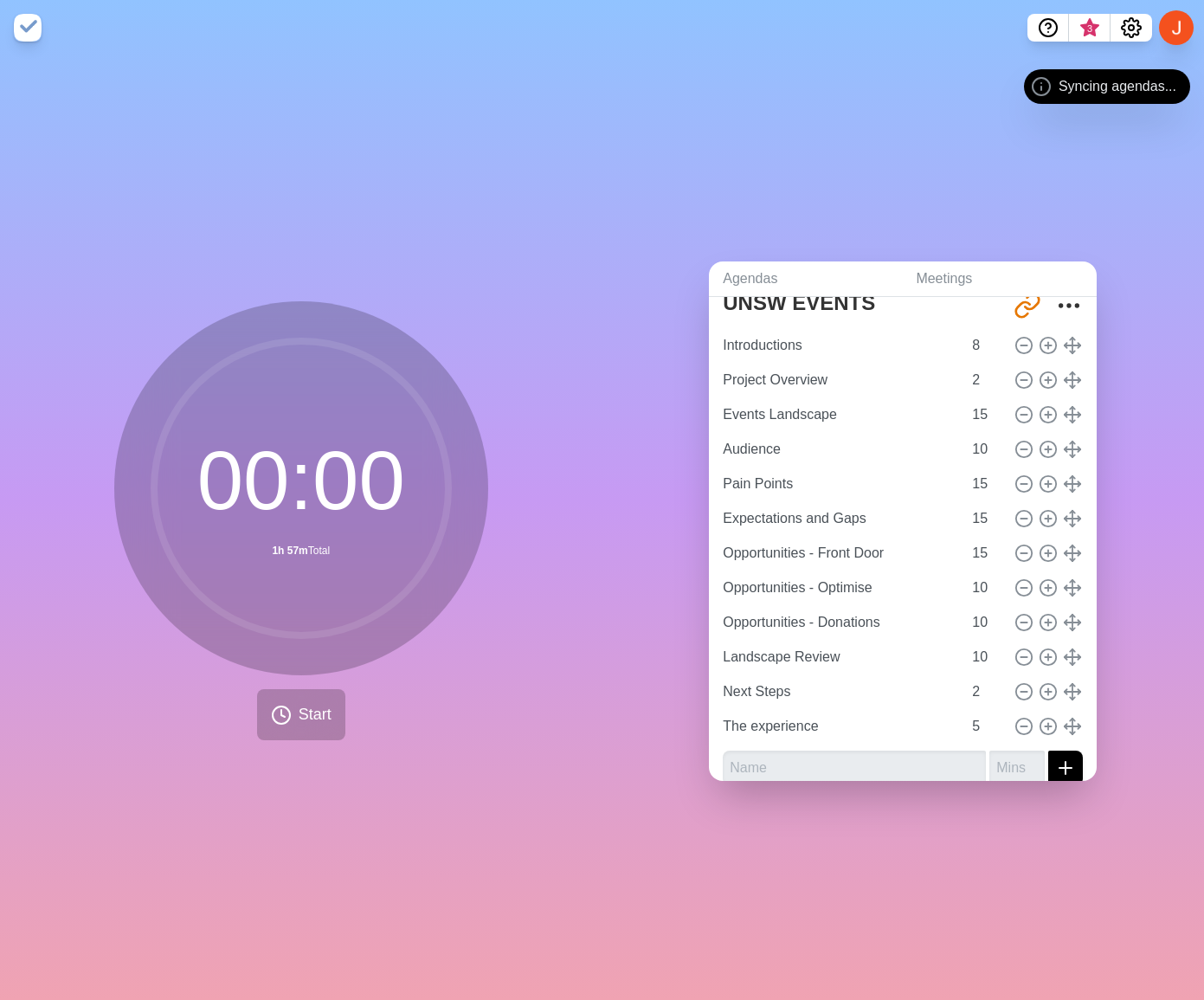 scroll, scrollTop: 102, scrollLeft: 0, axis: vertical 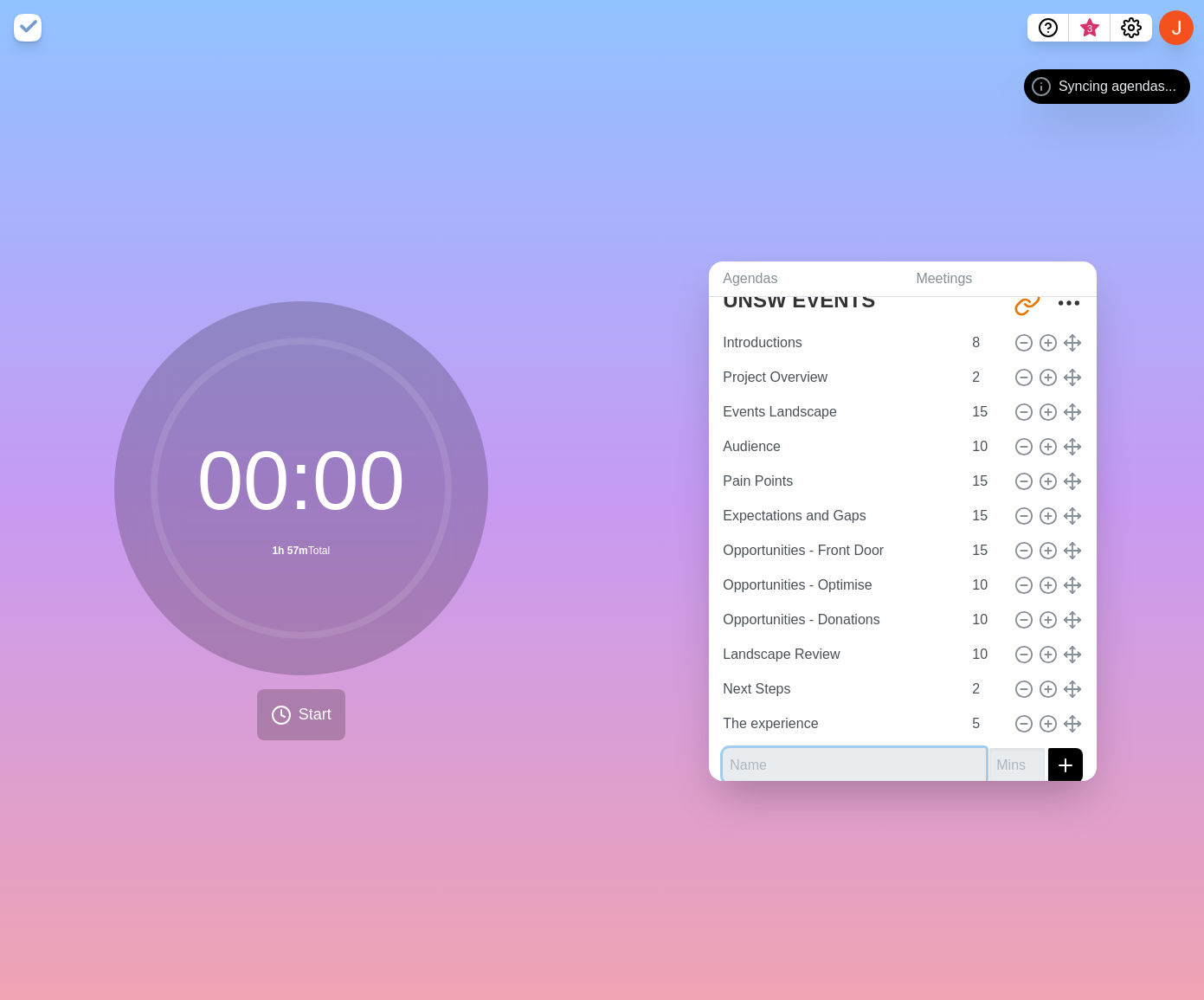 click at bounding box center (854, 765) 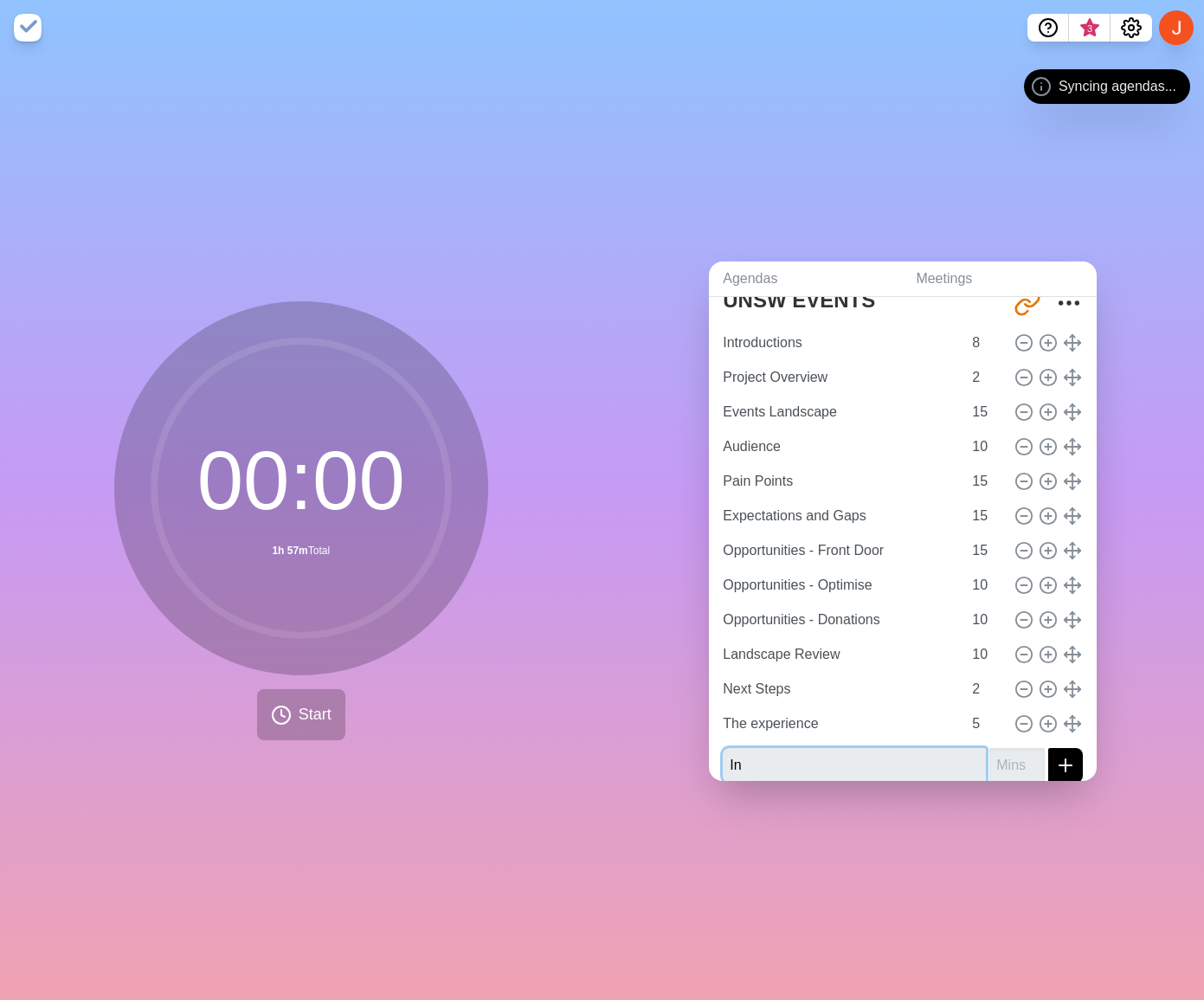 type on "I" 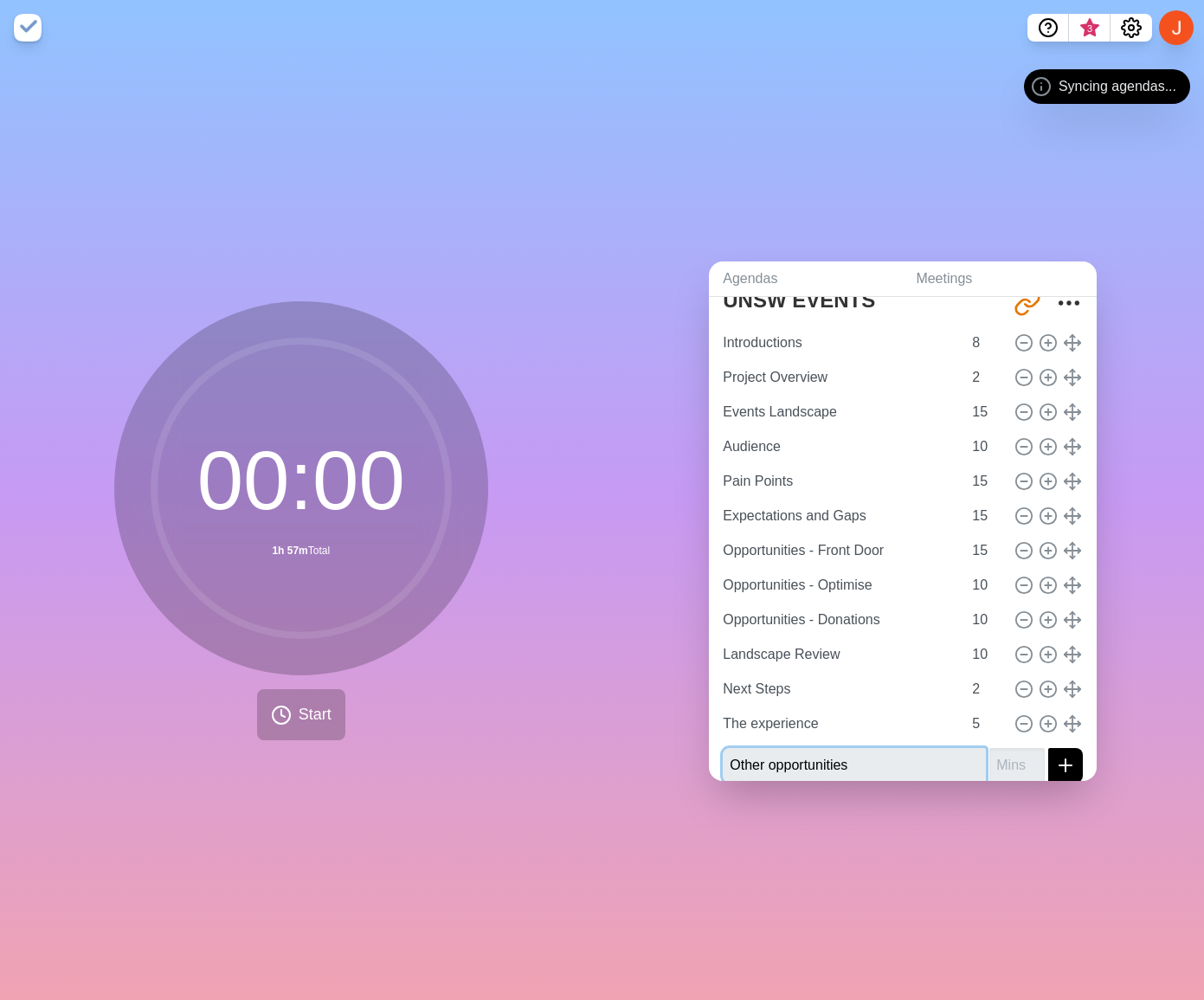 type on "Other opportunities" 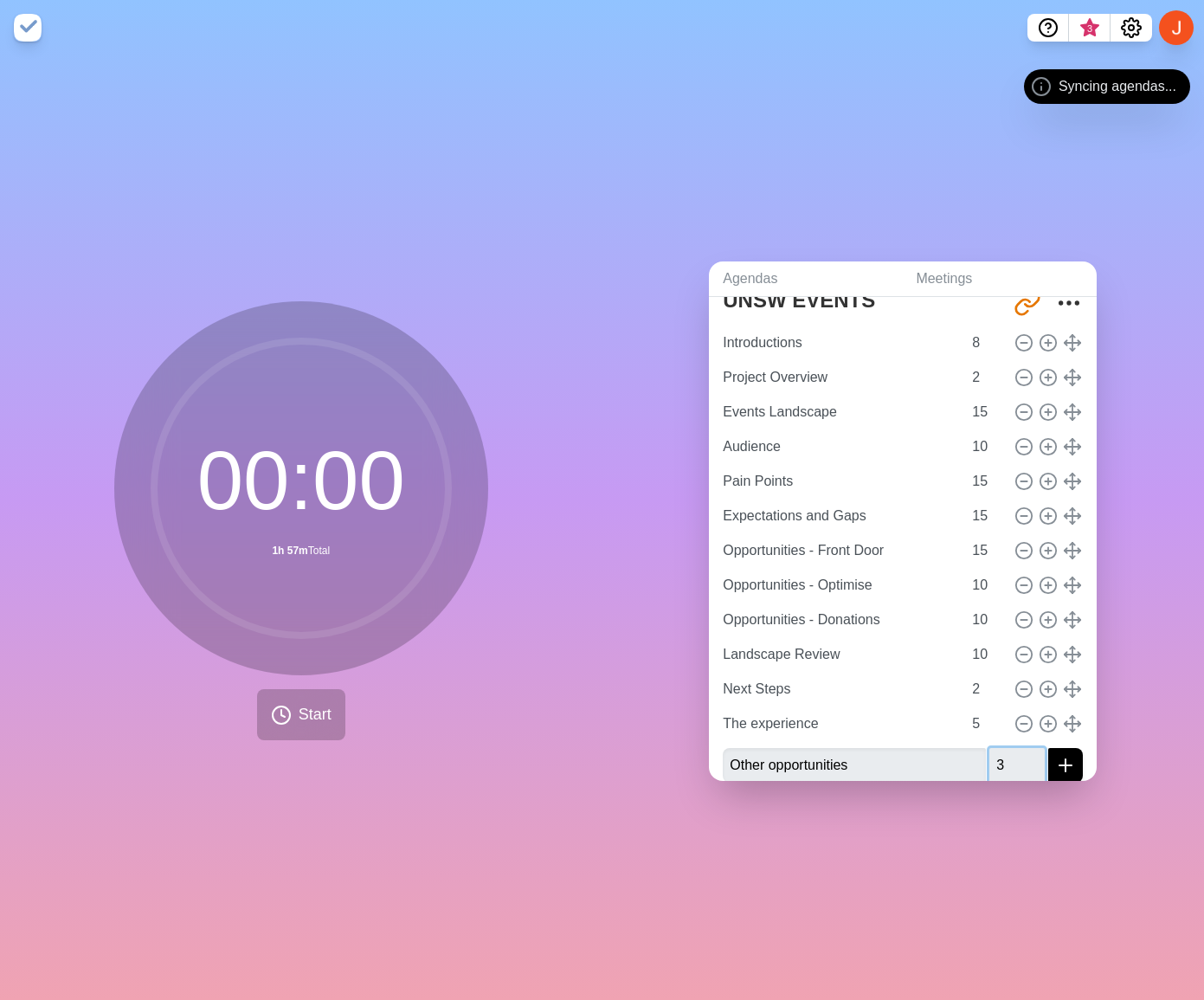 type on "3" 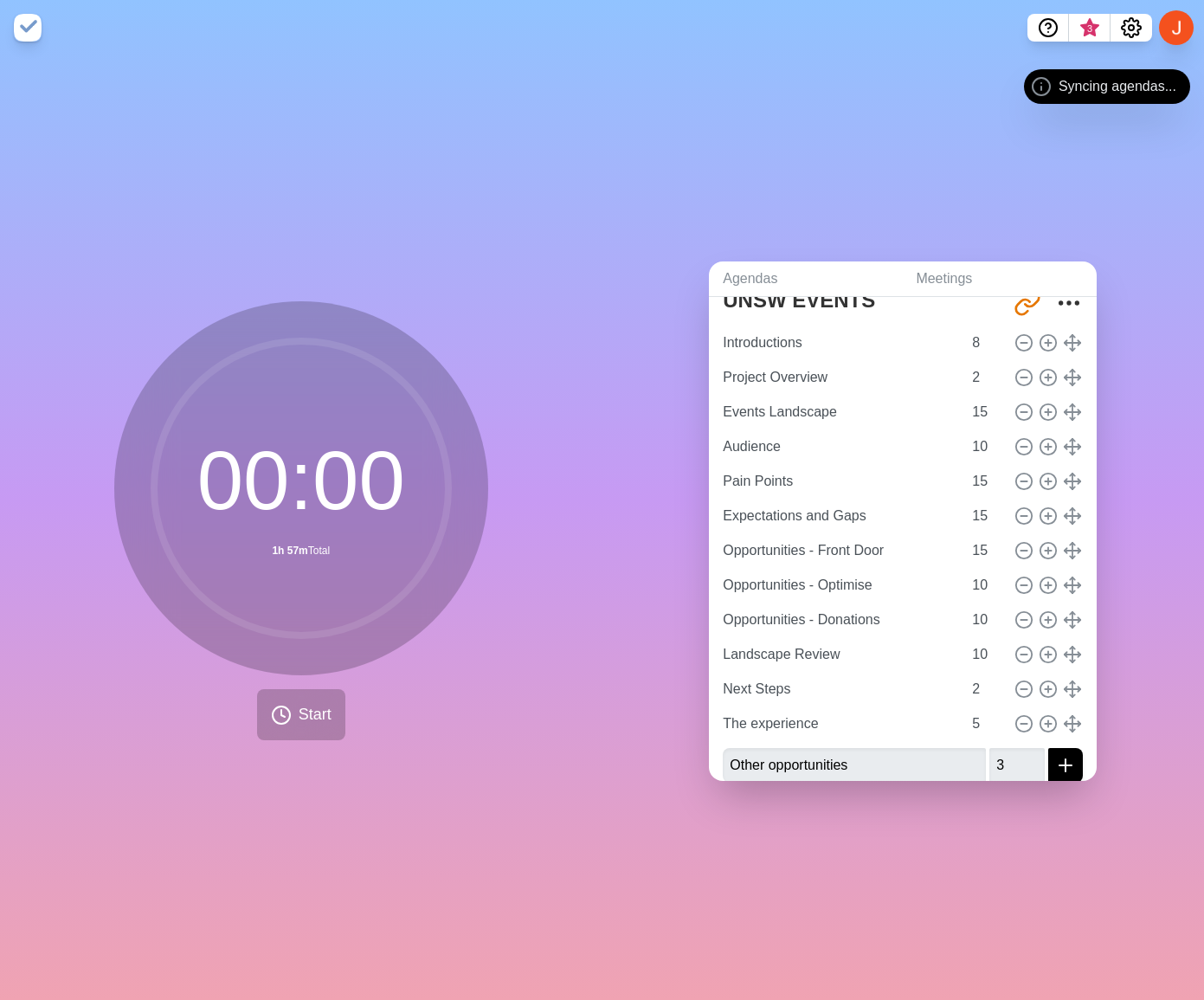 click 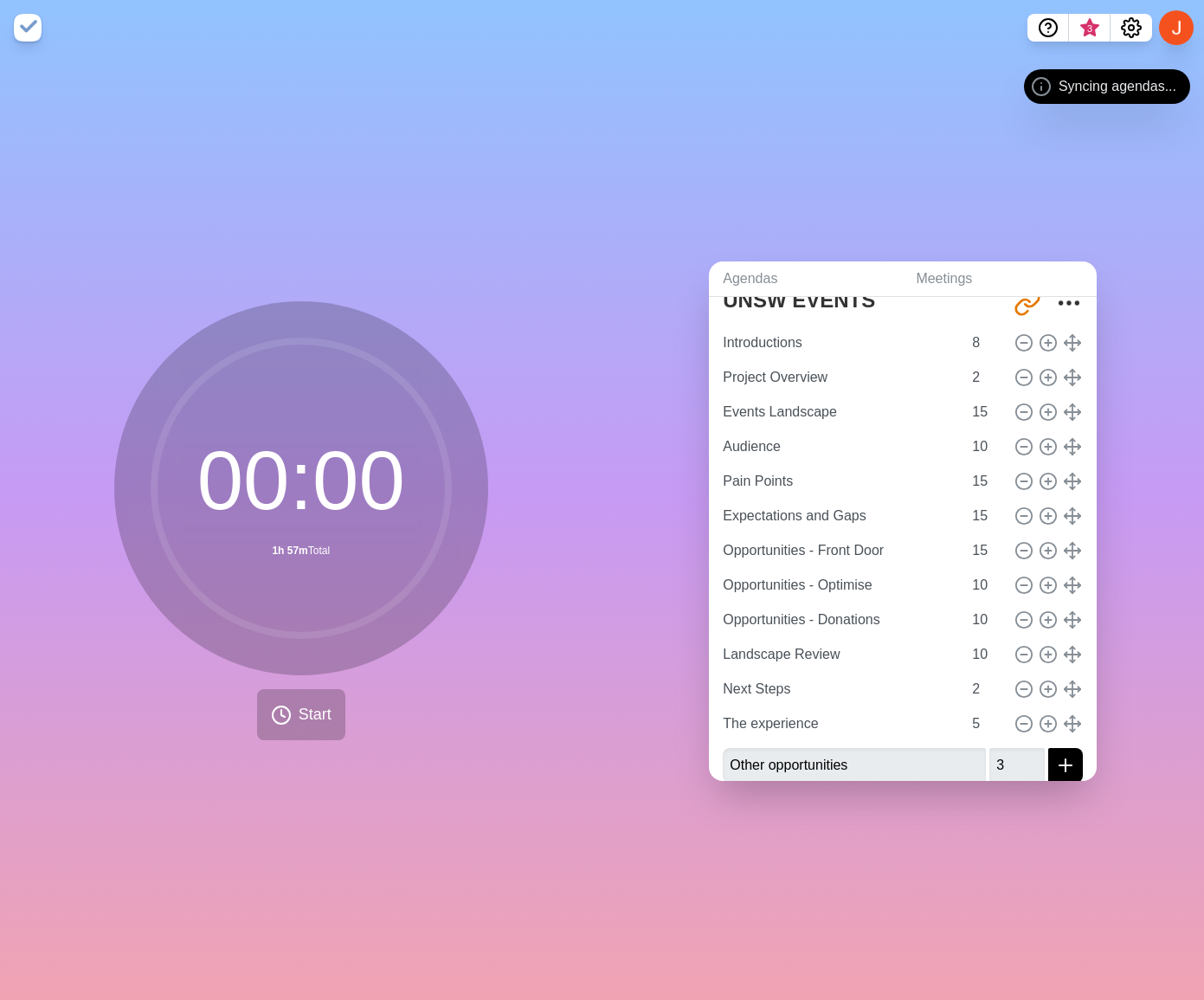 click 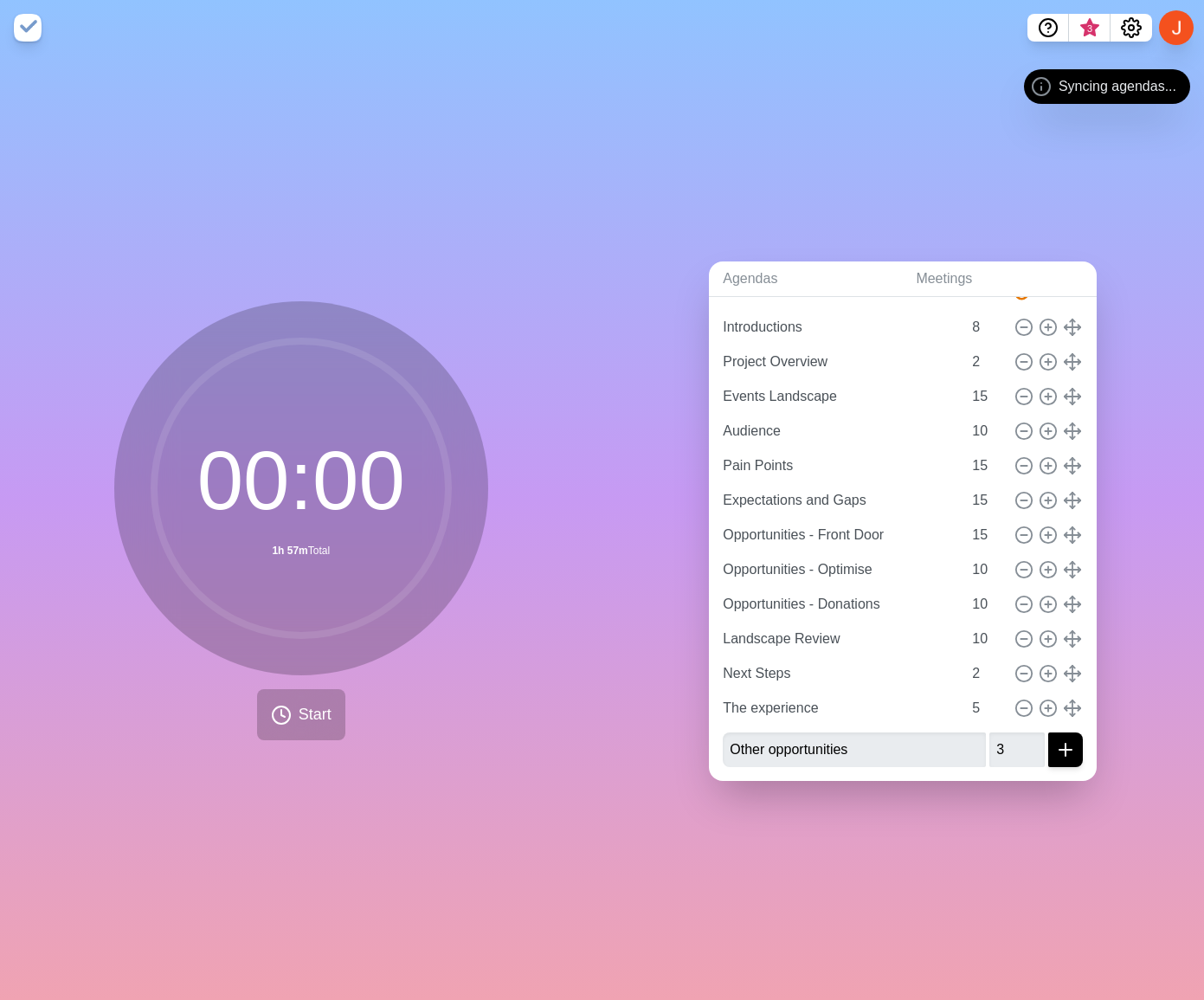 scroll, scrollTop: 117, scrollLeft: 0, axis: vertical 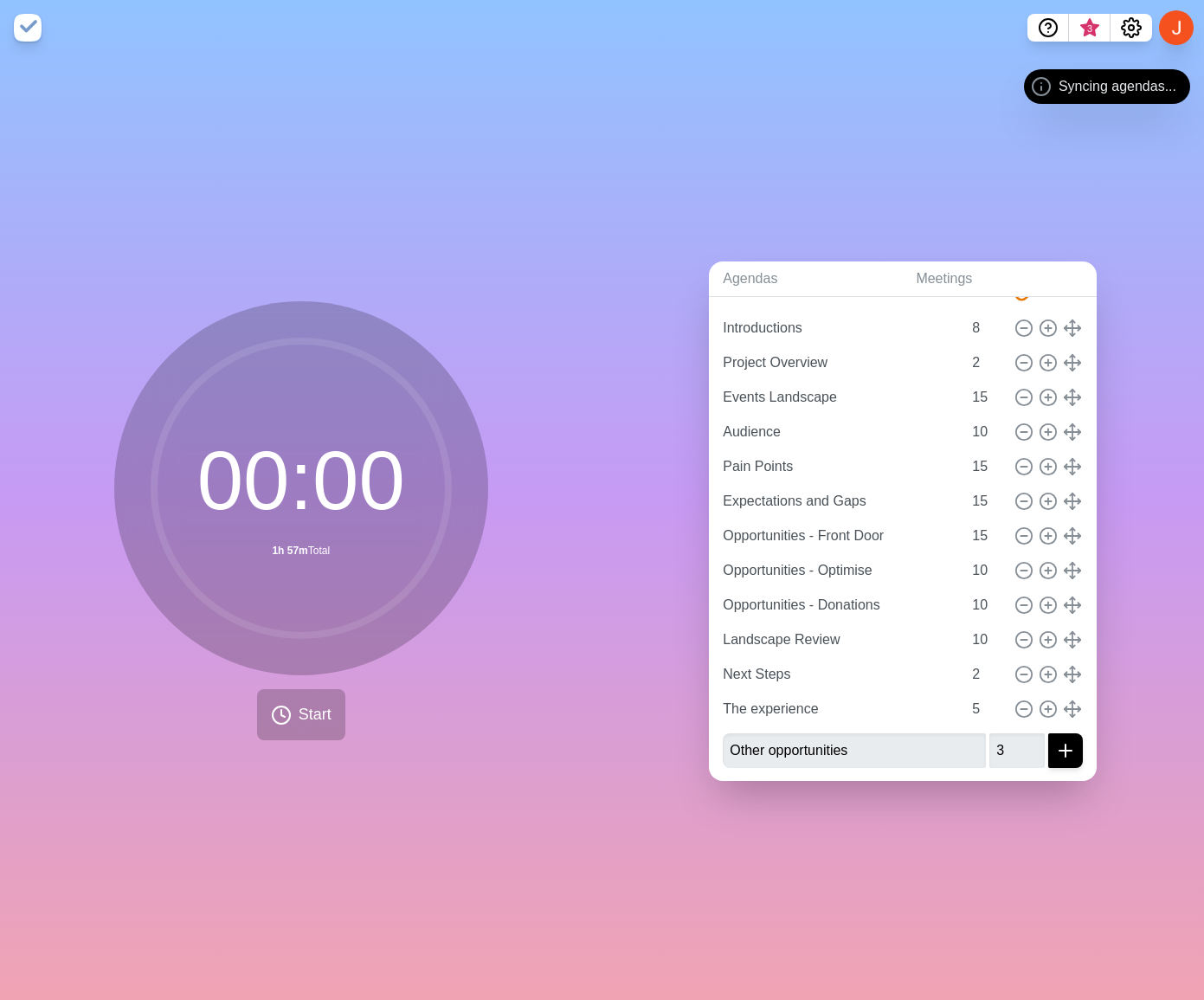 click 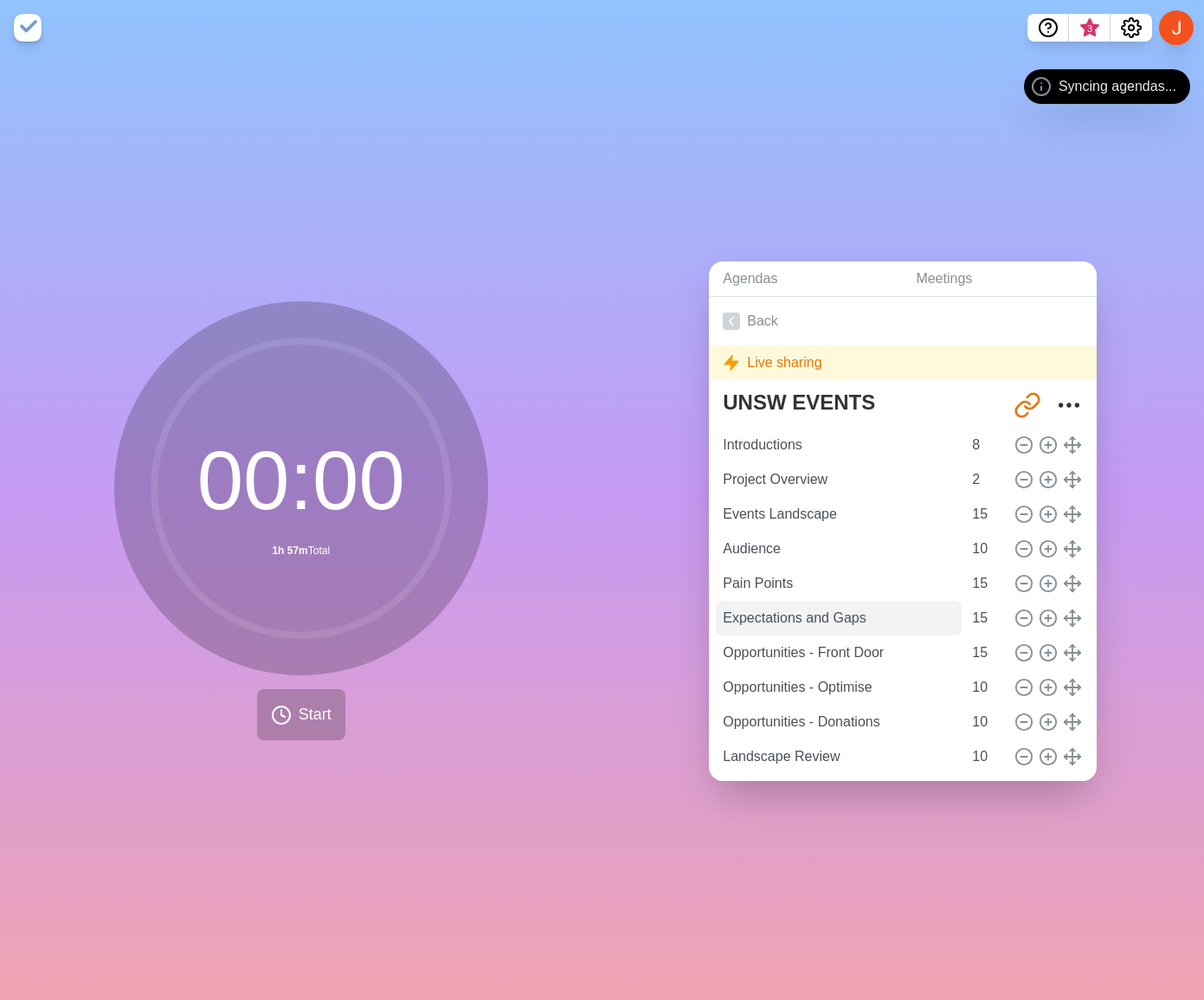scroll, scrollTop: 0, scrollLeft: 0, axis: both 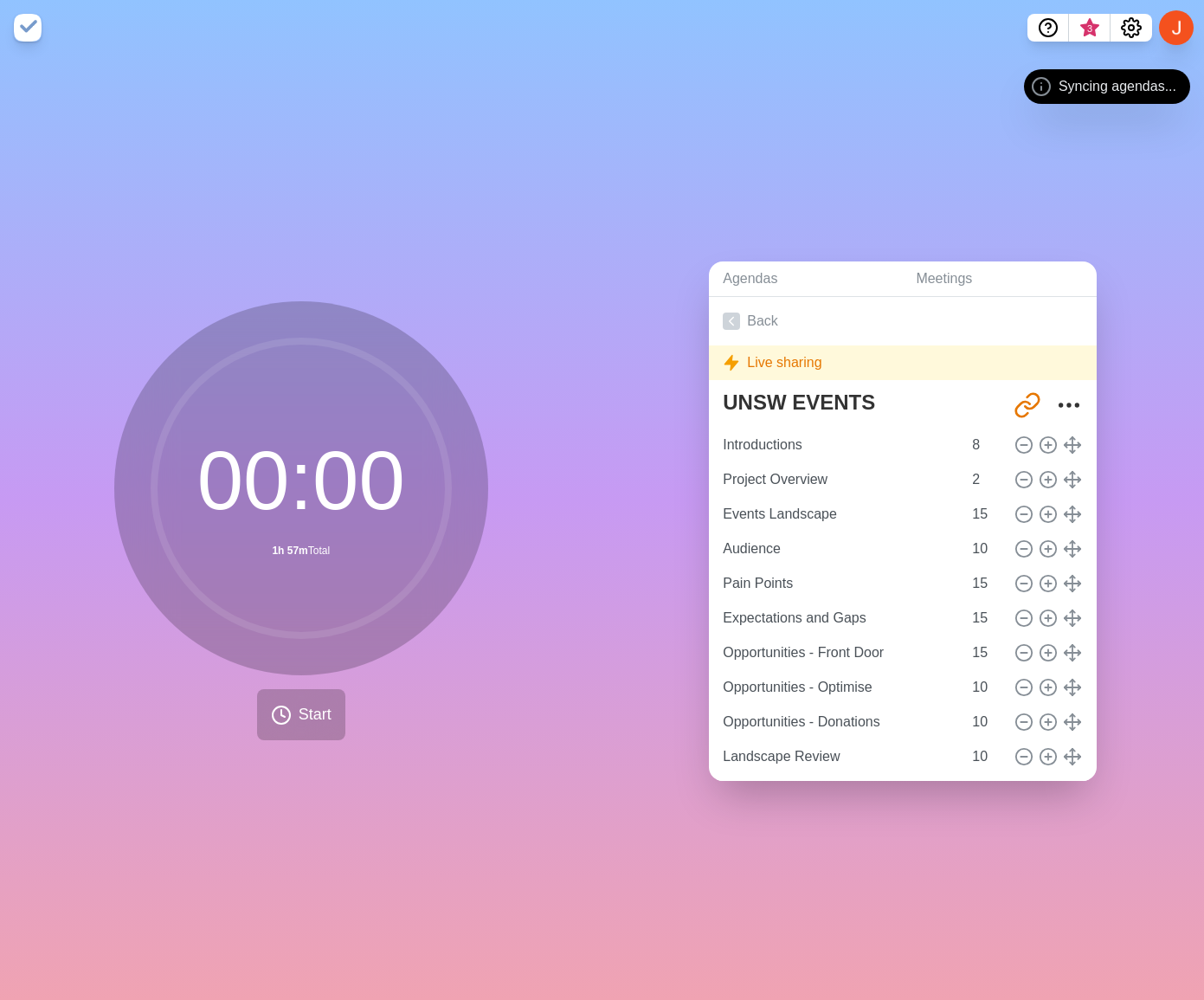click on "00 : 00   1h 57m
Total             Start" at bounding box center (301, 527) 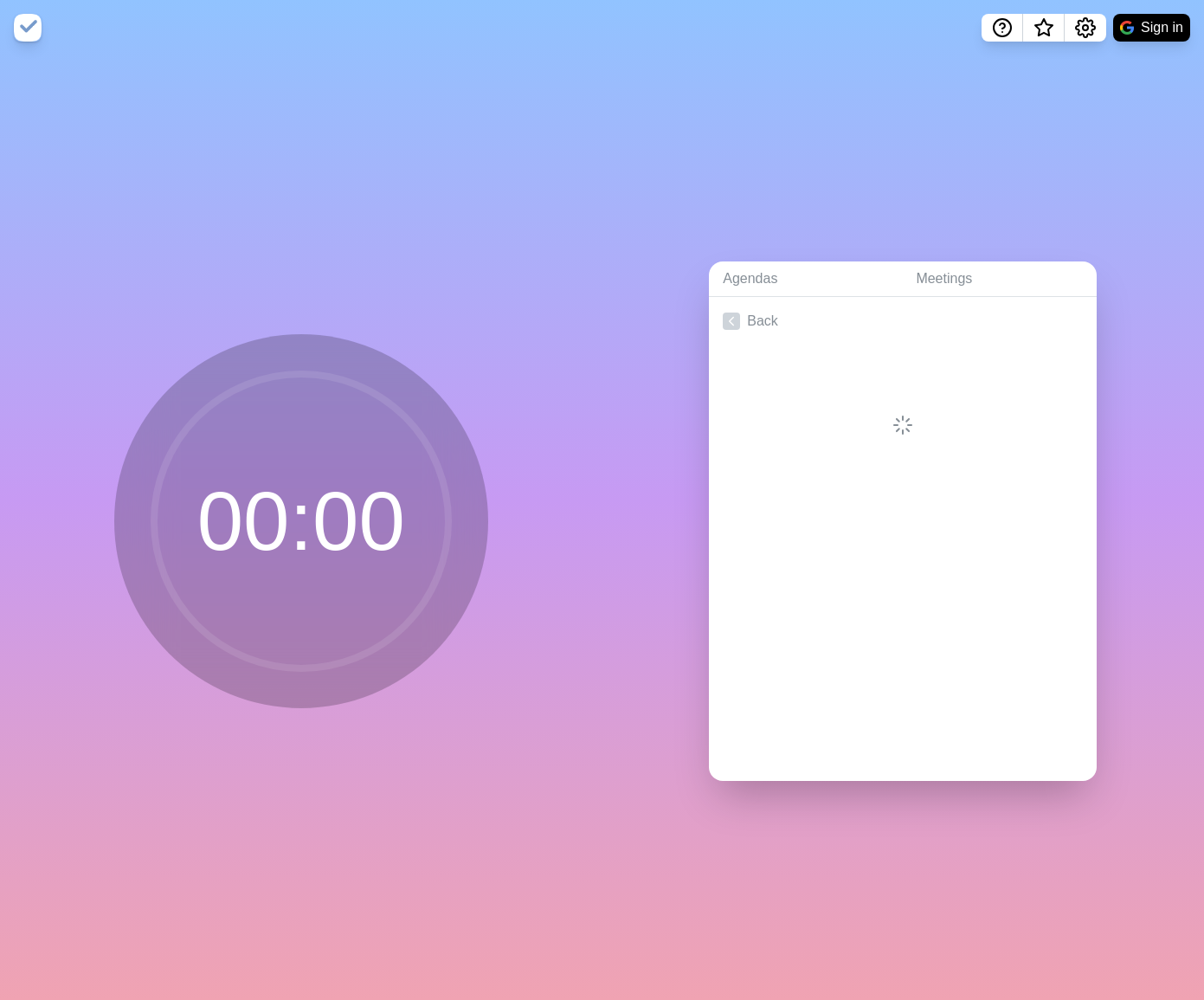 scroll, scrollTop: 0, scrollLeft: 0, axis: both 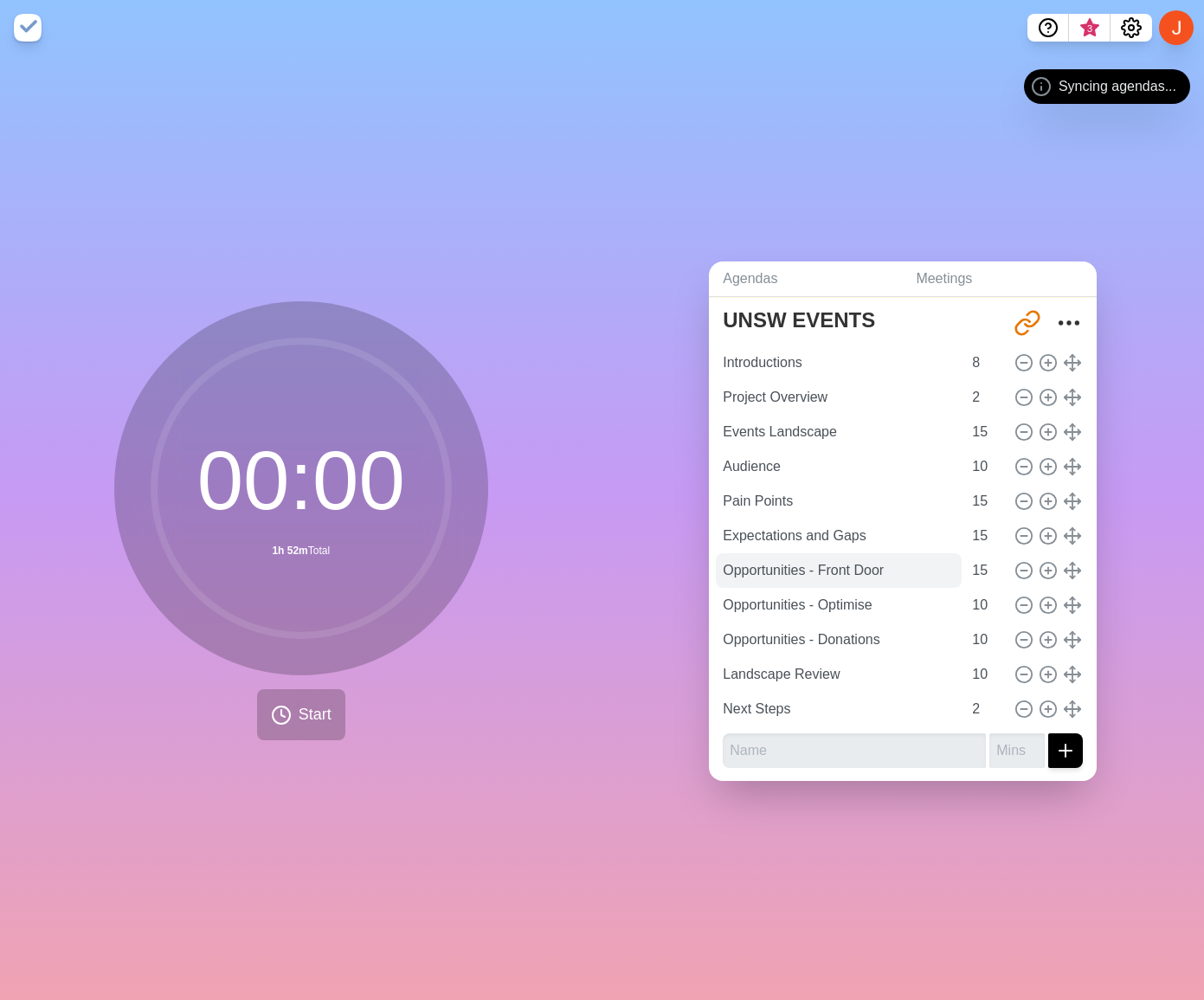 click on "00 : 00   1h 52m
Total             Start" at bounding box center [301, 527] 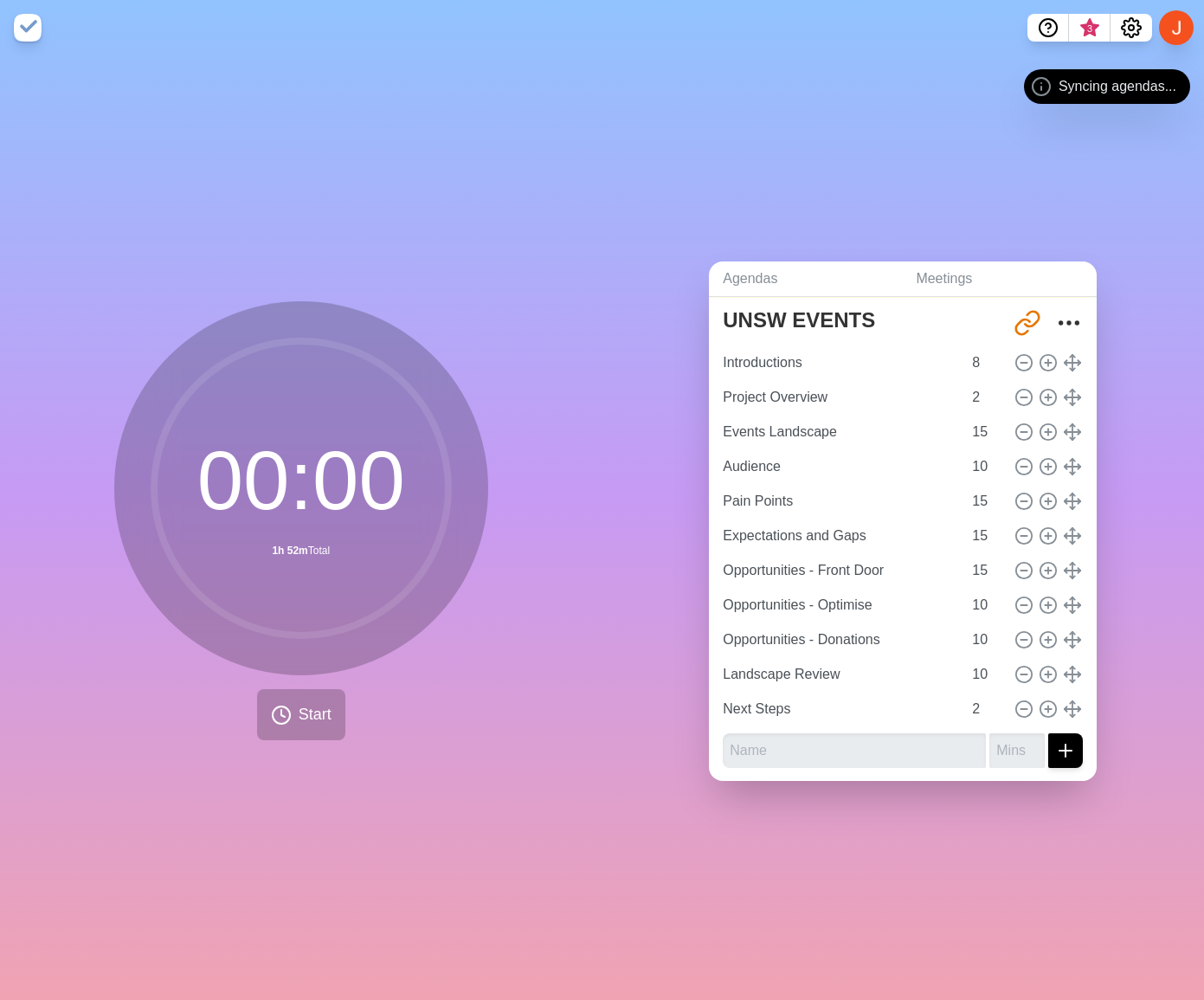 click on "Syncing agendas..." at bounding box center [1117, 87] 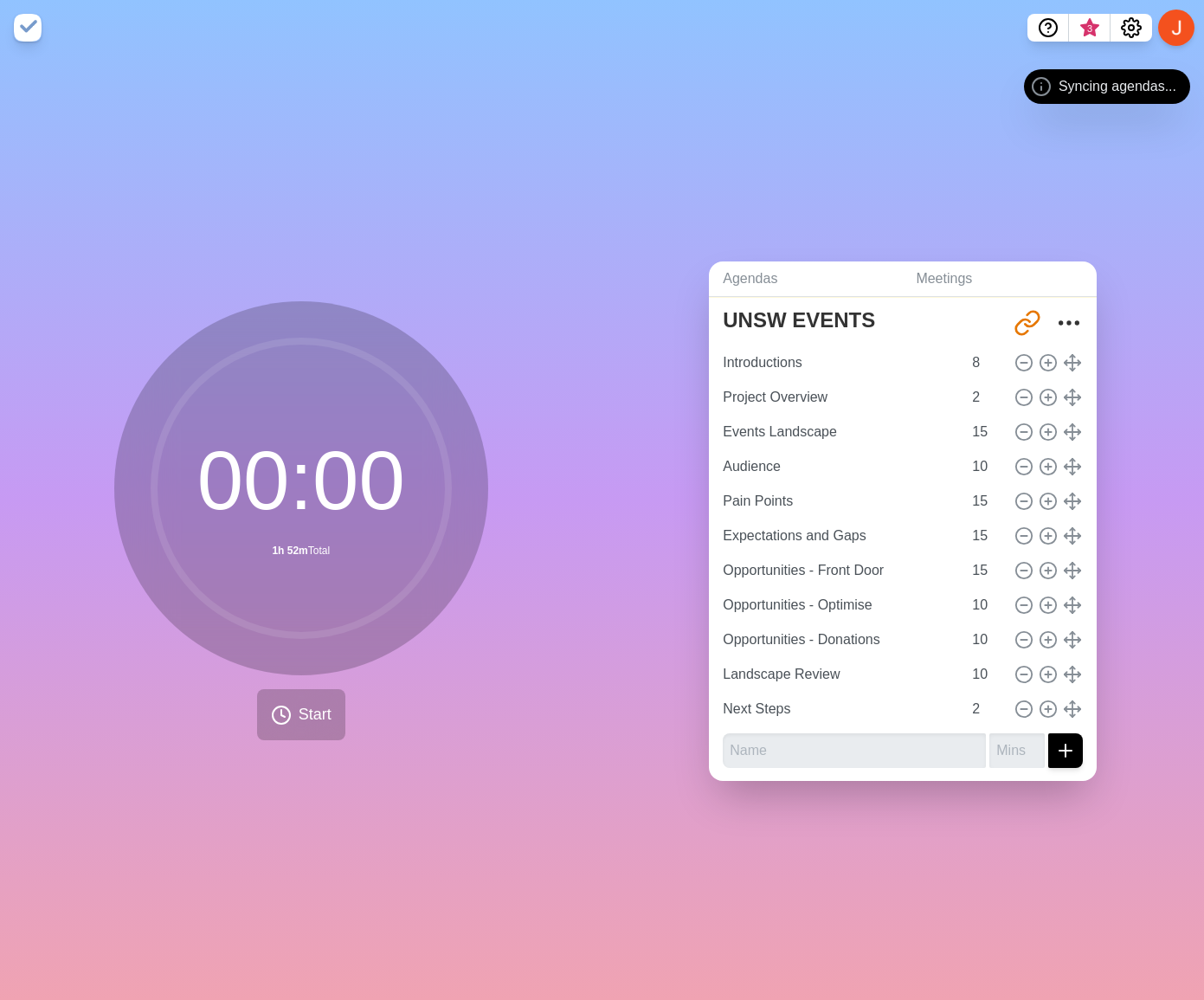 click at bounding box center [1176, 28] 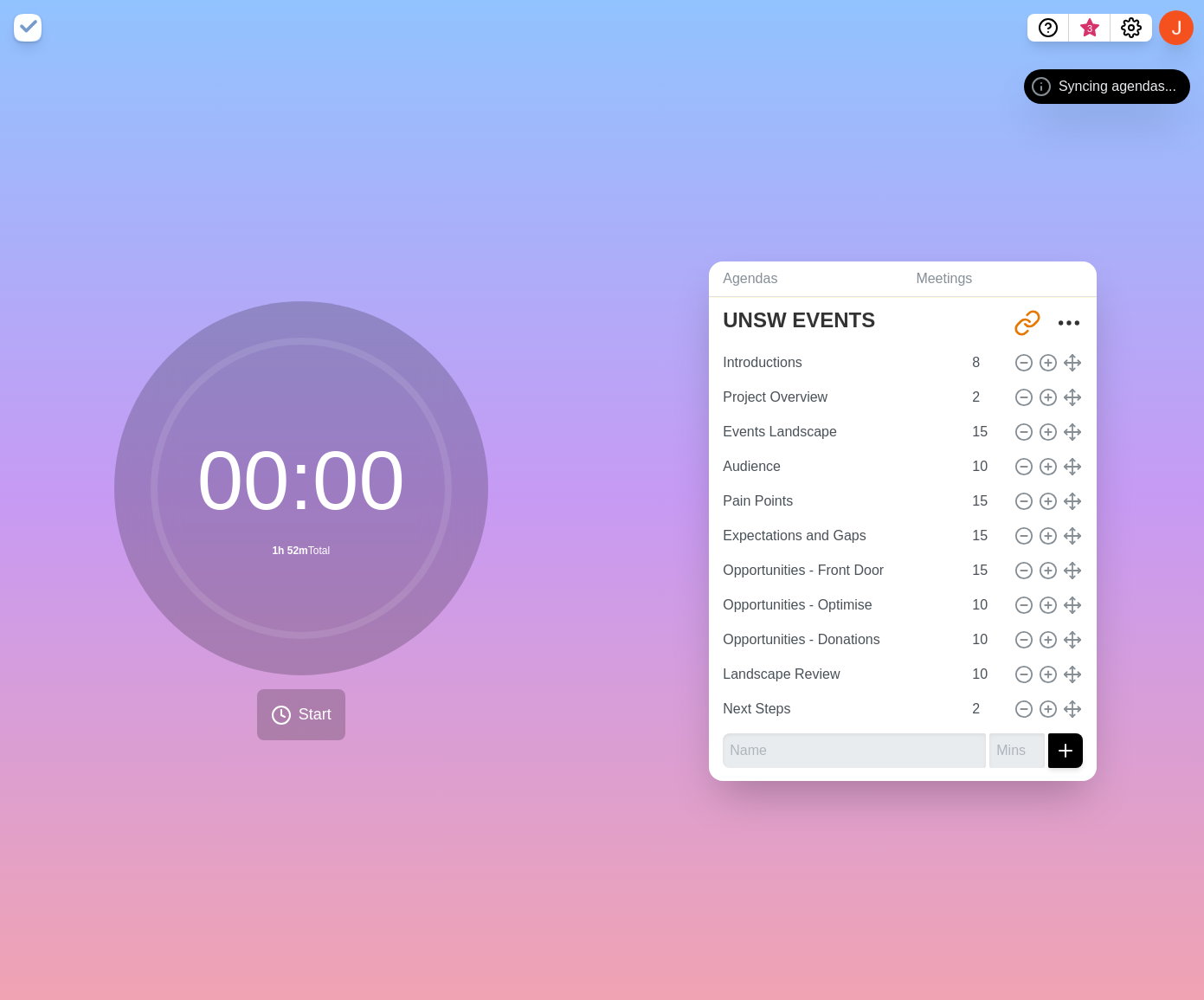 drag, startPoint x: 449, startPoint y: 113, endPoint x: 167, endPoint y: 24, distance: 295.71101 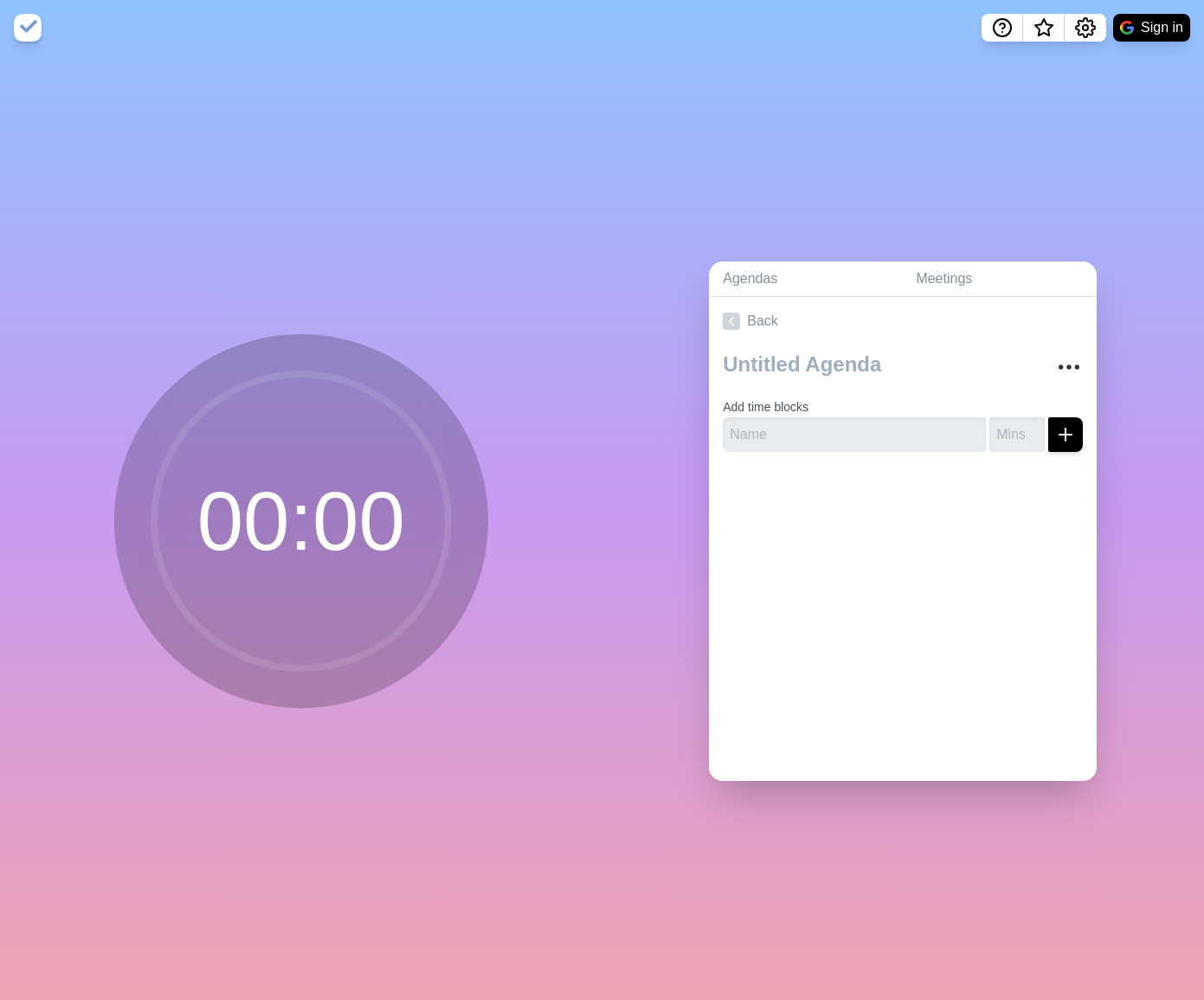 scroll, scrollTop: 0, scrollLeft: 0, axis: both 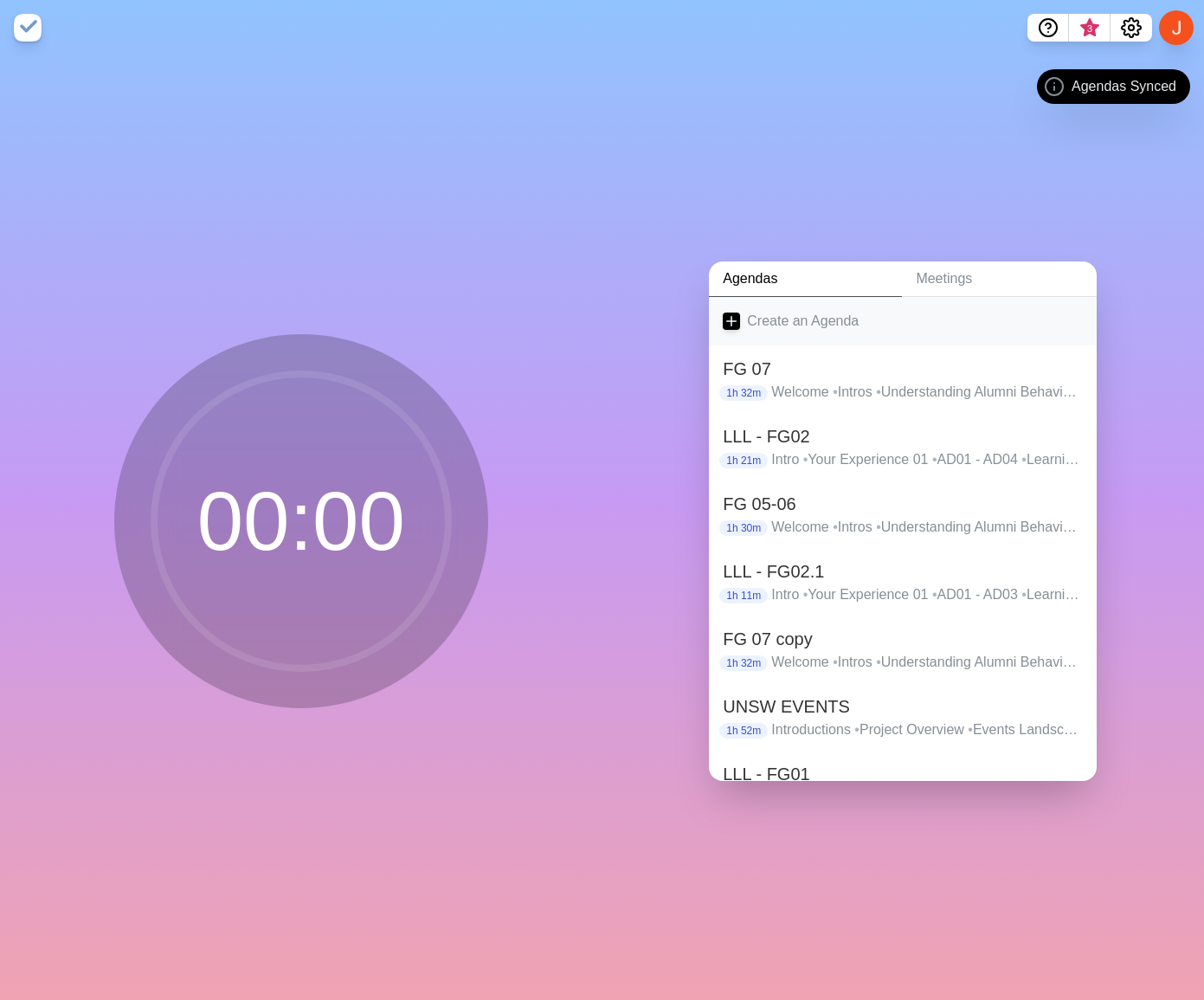 click 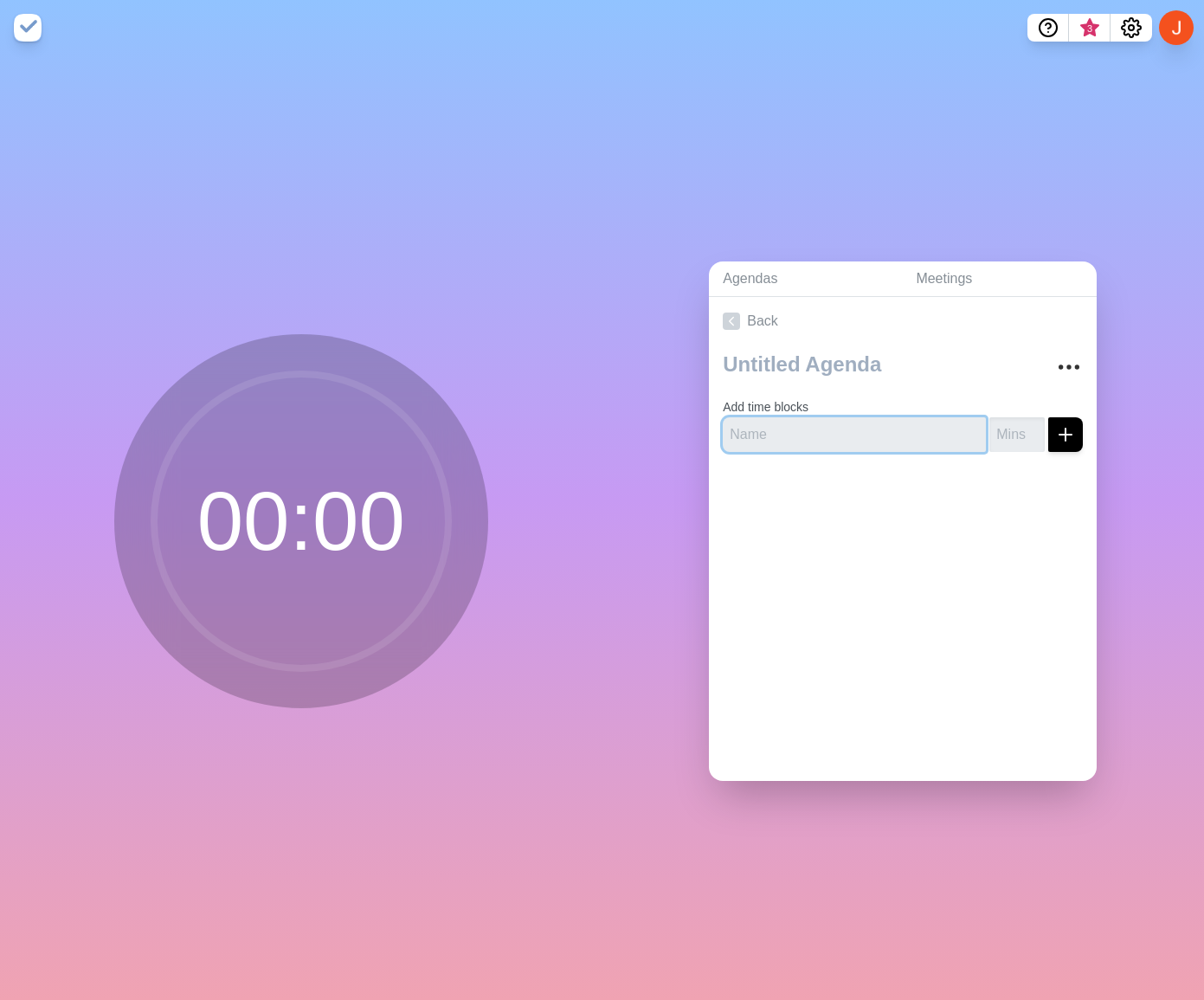 click at bounding box center [854, 435] 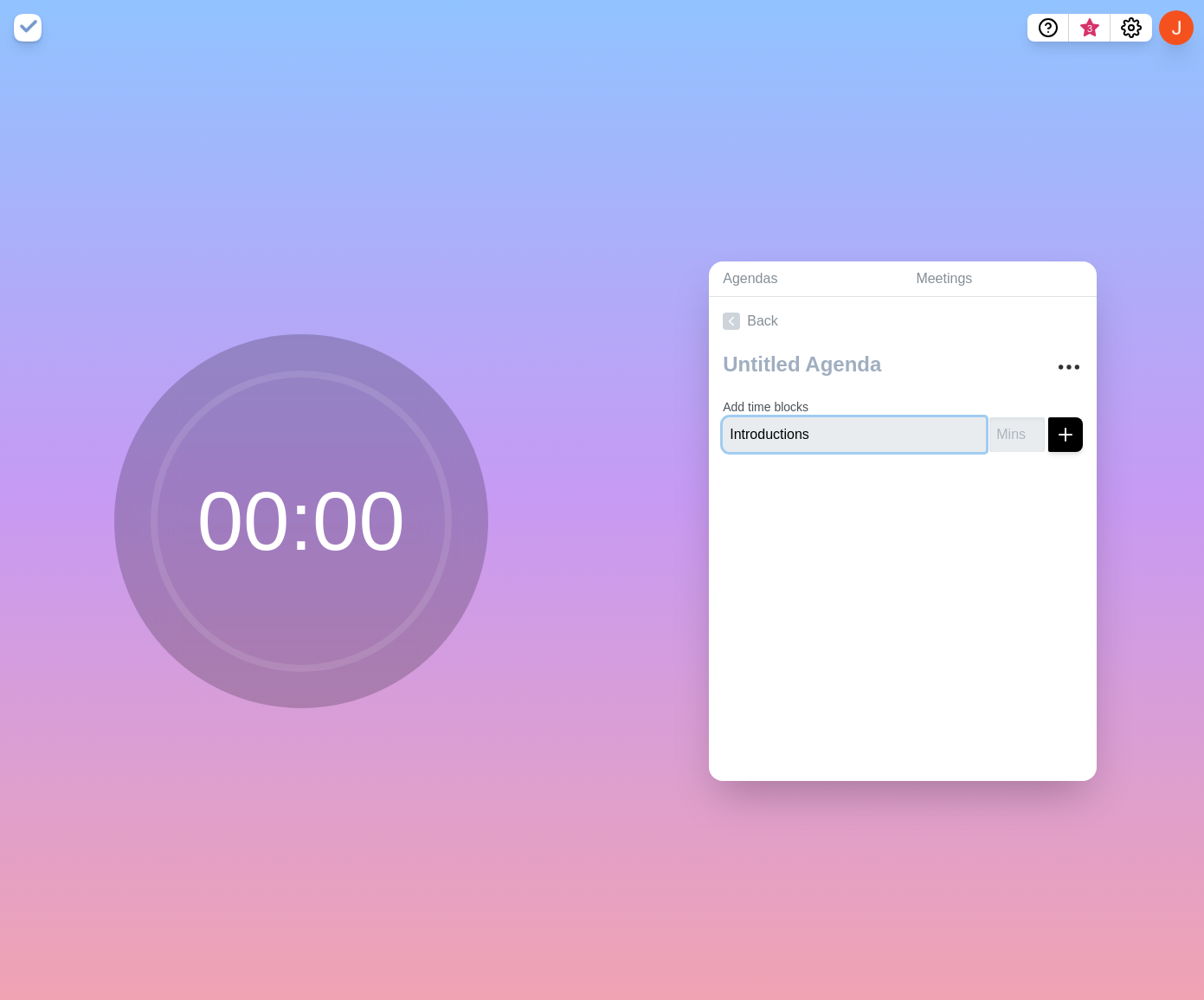 type on "Introductions" 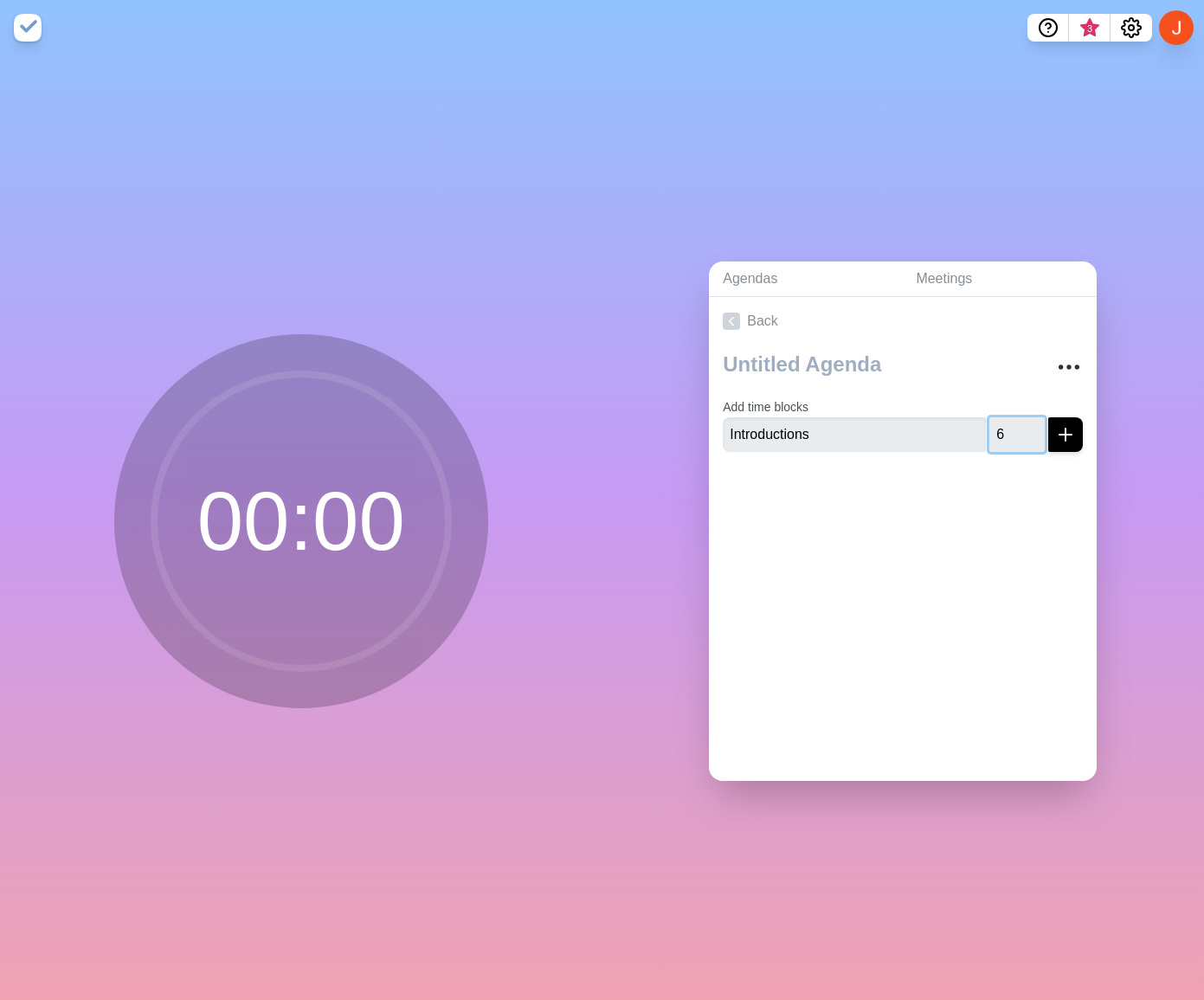 type on "6" 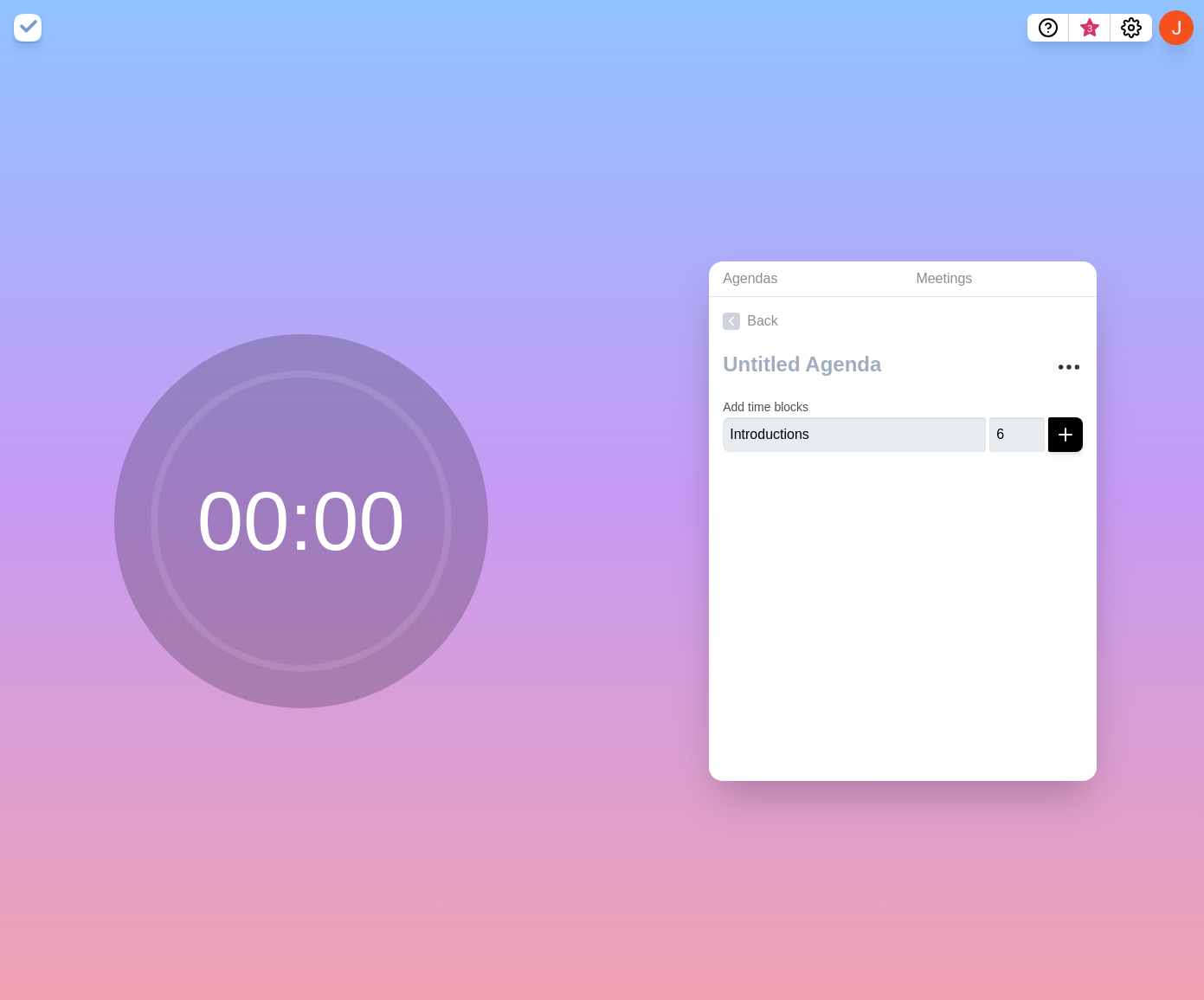 click 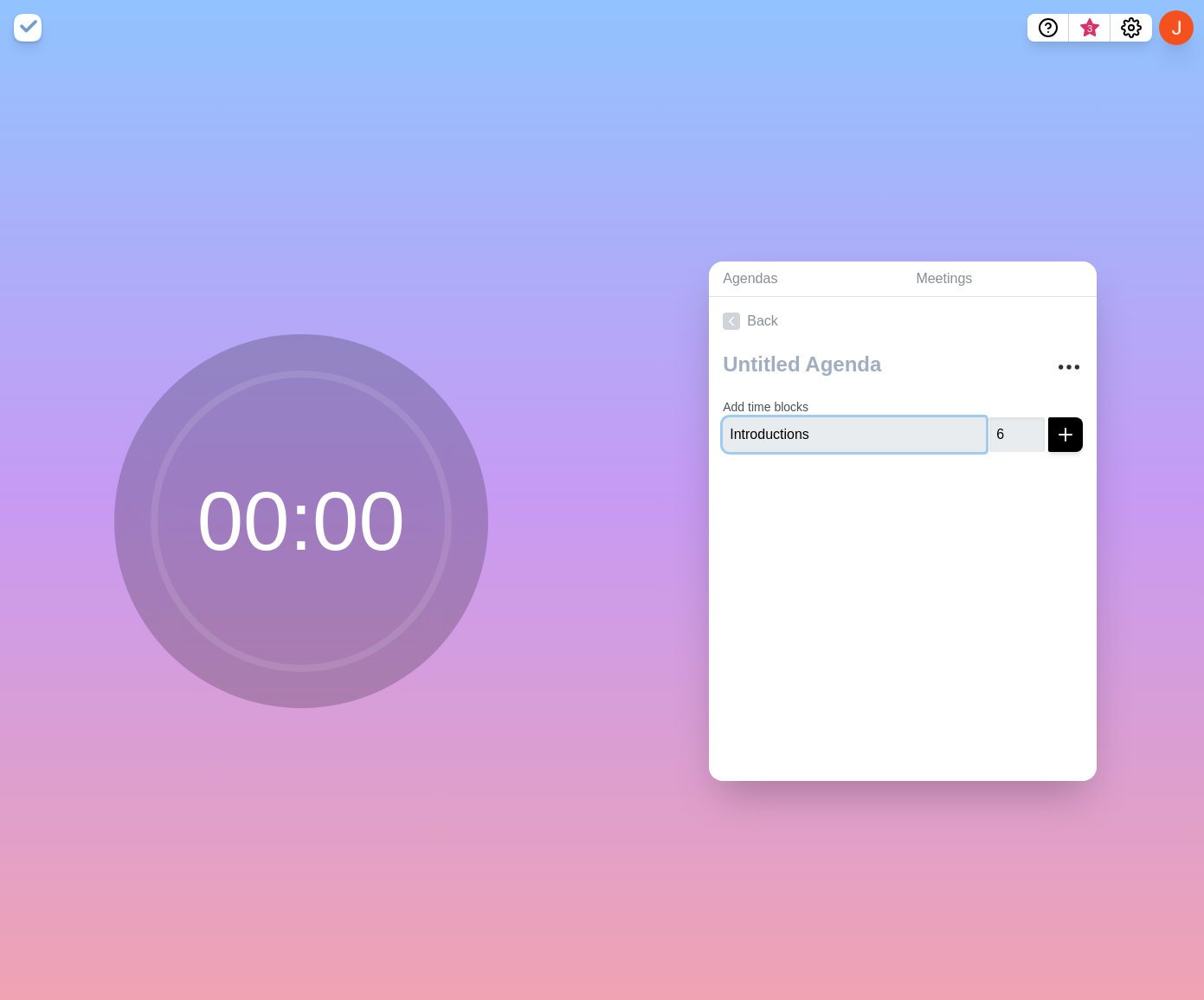 type 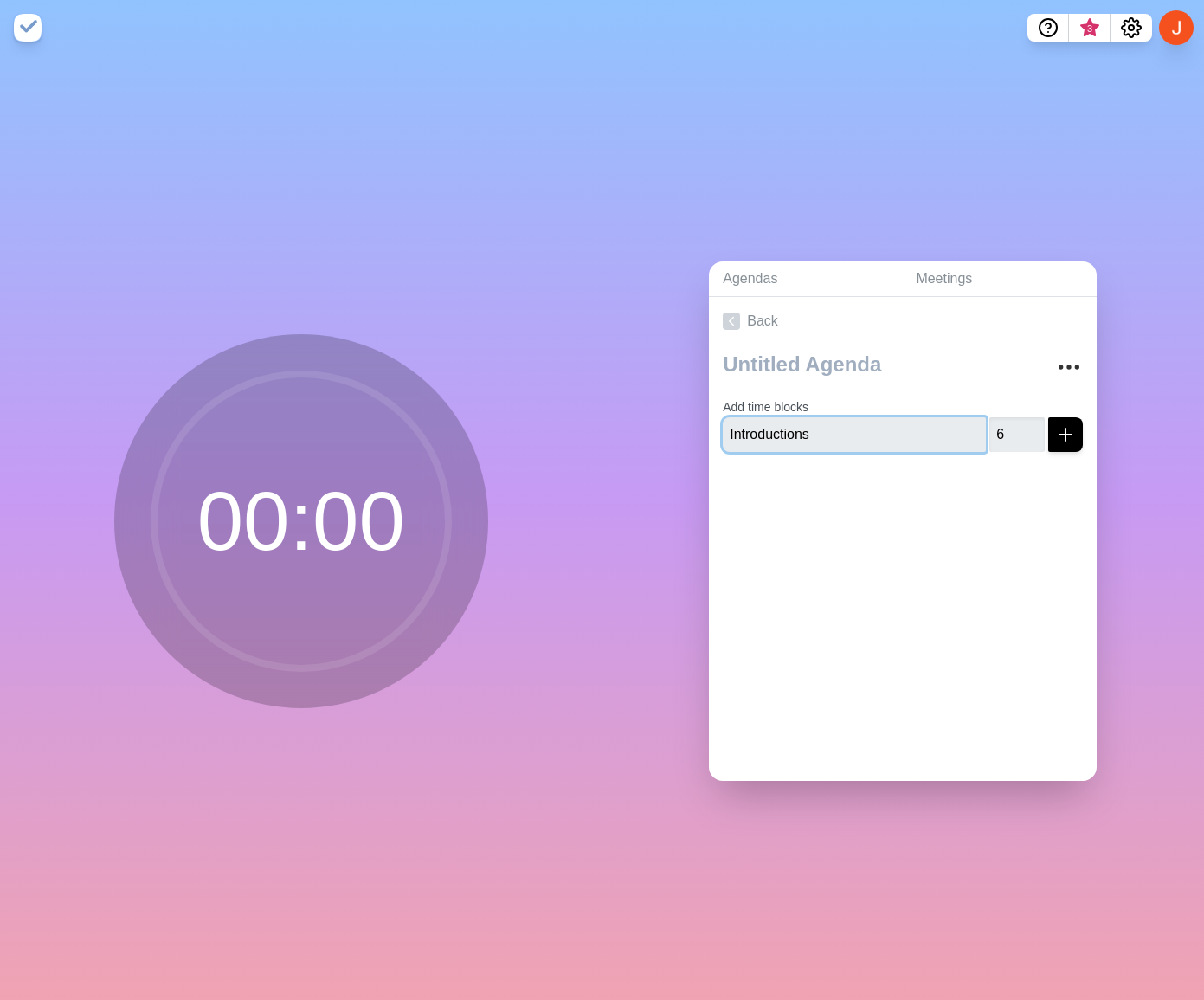 type 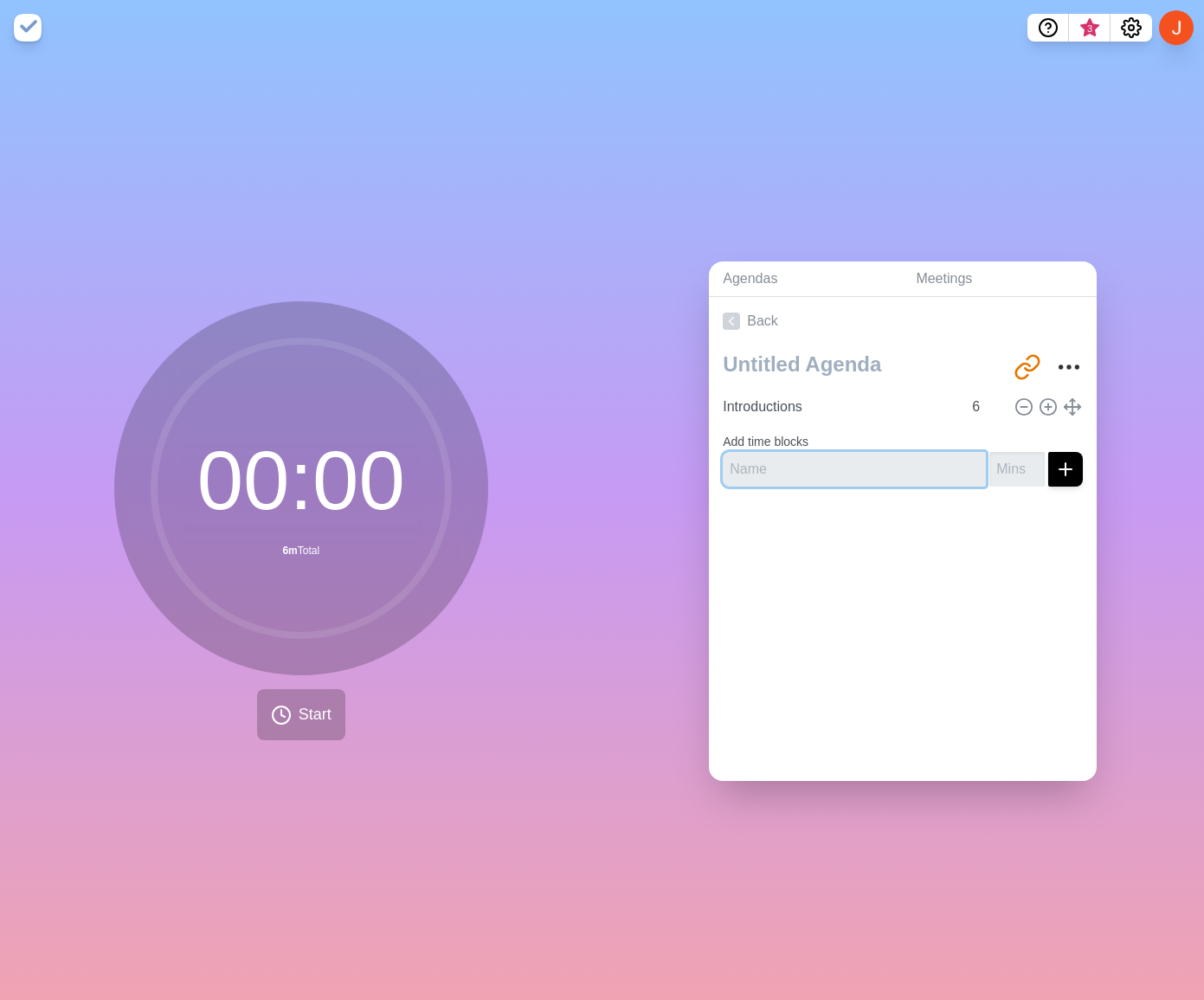 drag, startPoint x: 878, startPoint y: 462, endPoint x: 871, endPoint y: 473, distance: 13.038405 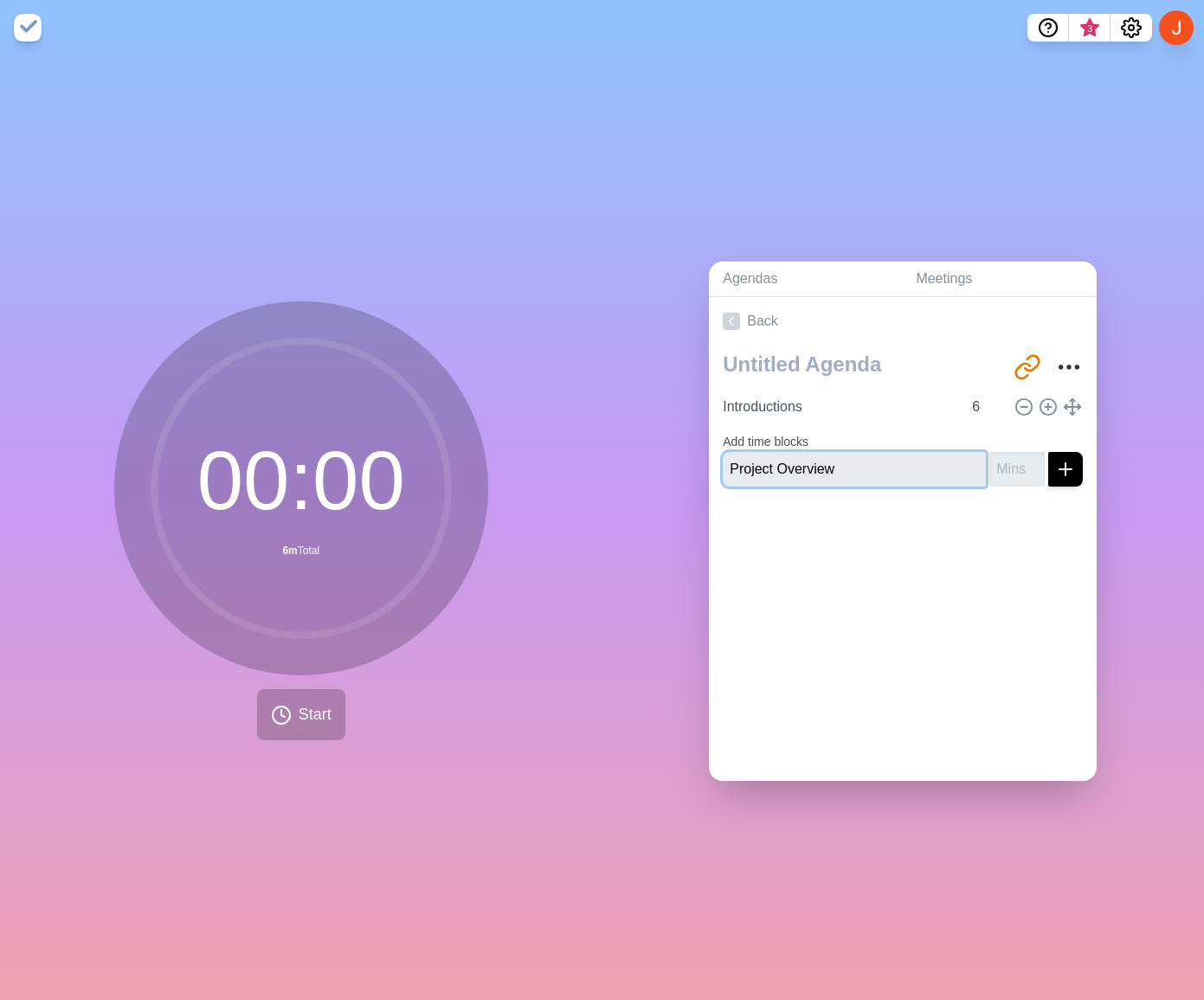 type on "Project Overview" 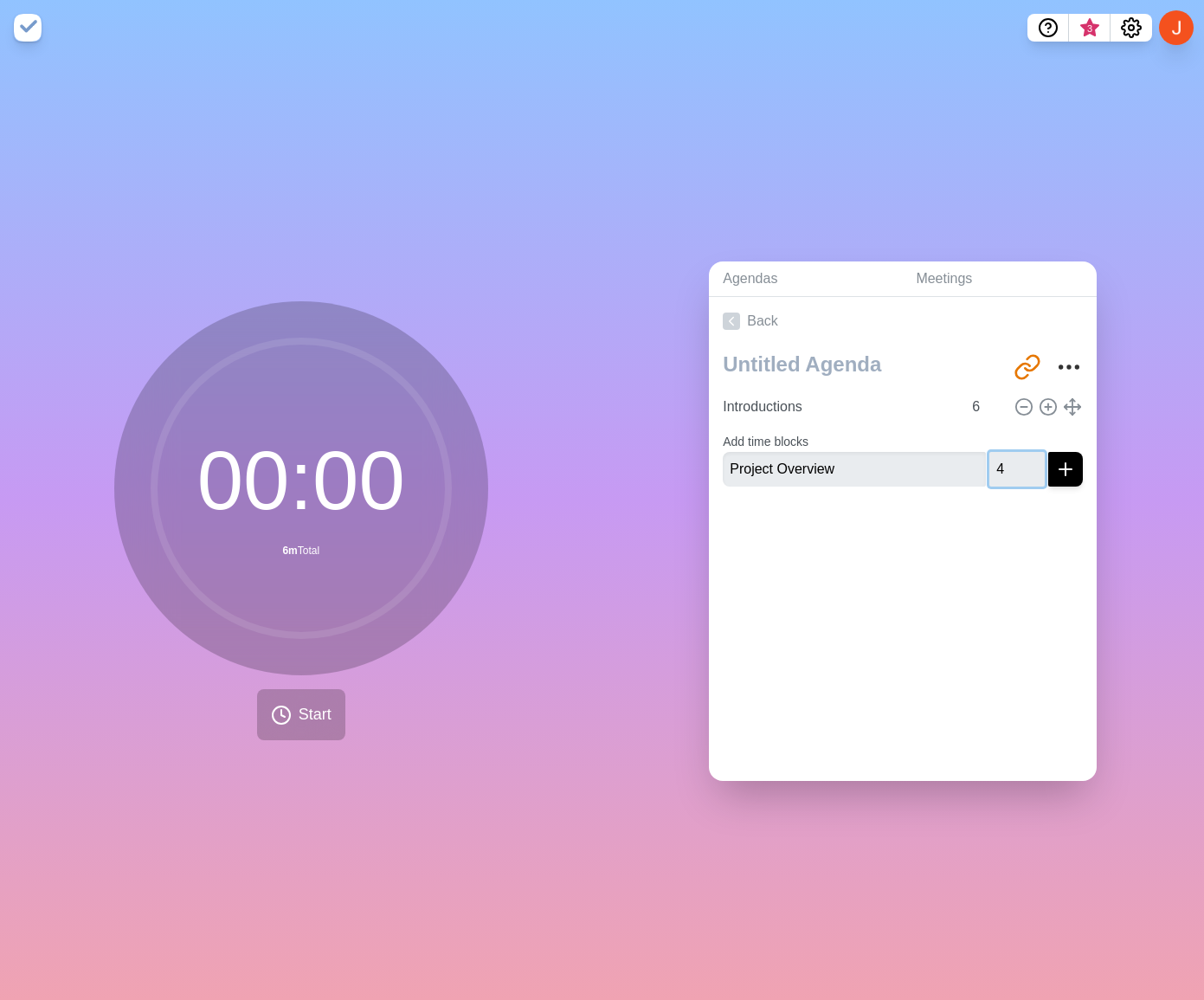 type on "4" 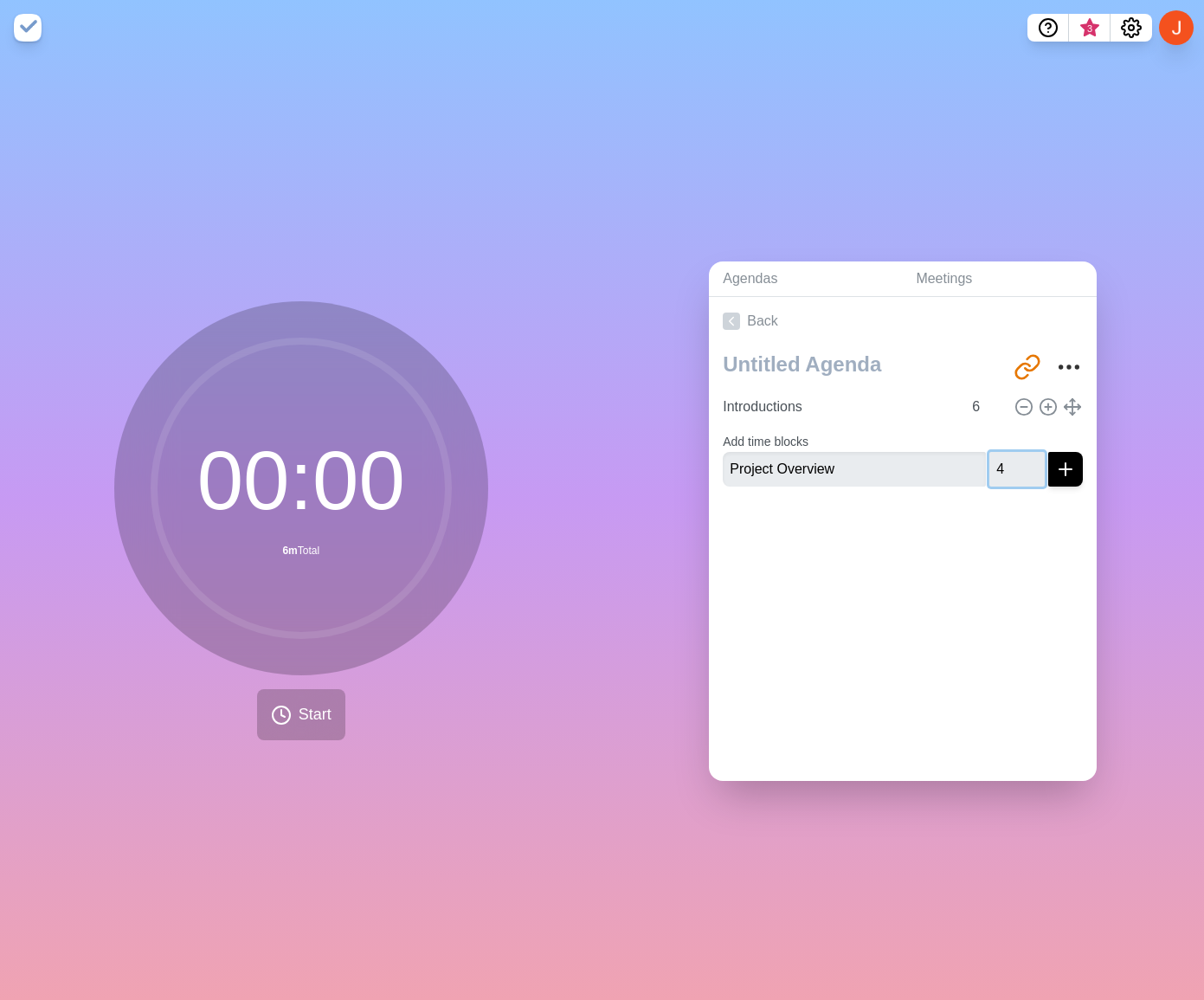 click at bounding box center [1066, 469] 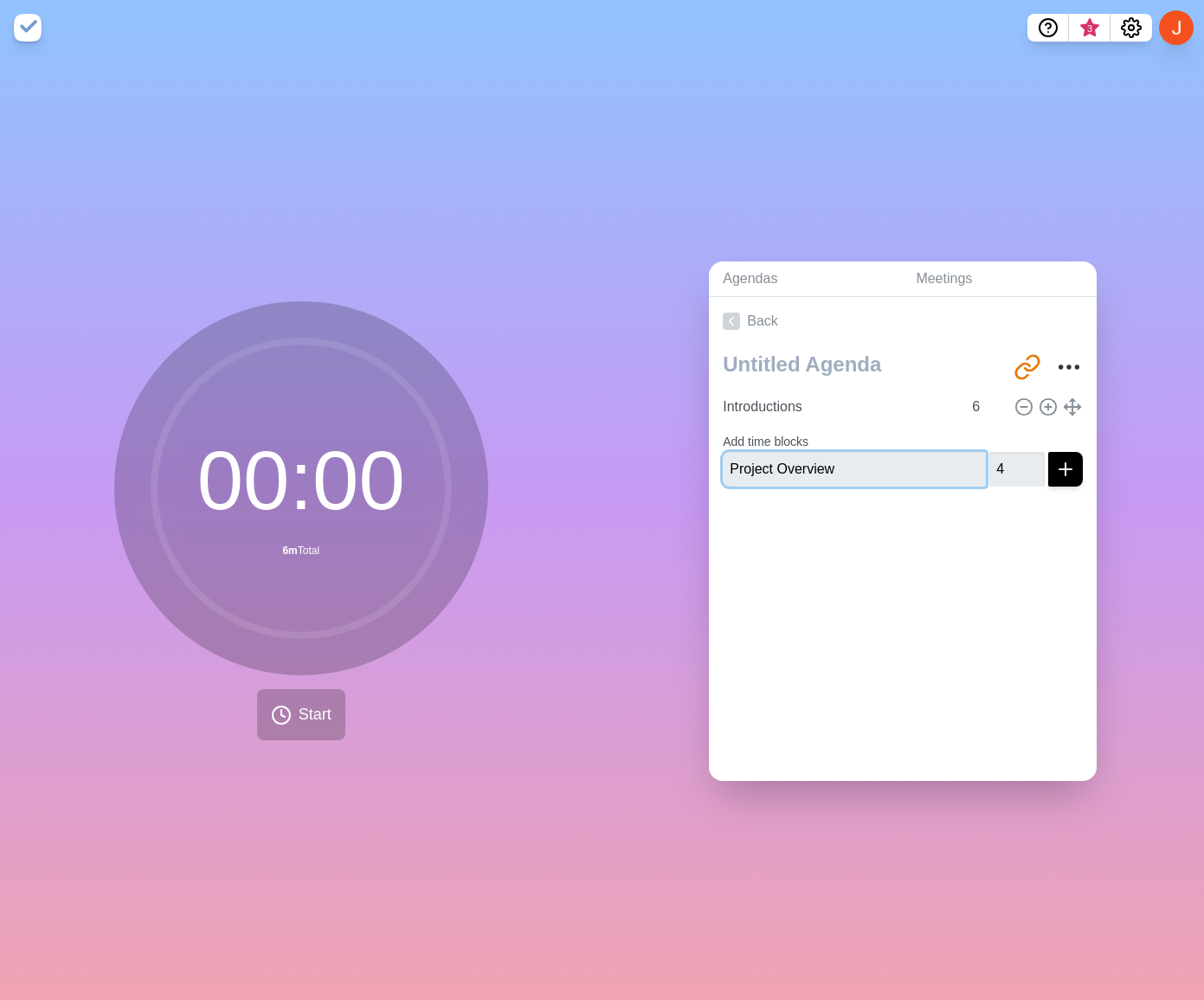 type 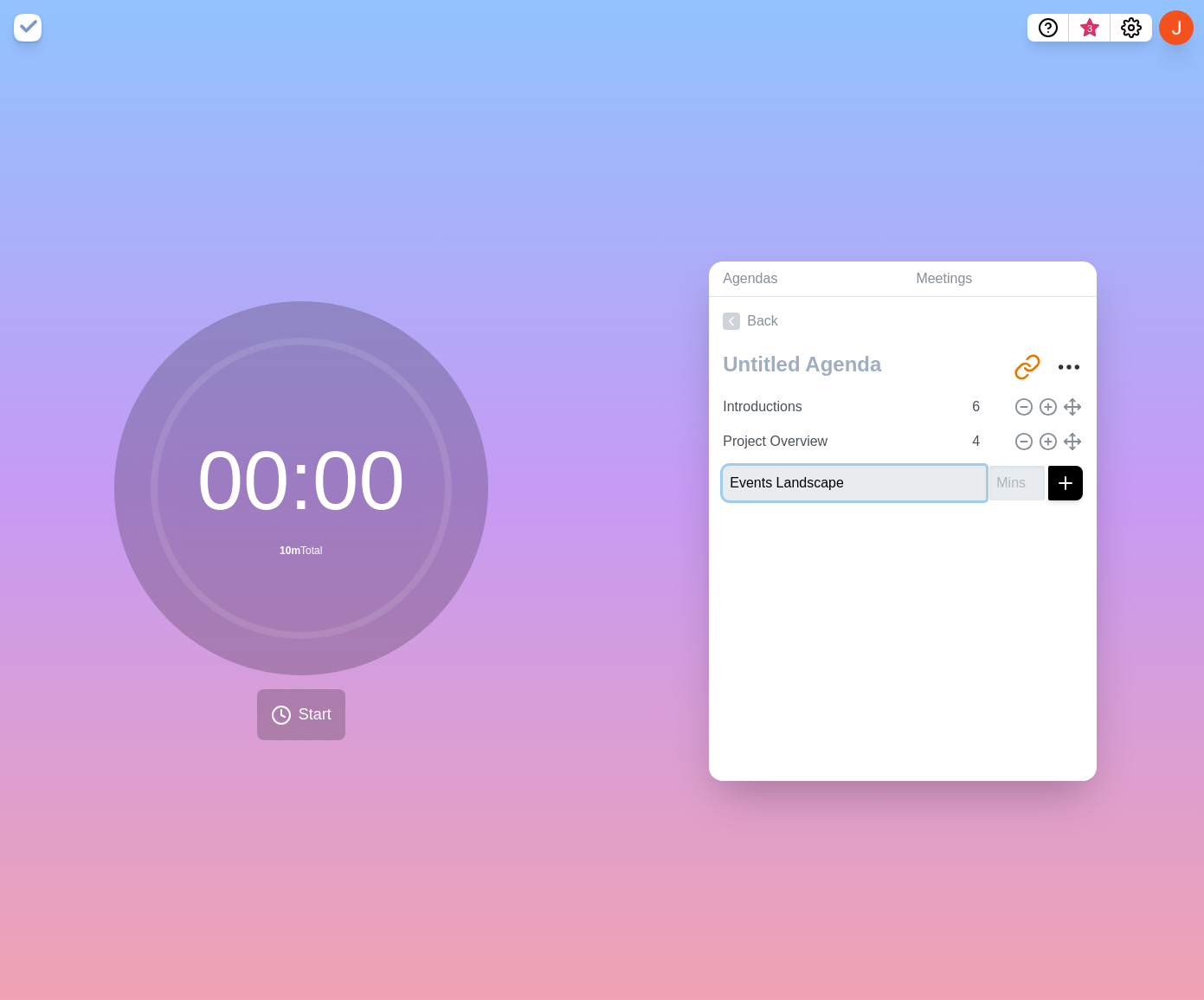 type on "Events Landscape" 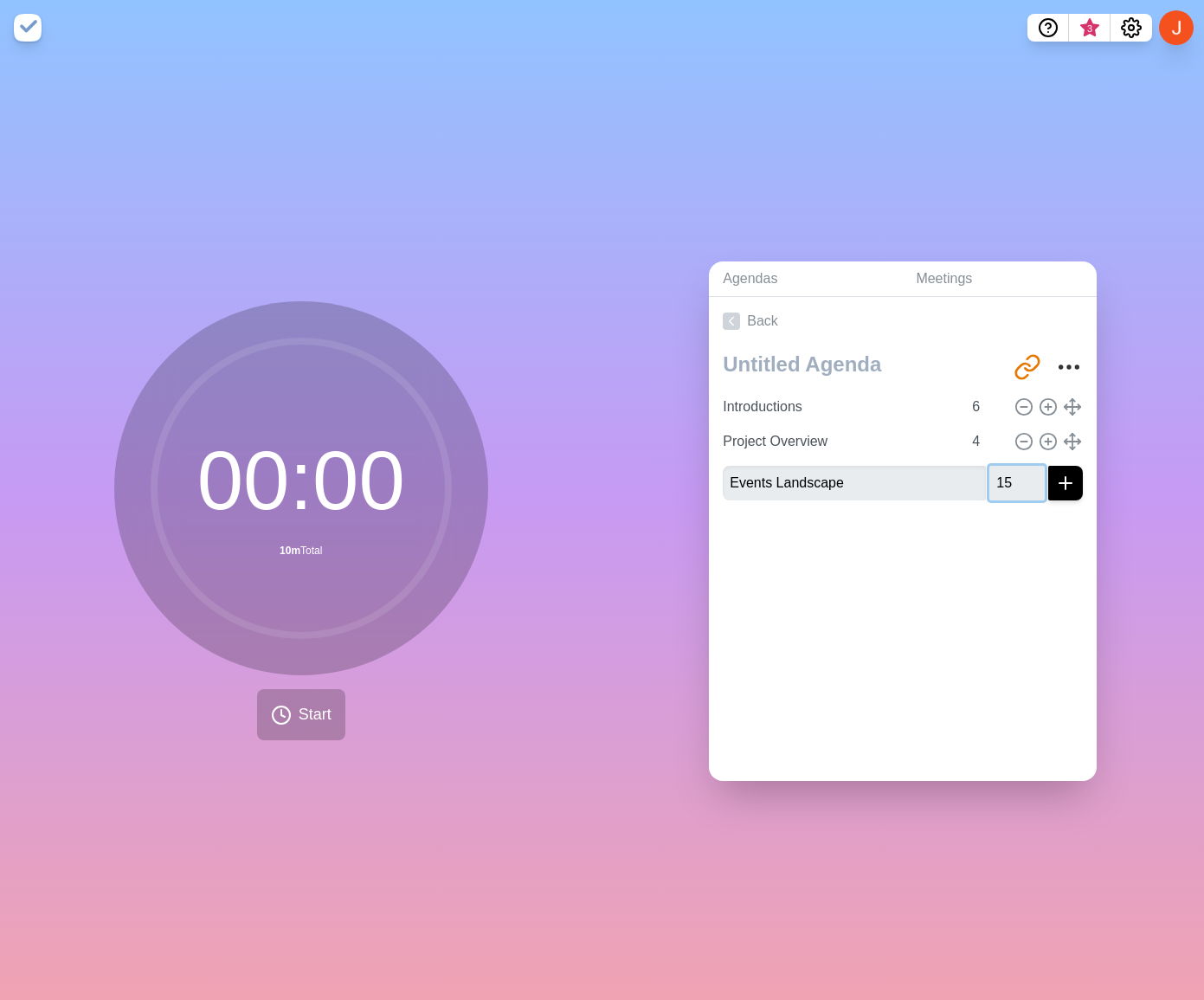 type on "15" 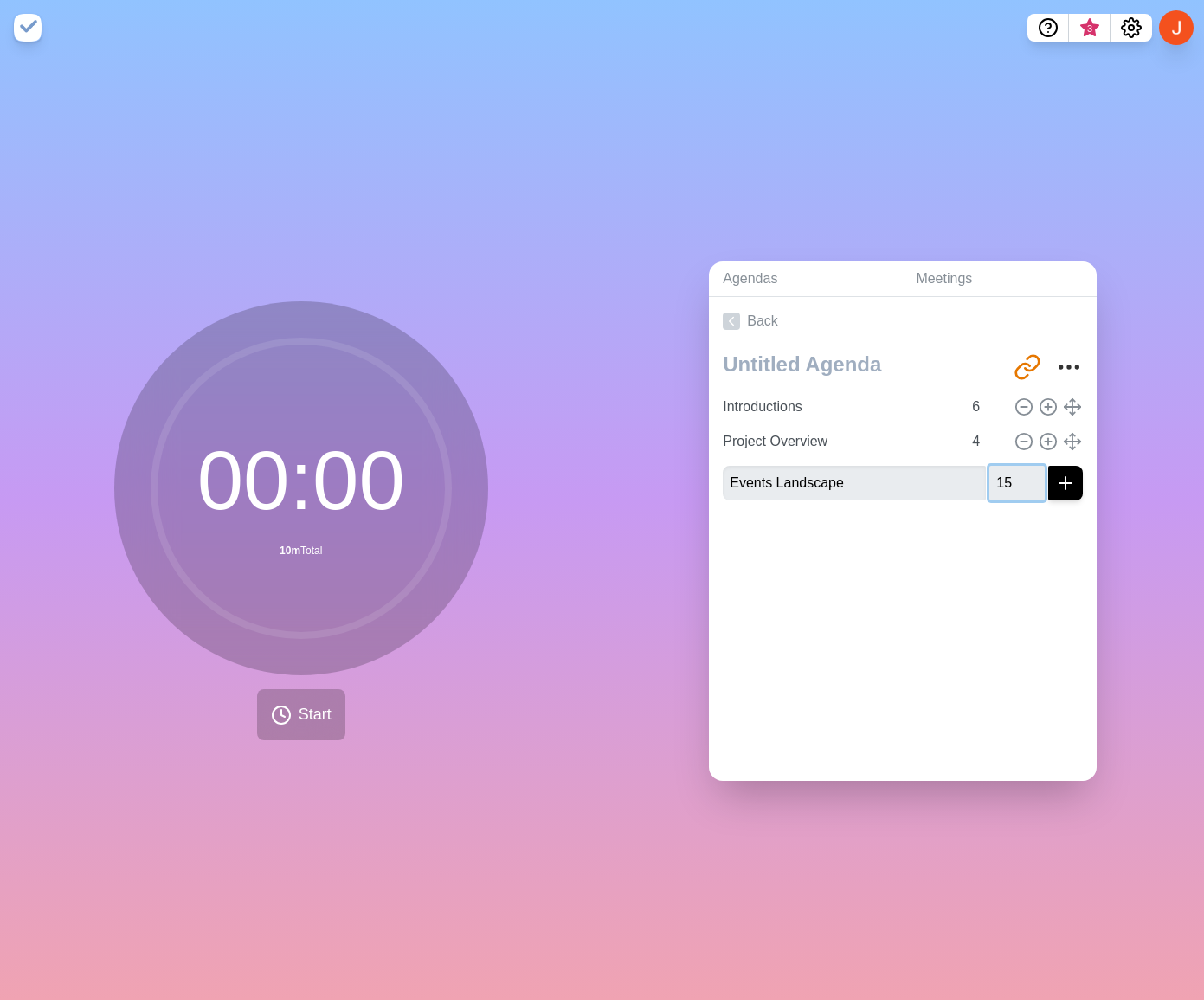 click at bounding box center (1066, 483) 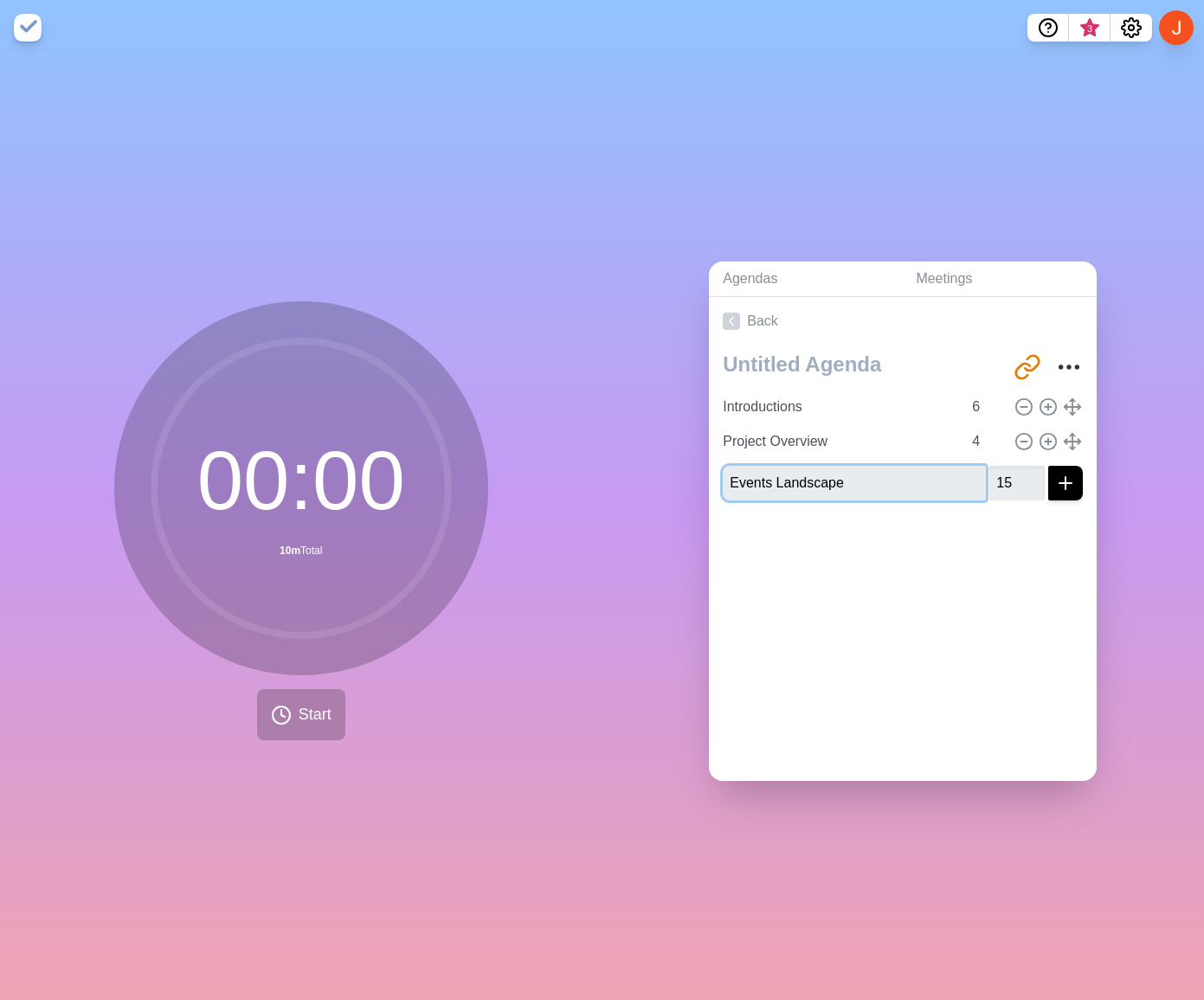 type 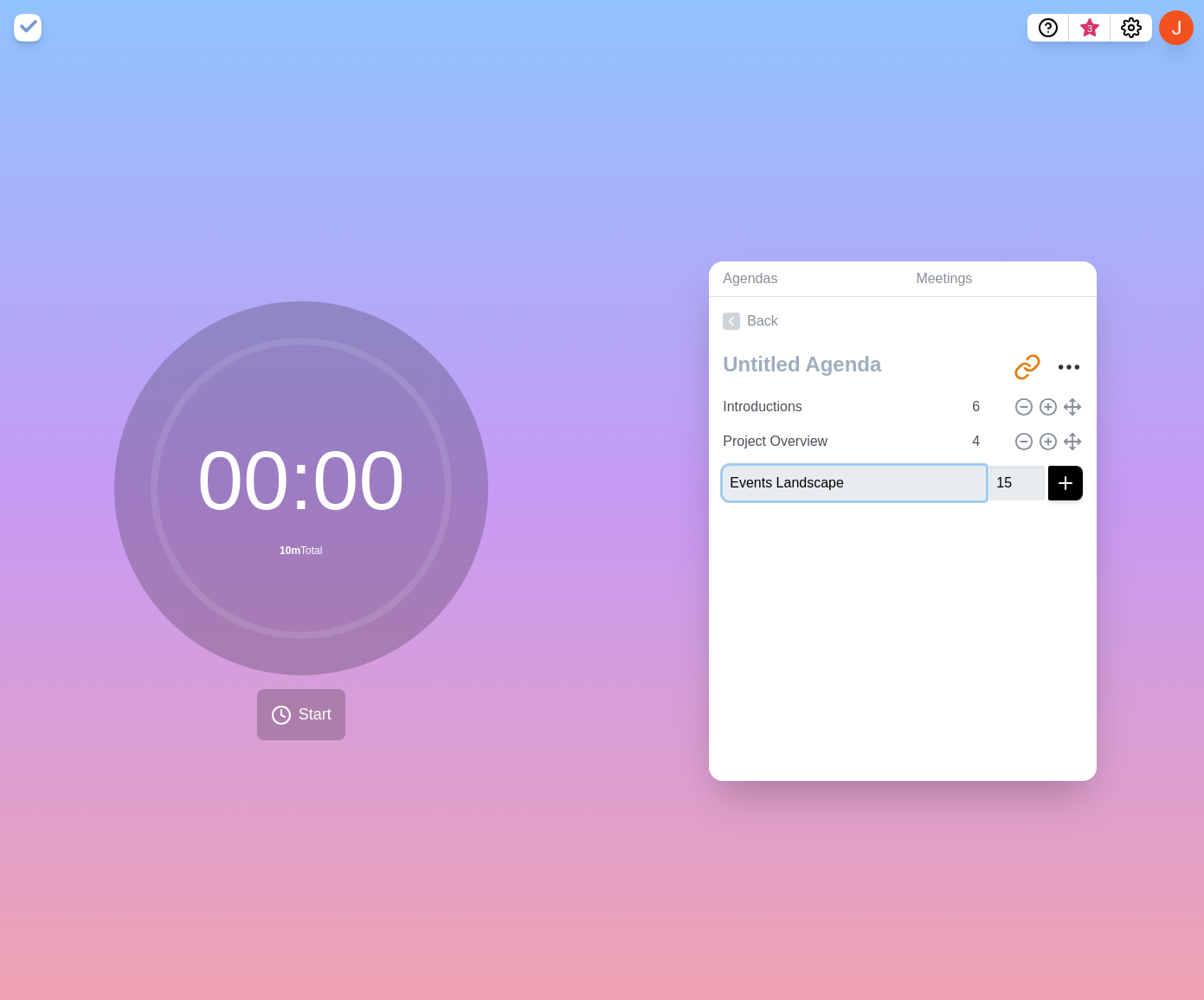 type 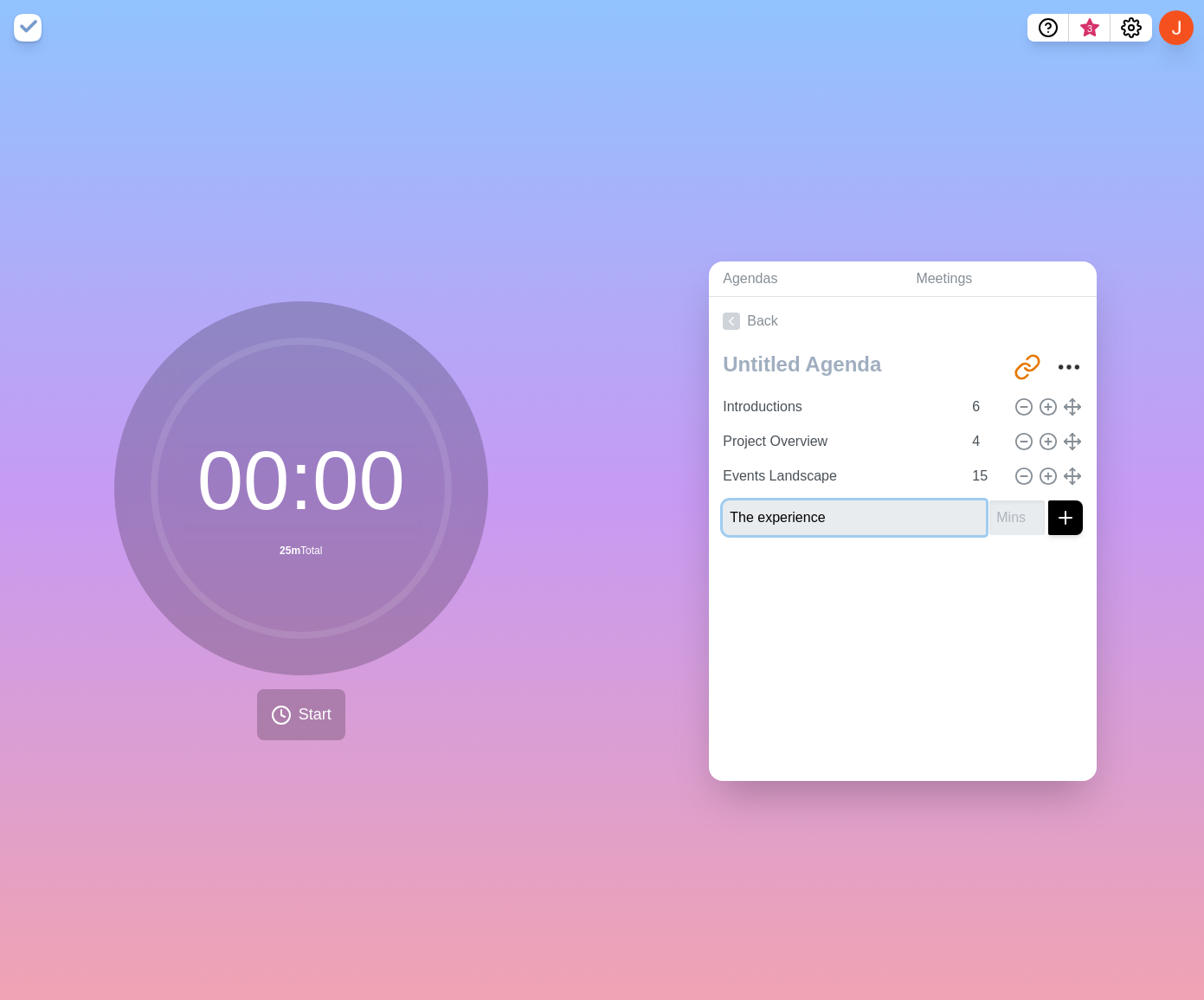 type on "The experience" 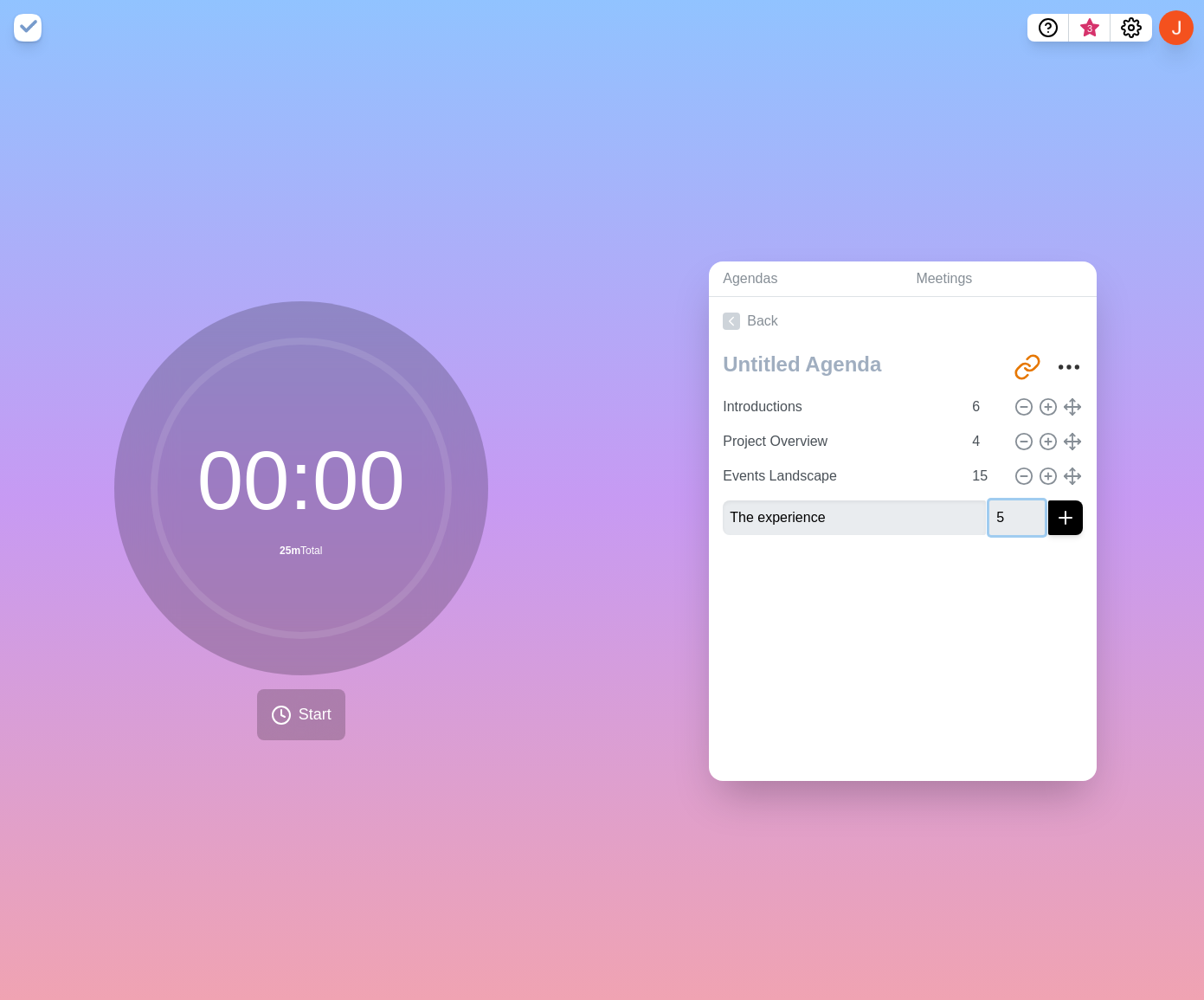 type on "5" 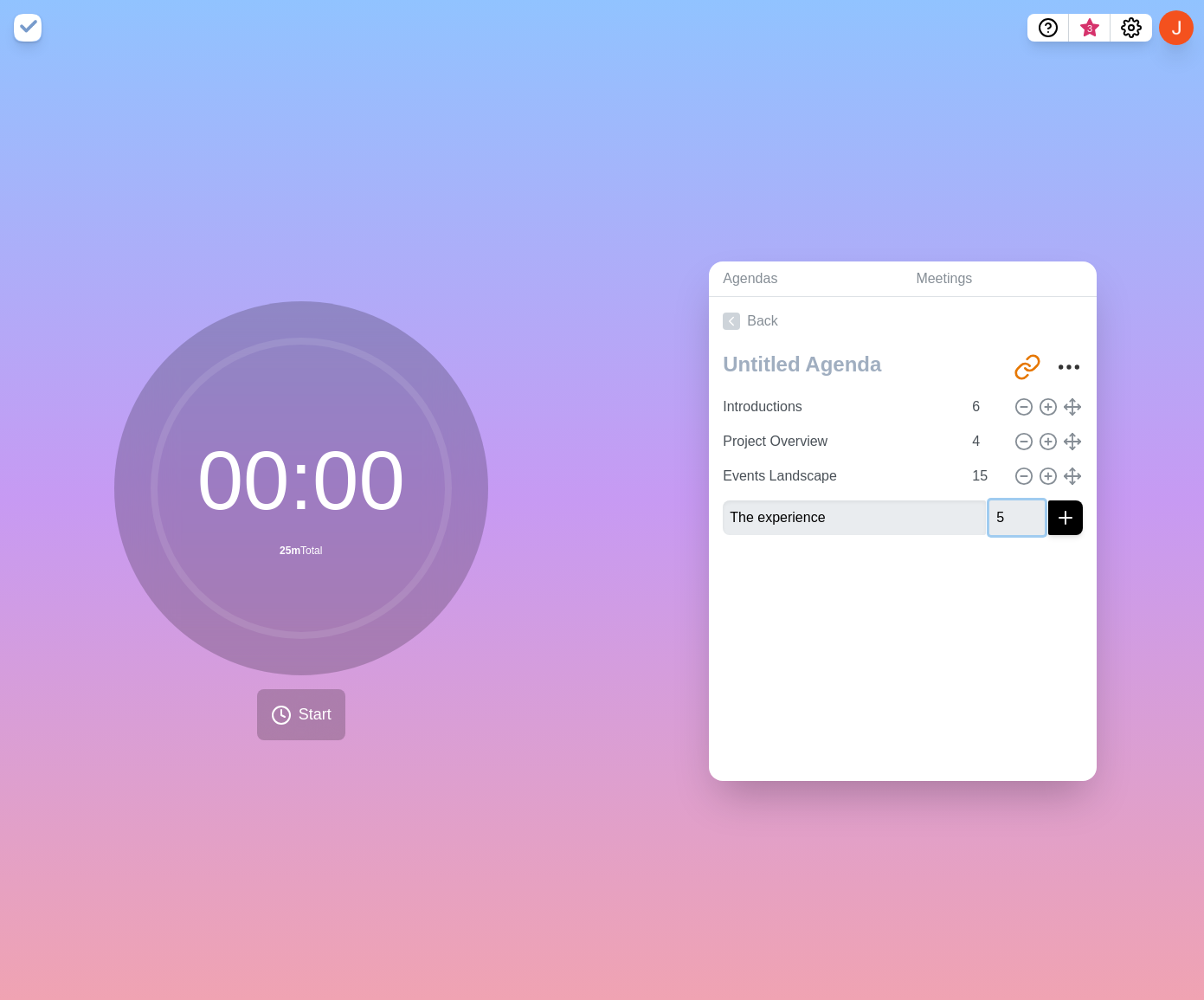 click at bounding box center [1066, 518] 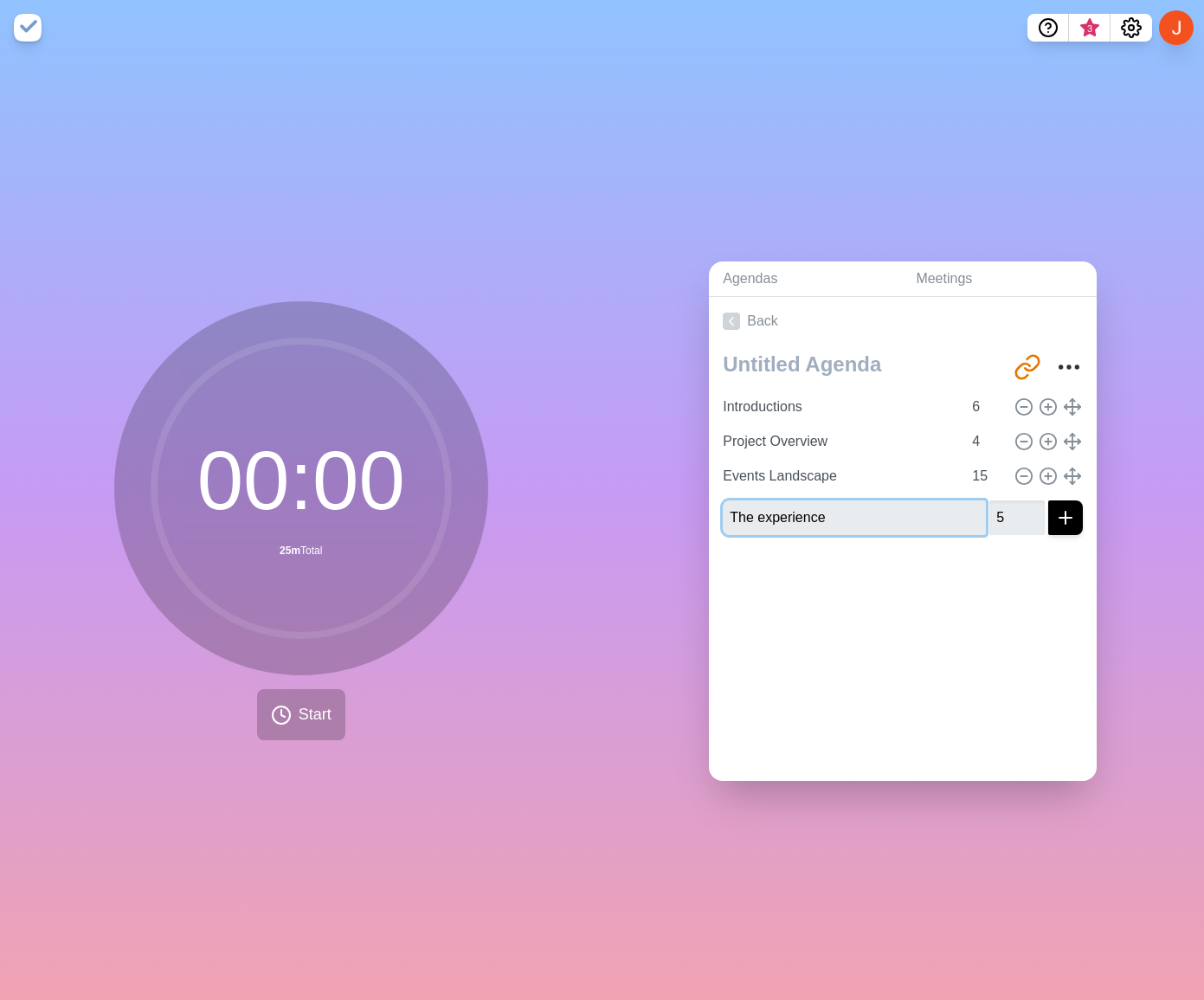 type 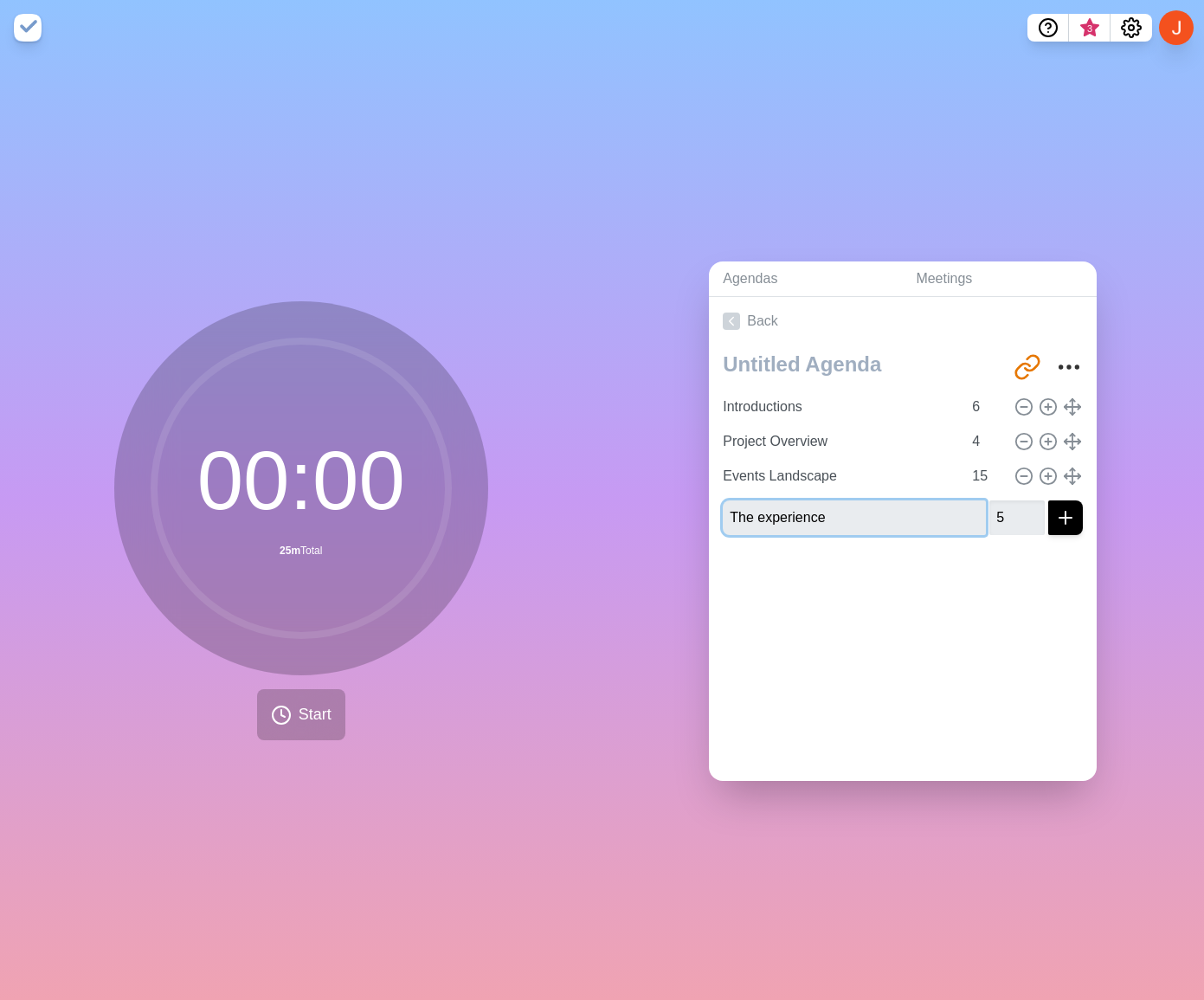 type 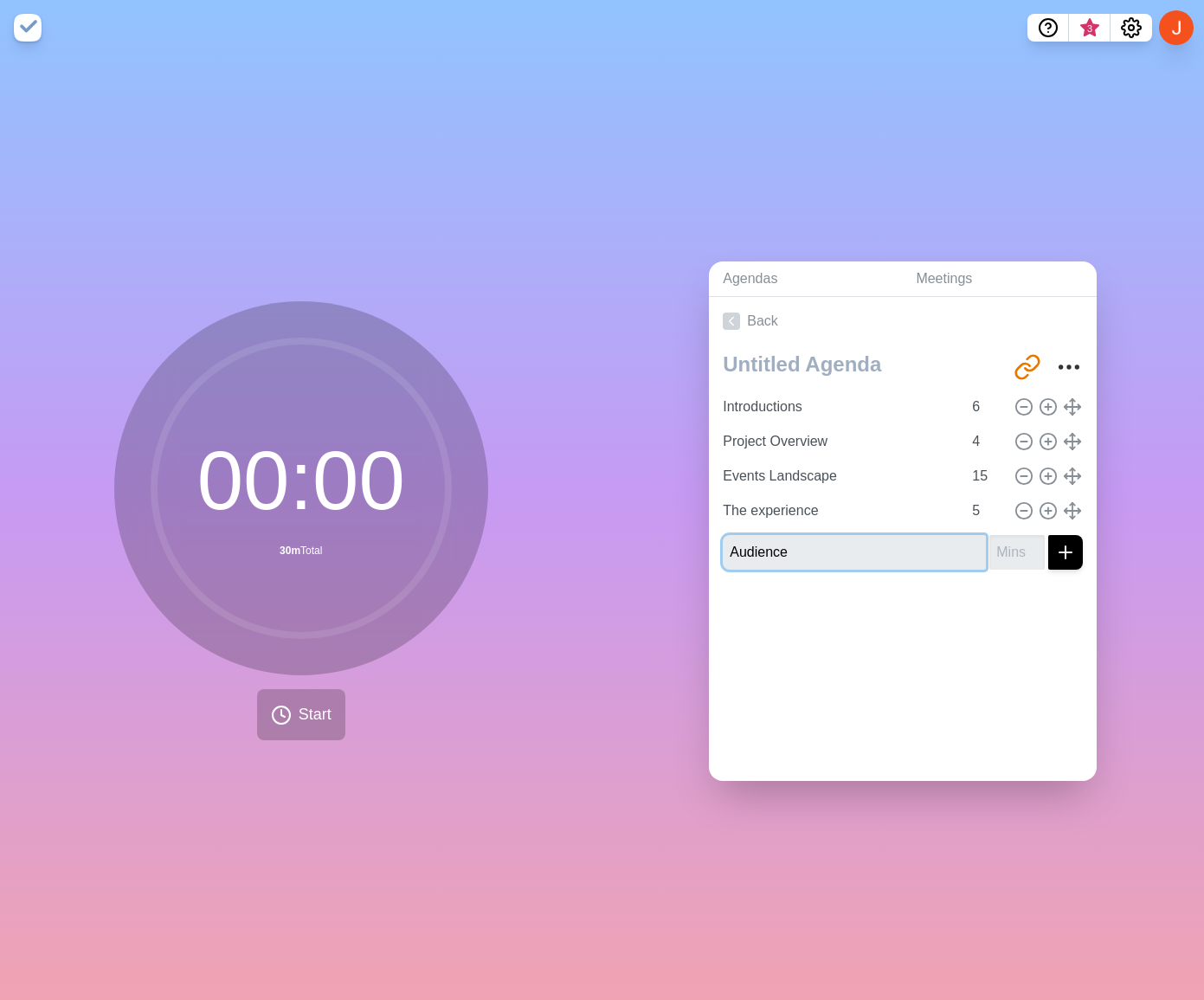 type on "Audience" 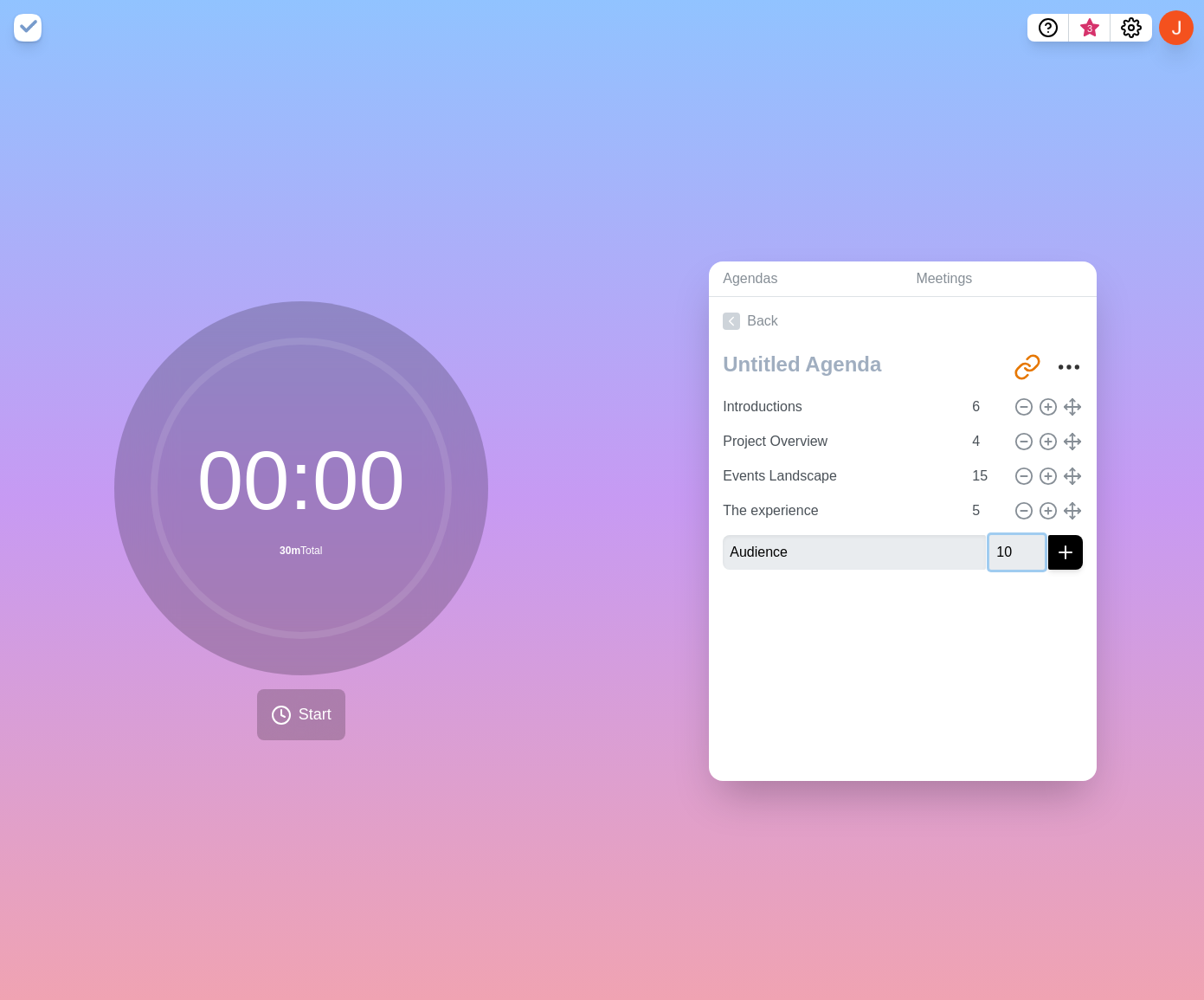 type on "10" 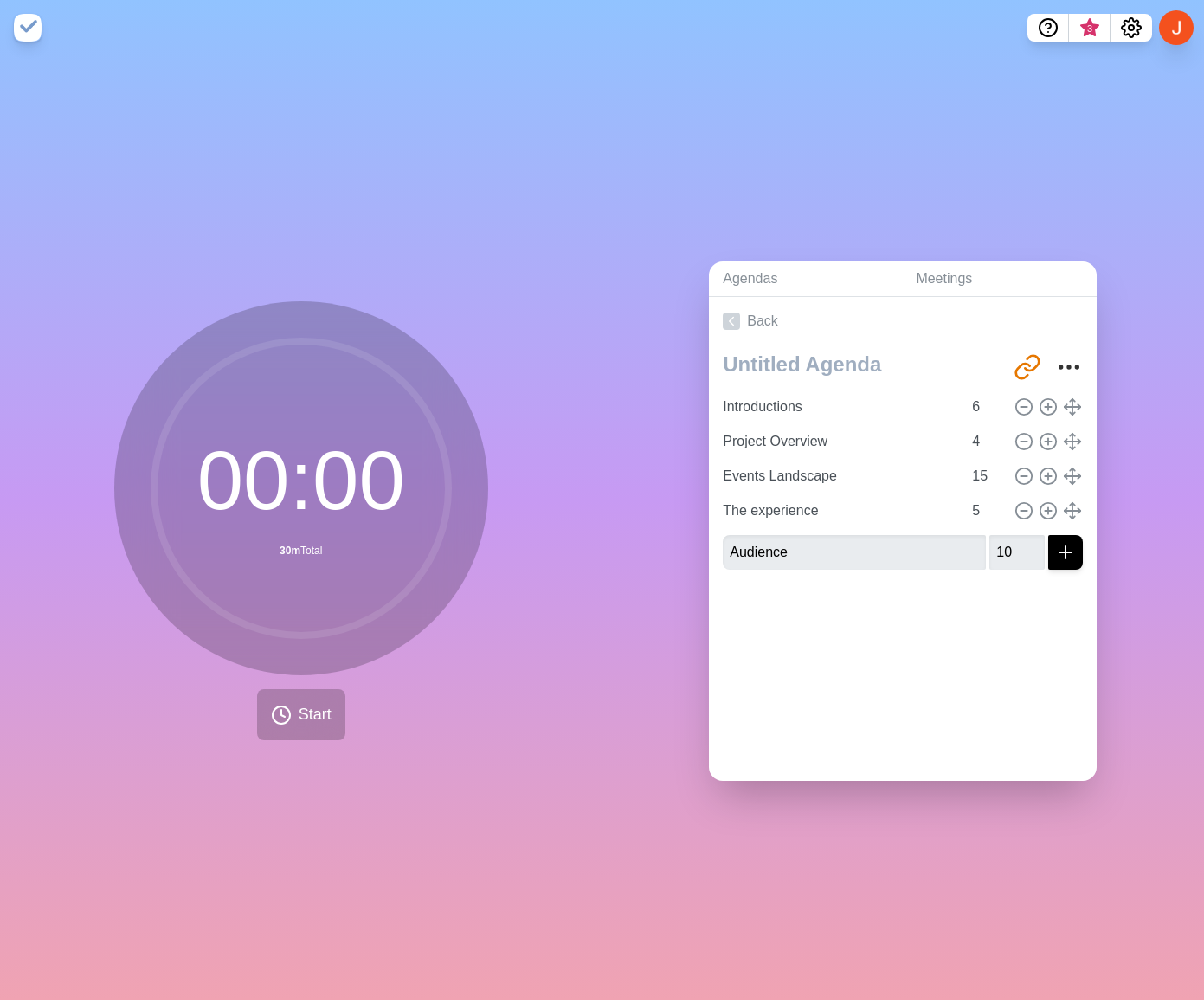 click at bounding box center (1066, 552) 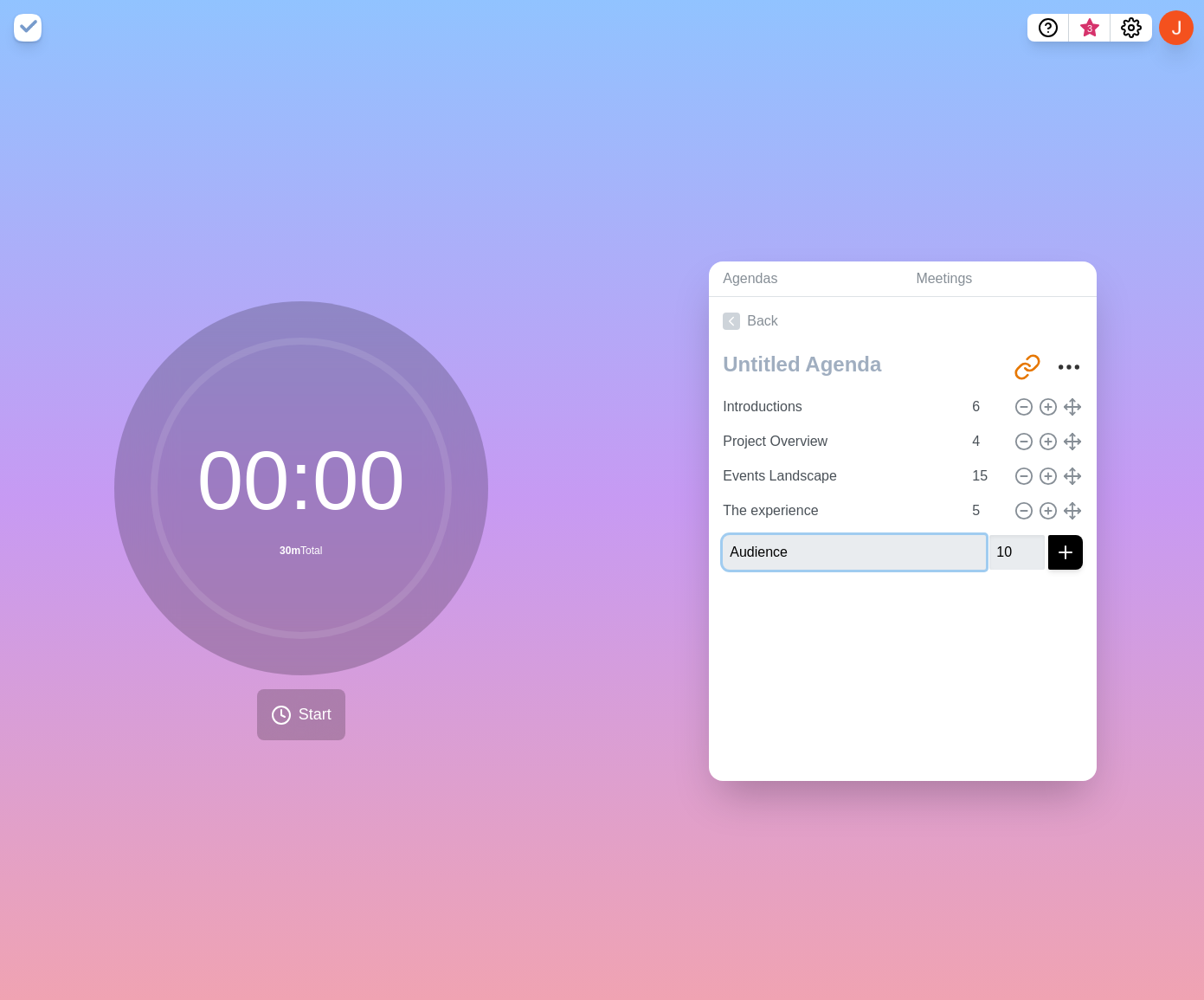 type 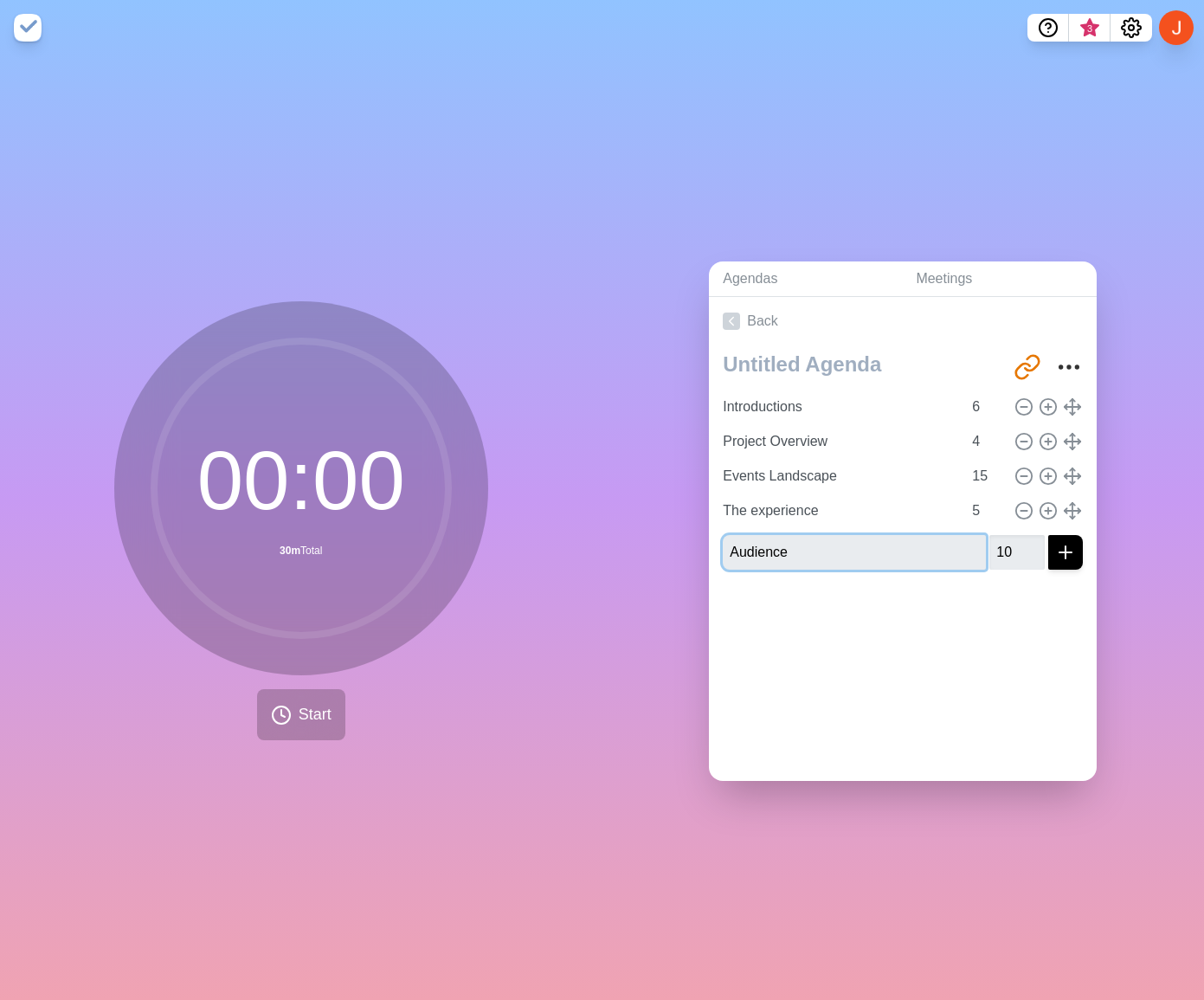 type 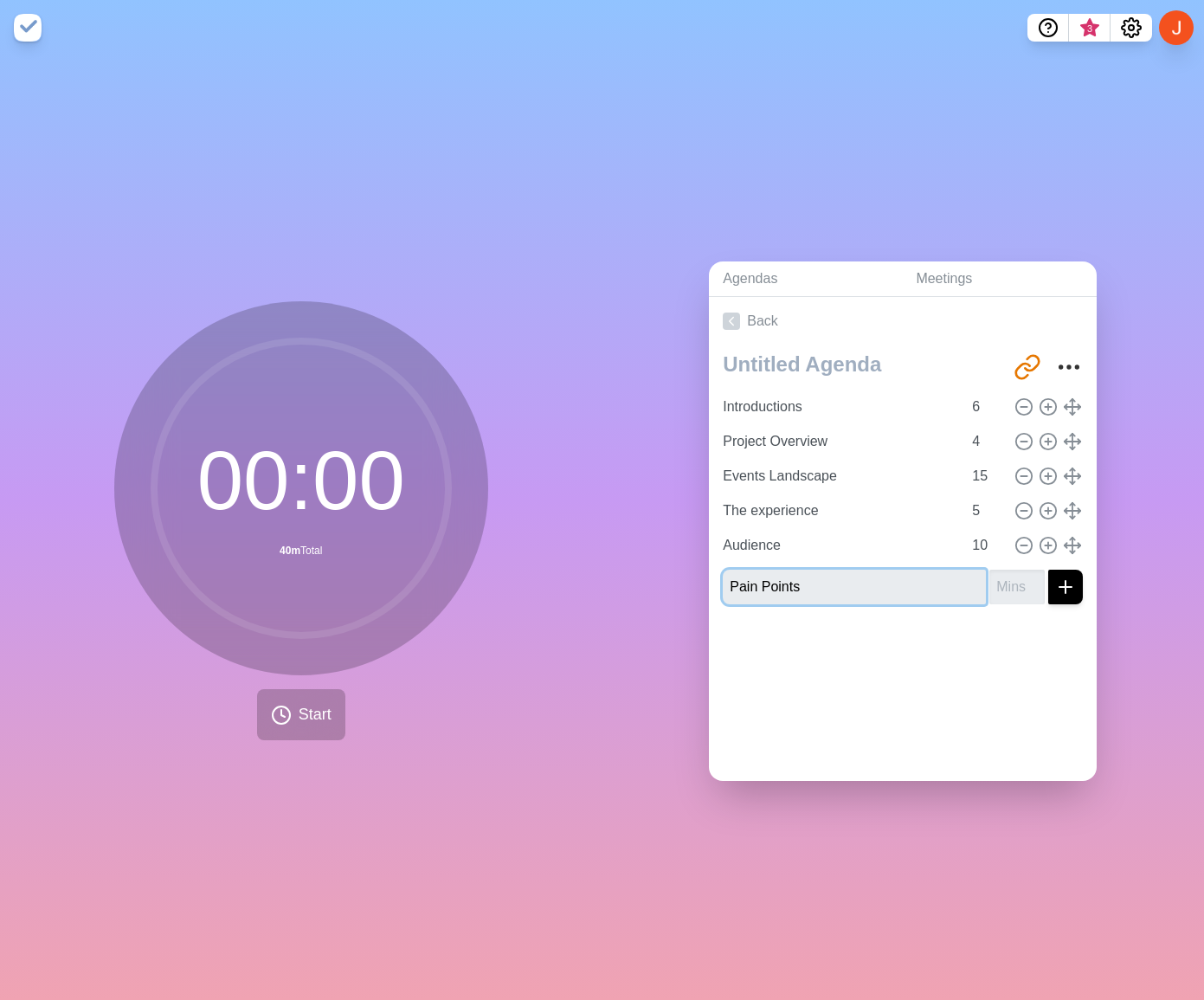 type on "Pain Points" 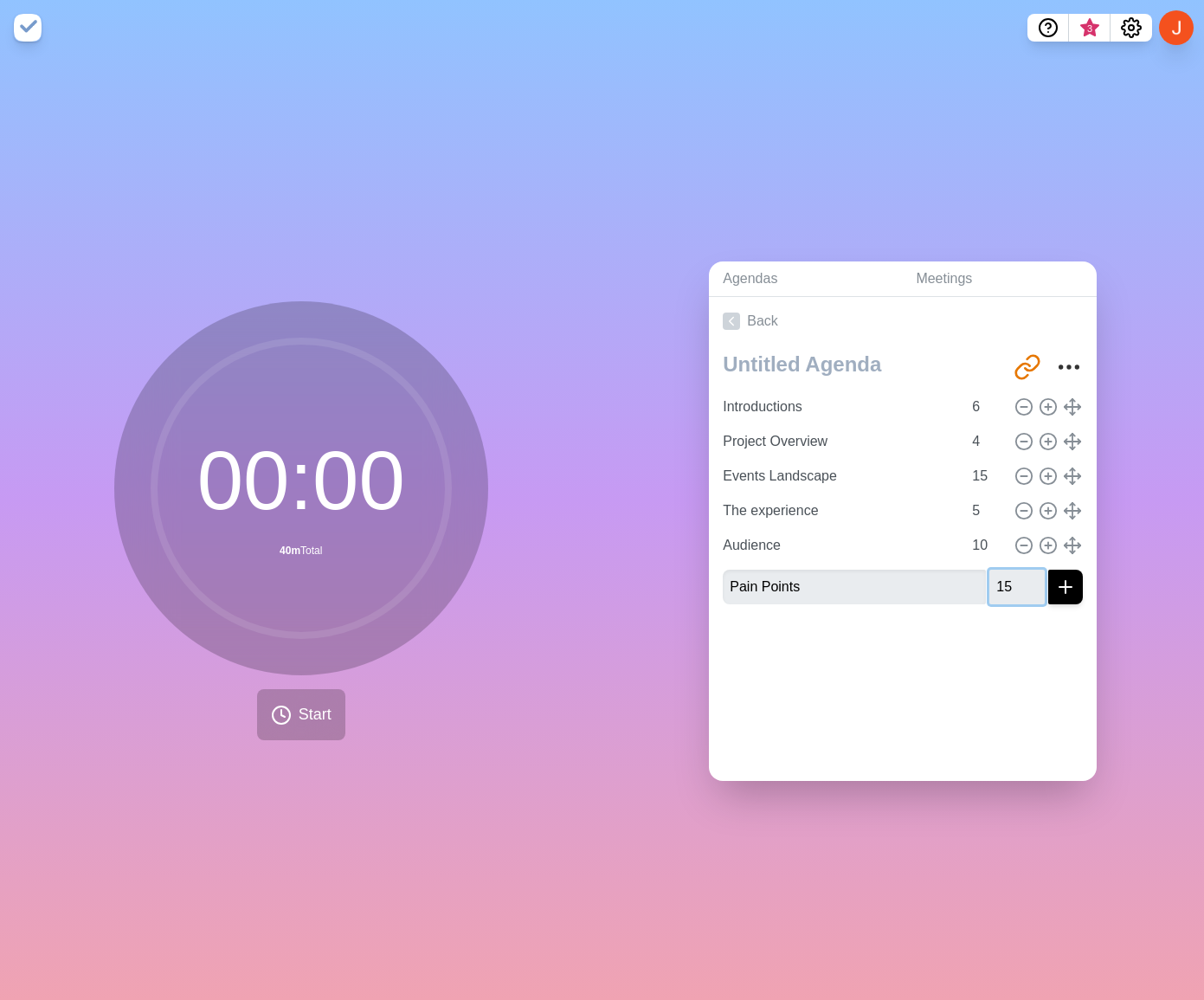 type on "15" 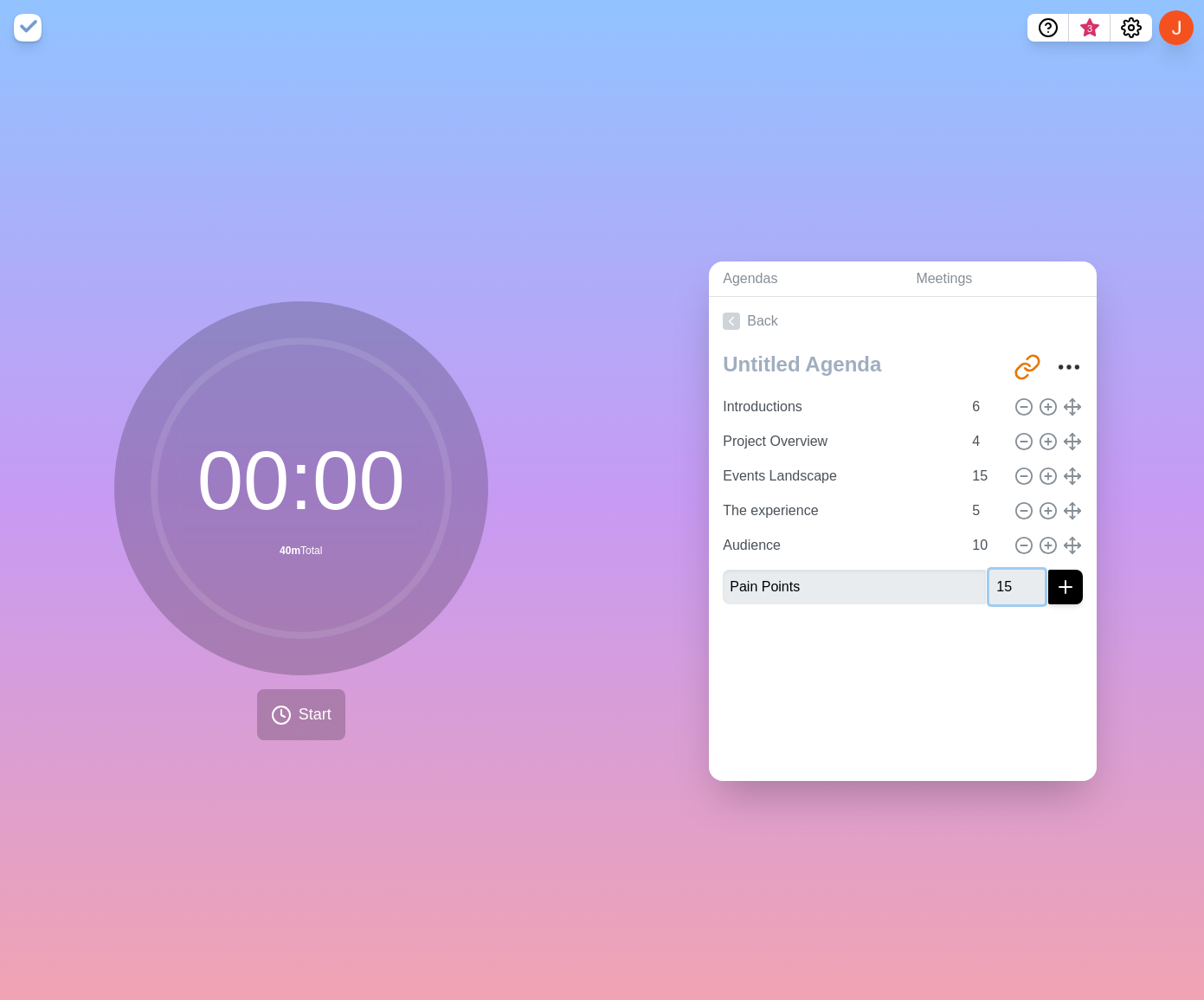 click at bounding box center (1066, 587) 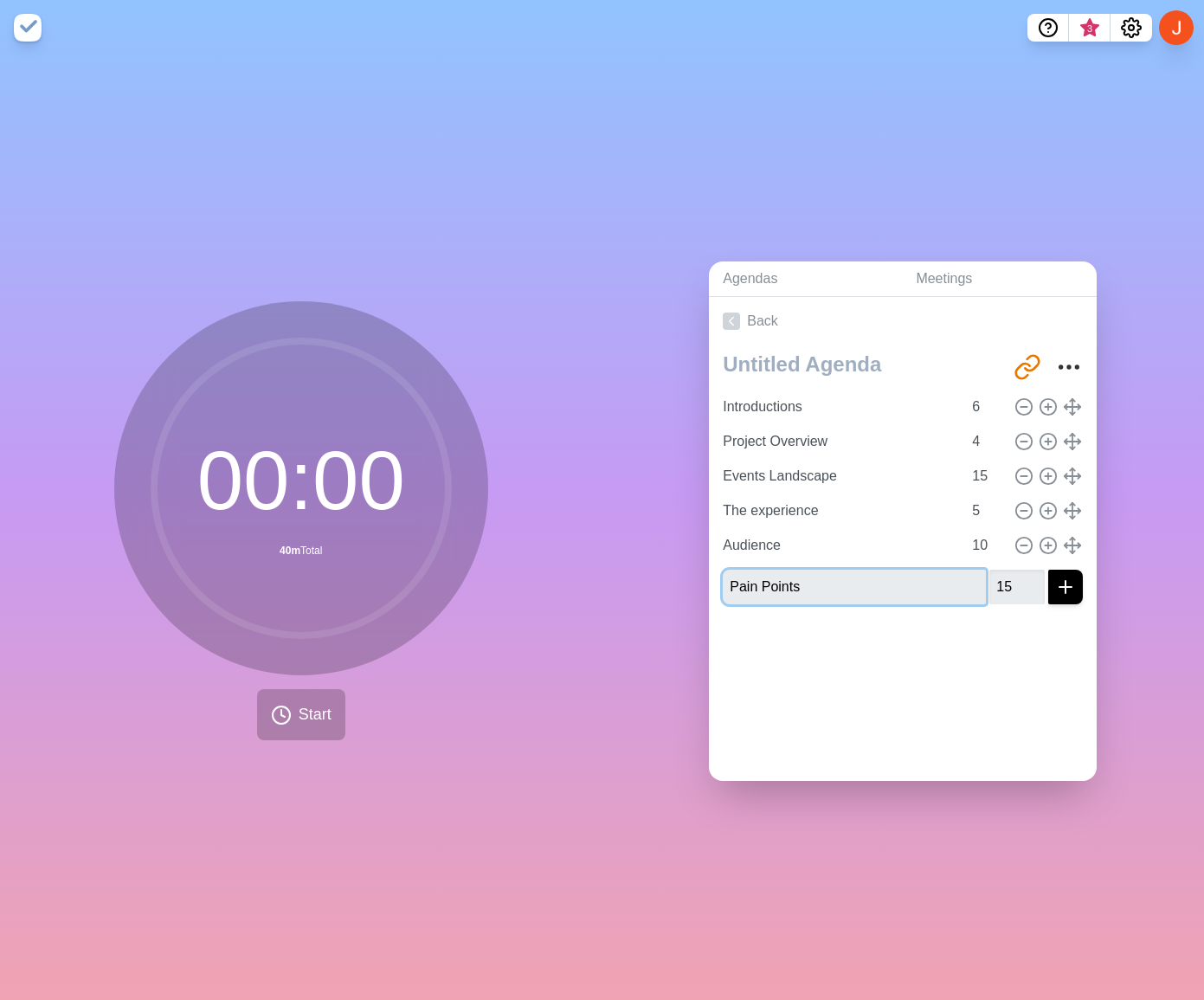 type 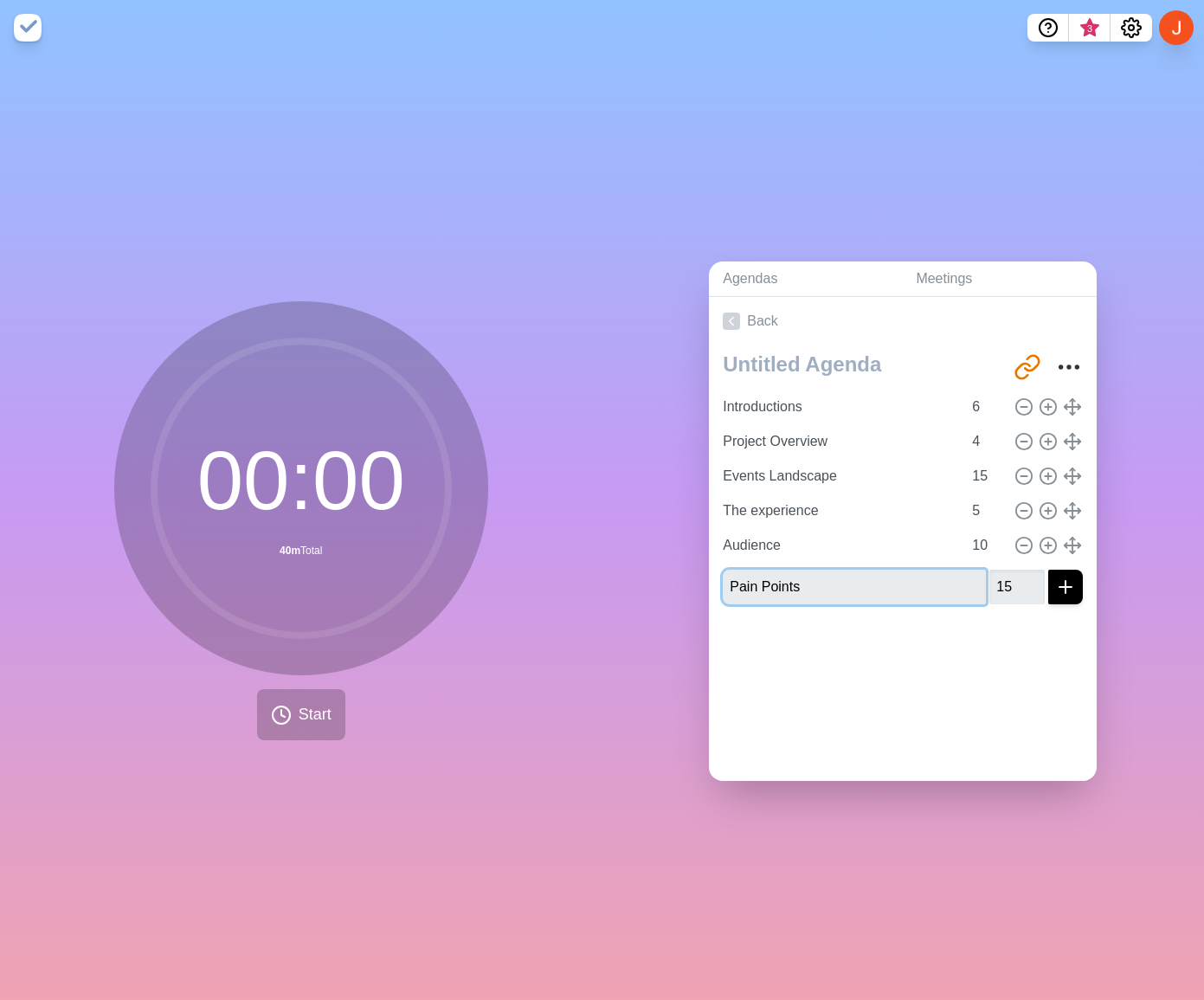 type 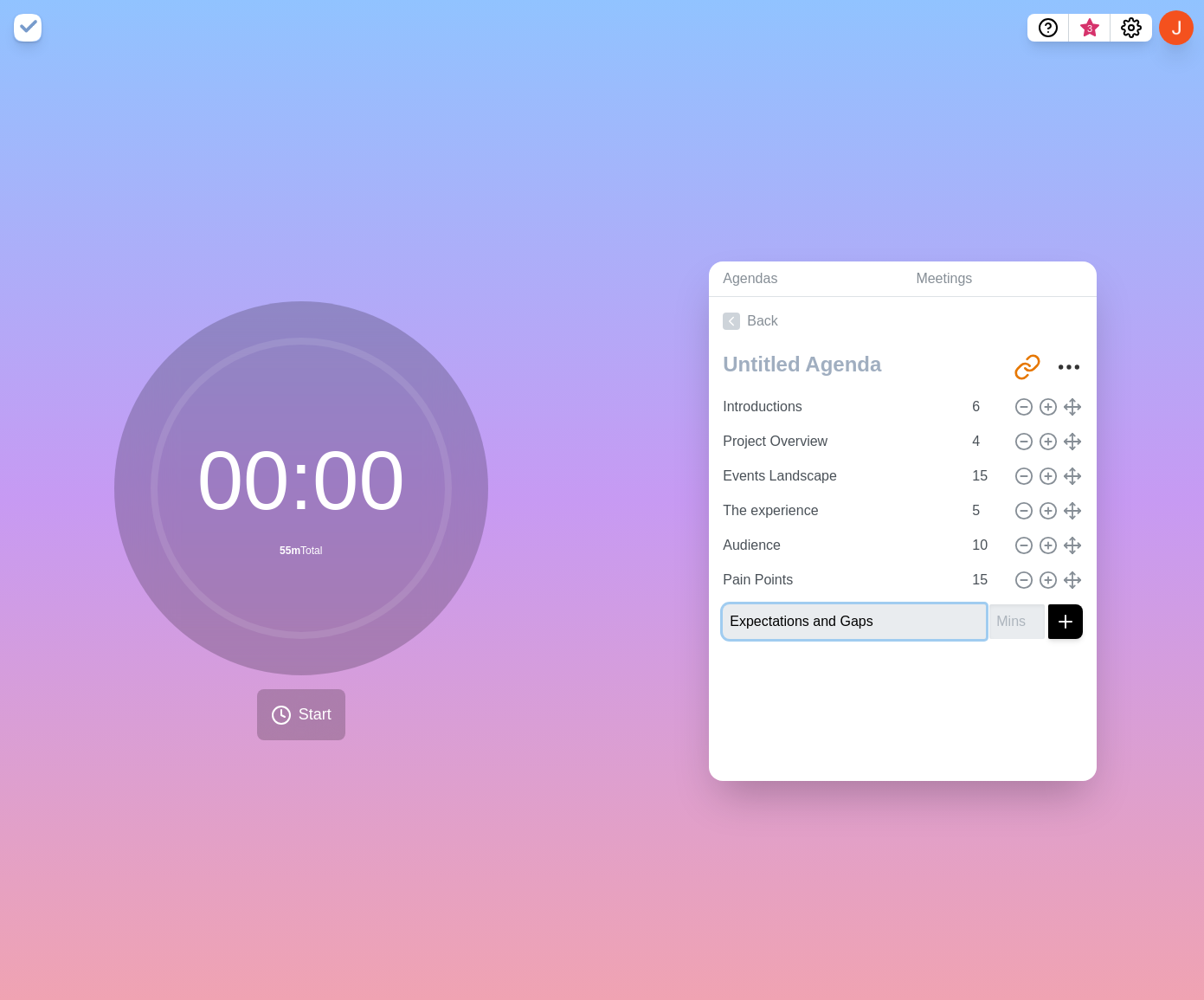 type on "Expectations and Gaps" 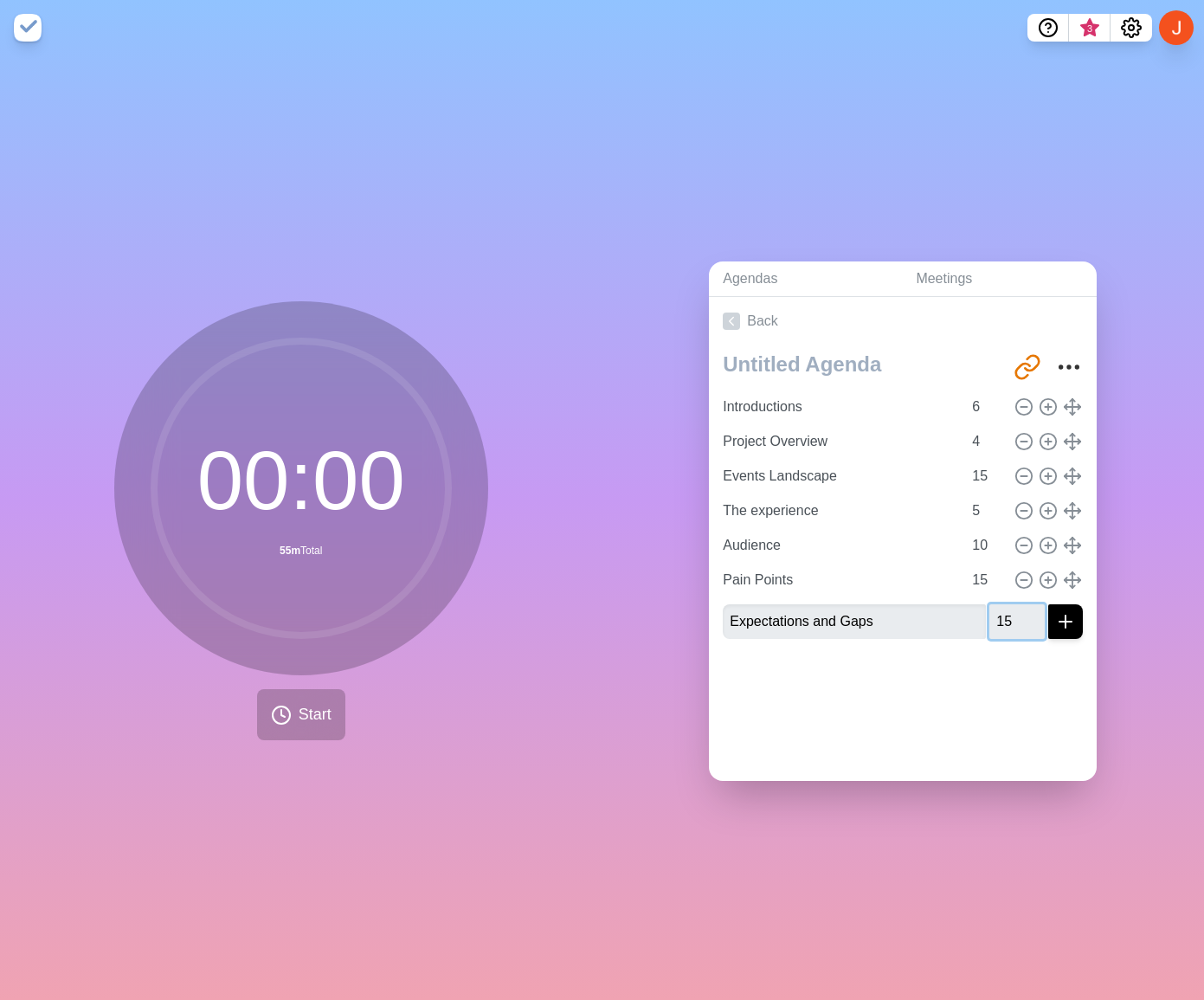 type on "15" 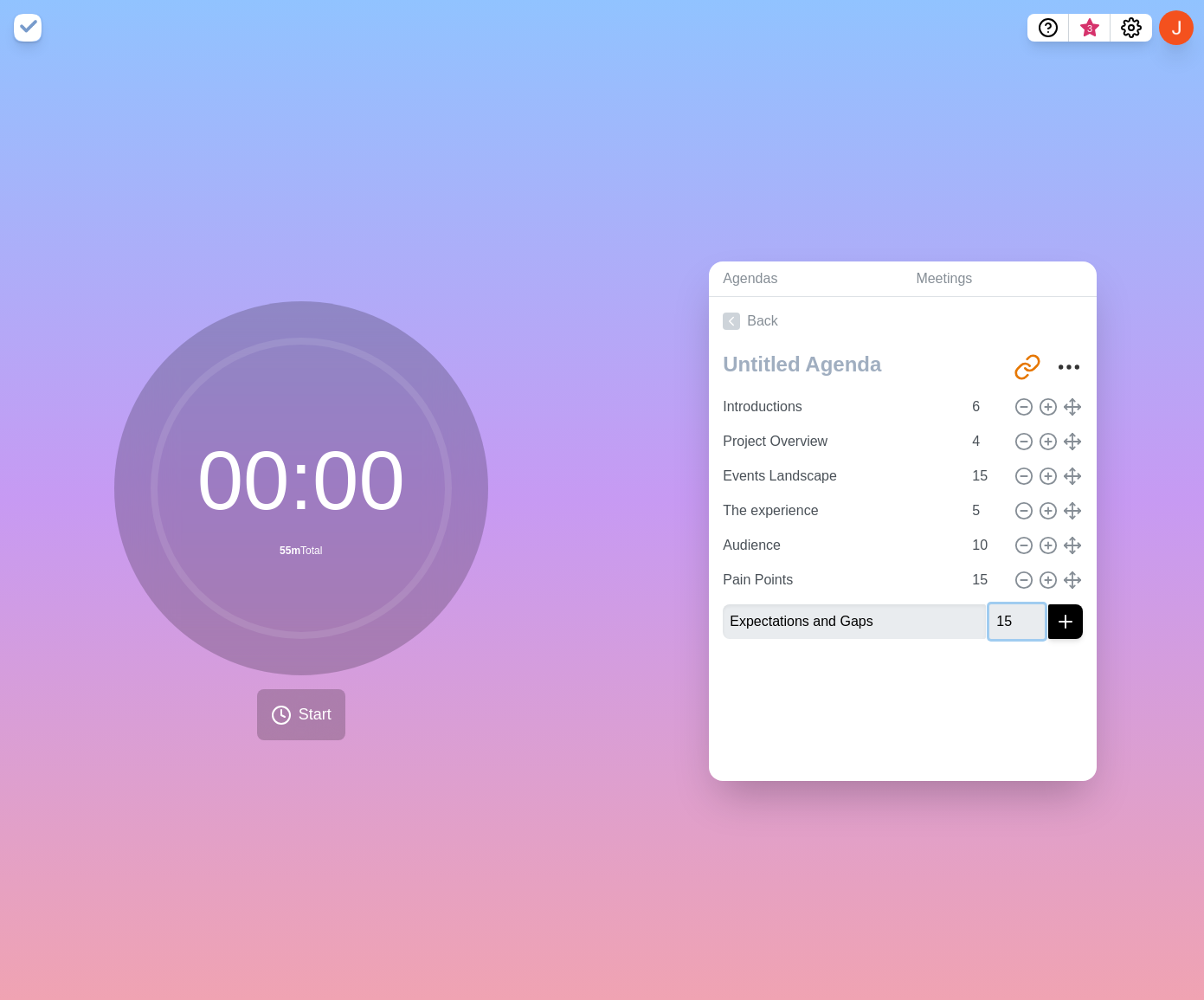 click at bounding box center [1066, 622] 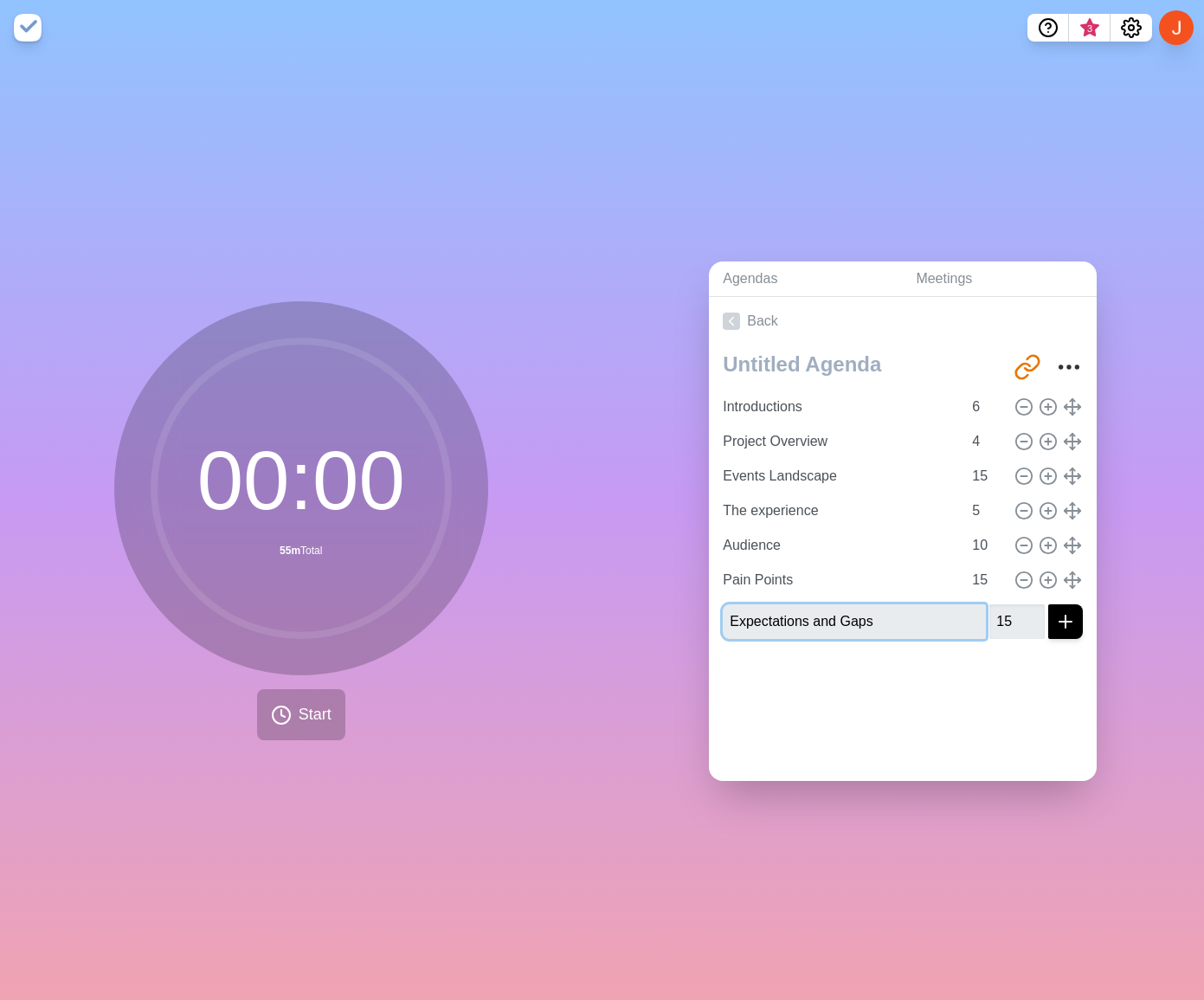 type 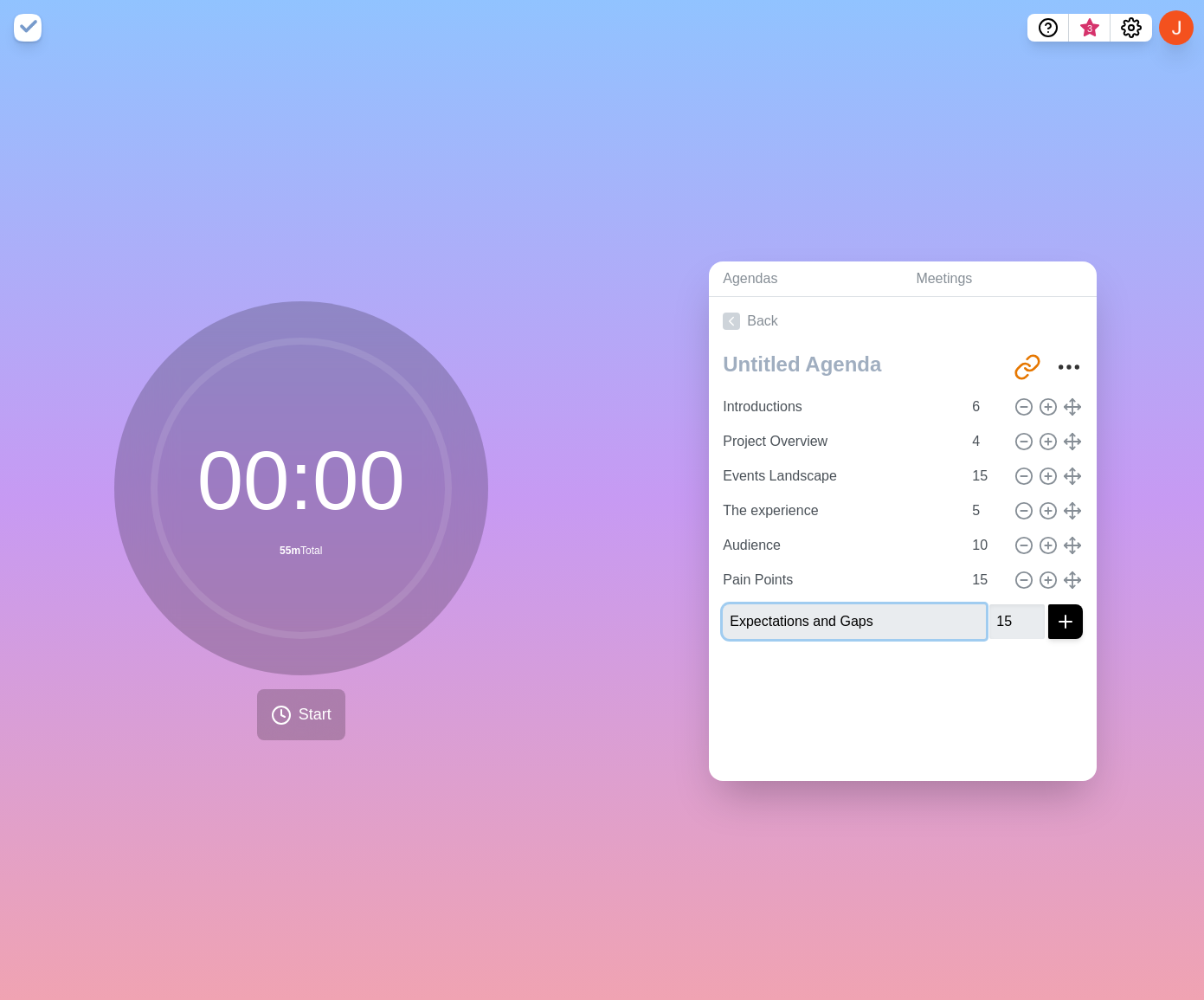 type 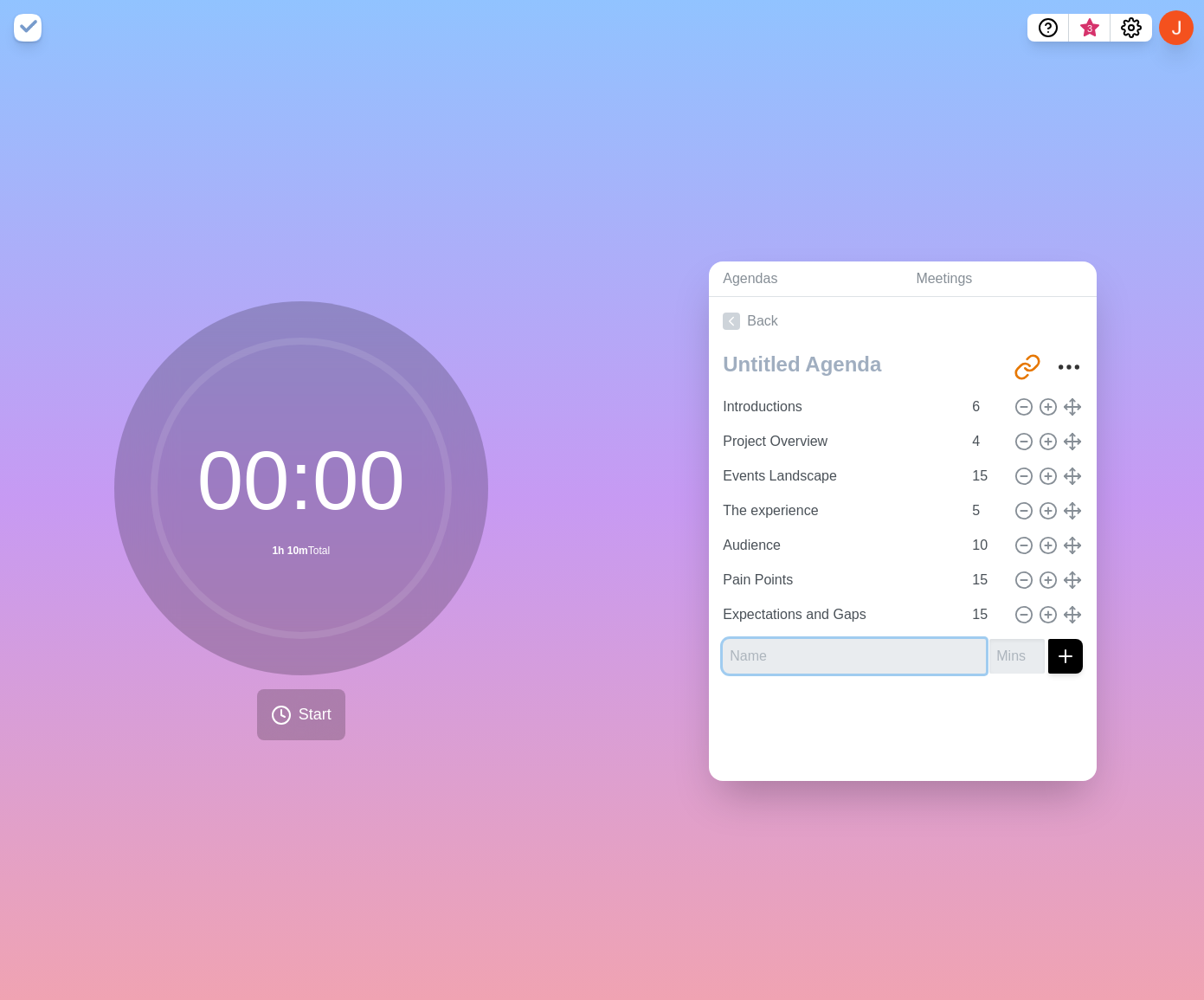 drag, startPoint x: 64, startPoint y: 547, endPoint x: 790, endPoint y: 661, distance: 734.89591 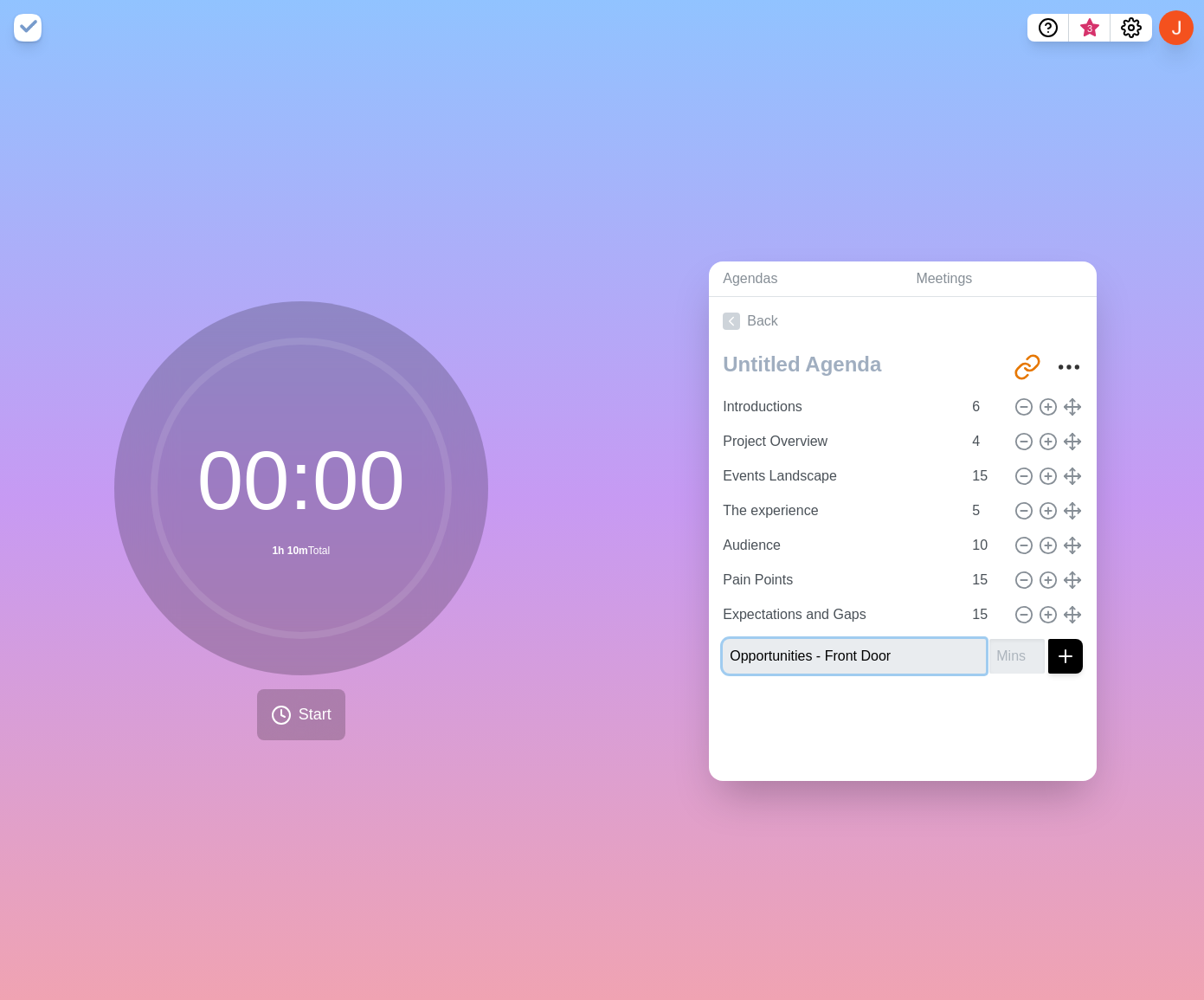 type on "Opportunities - Front Door" 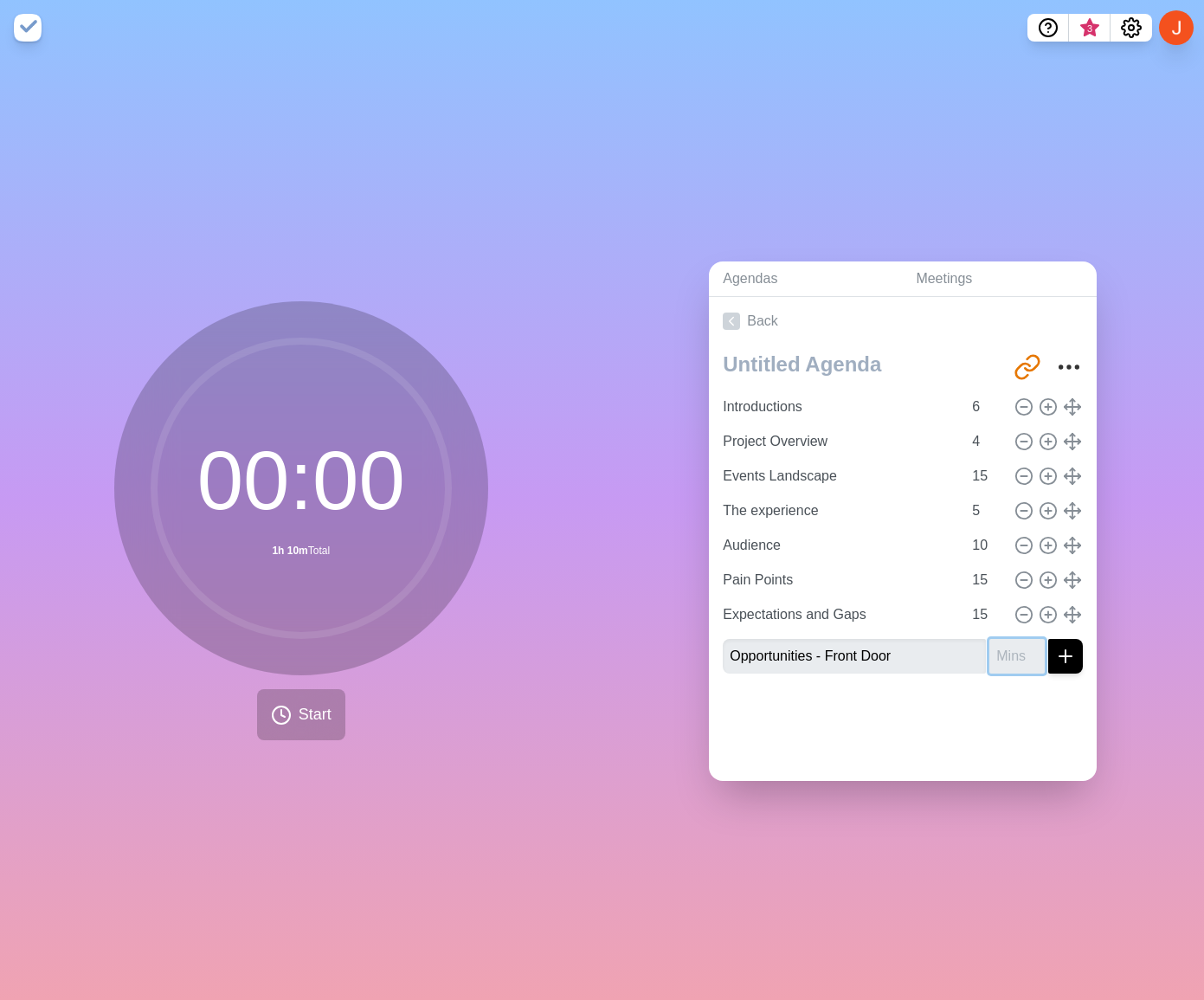 click at bounding box center [1017, 656] 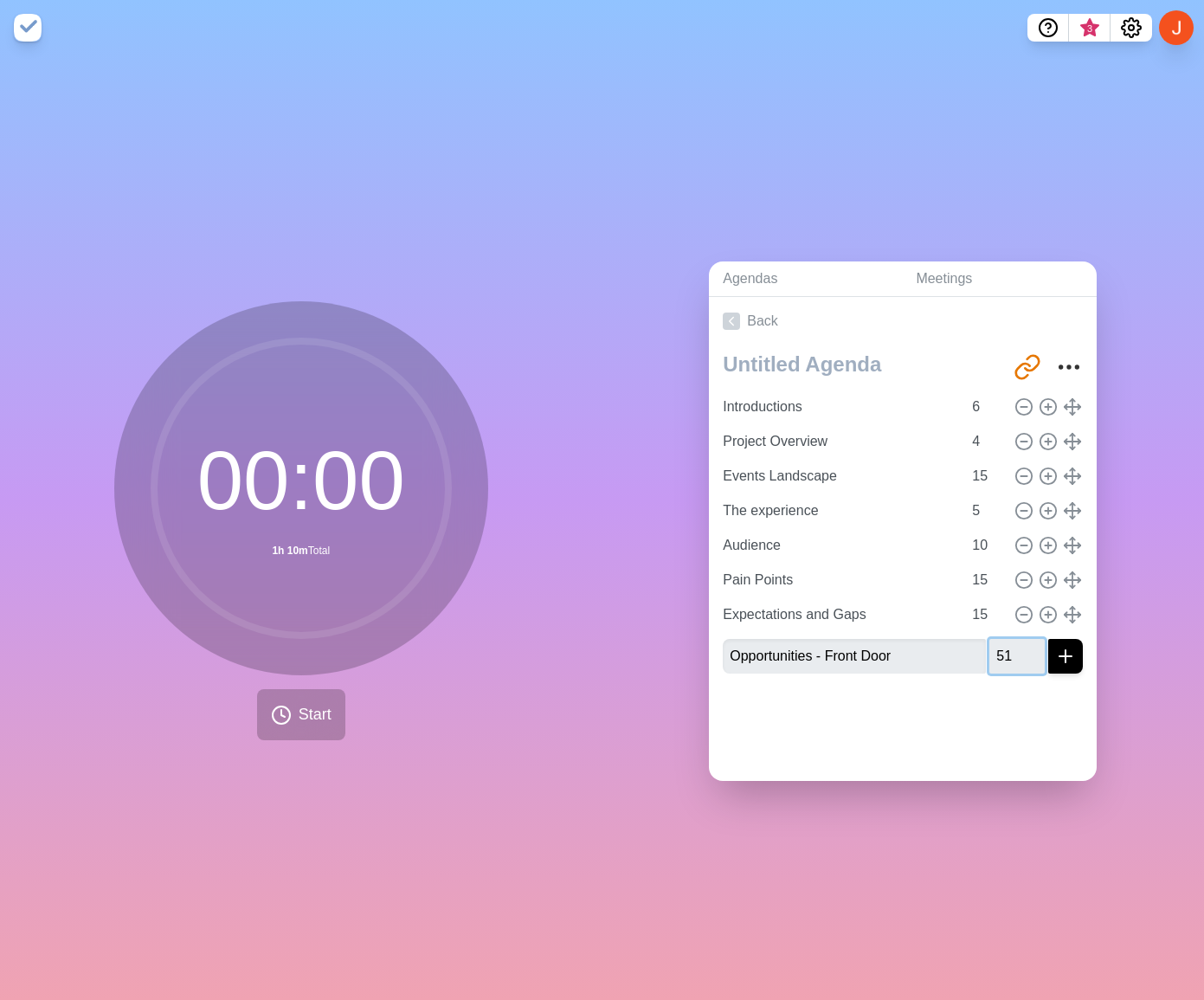 type on "5" 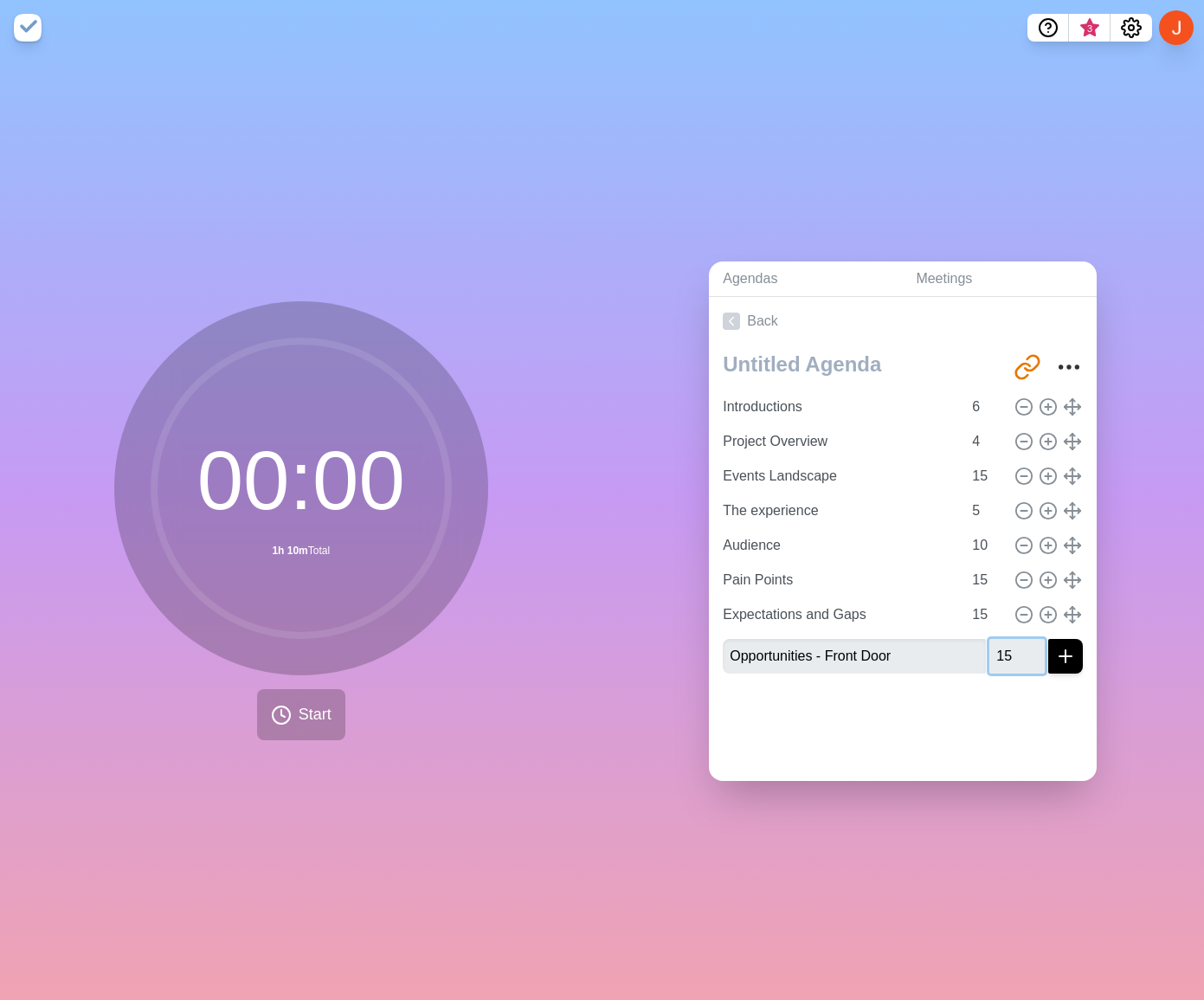 type on "15" 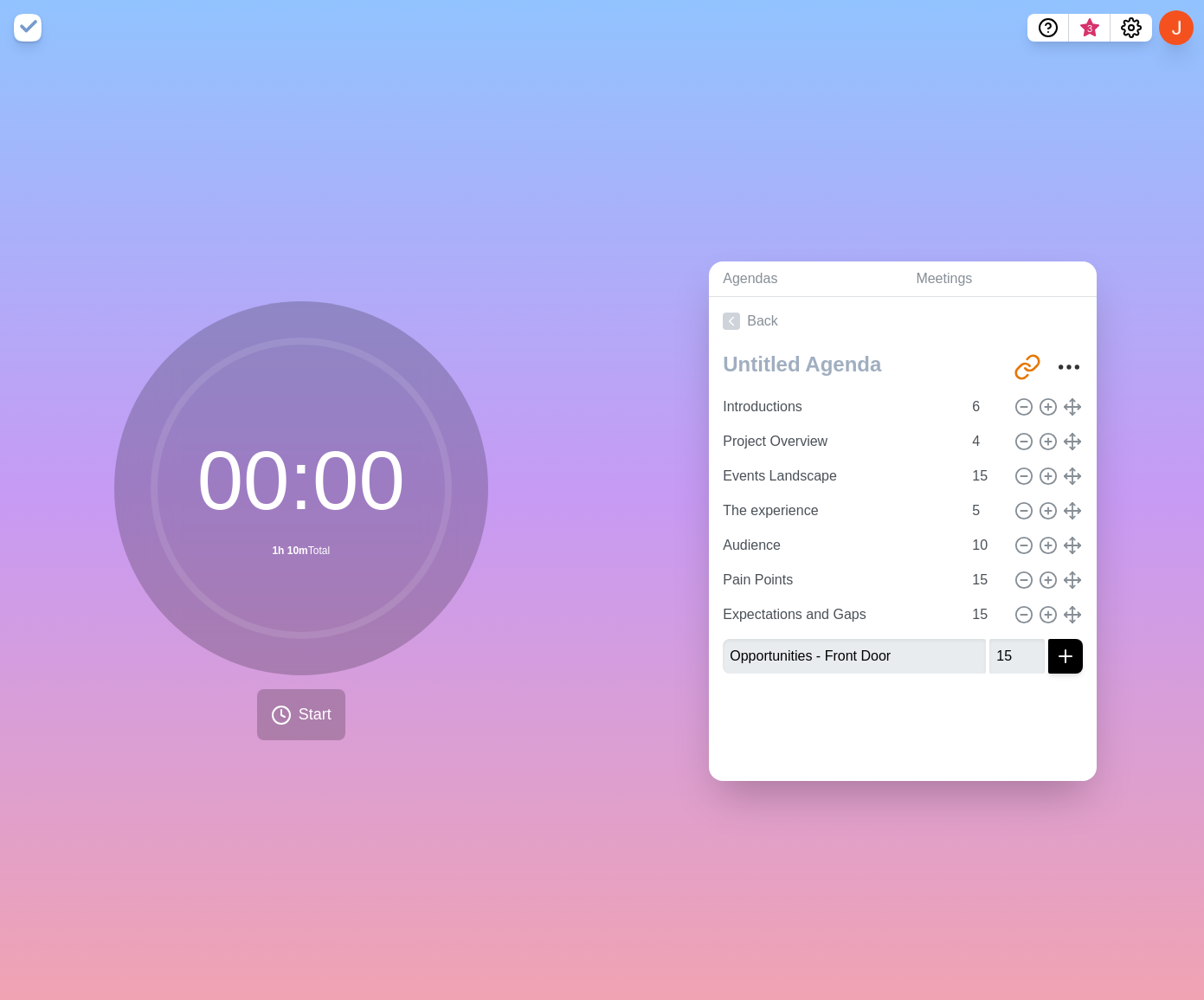 click at bounding box center (1066, 656) 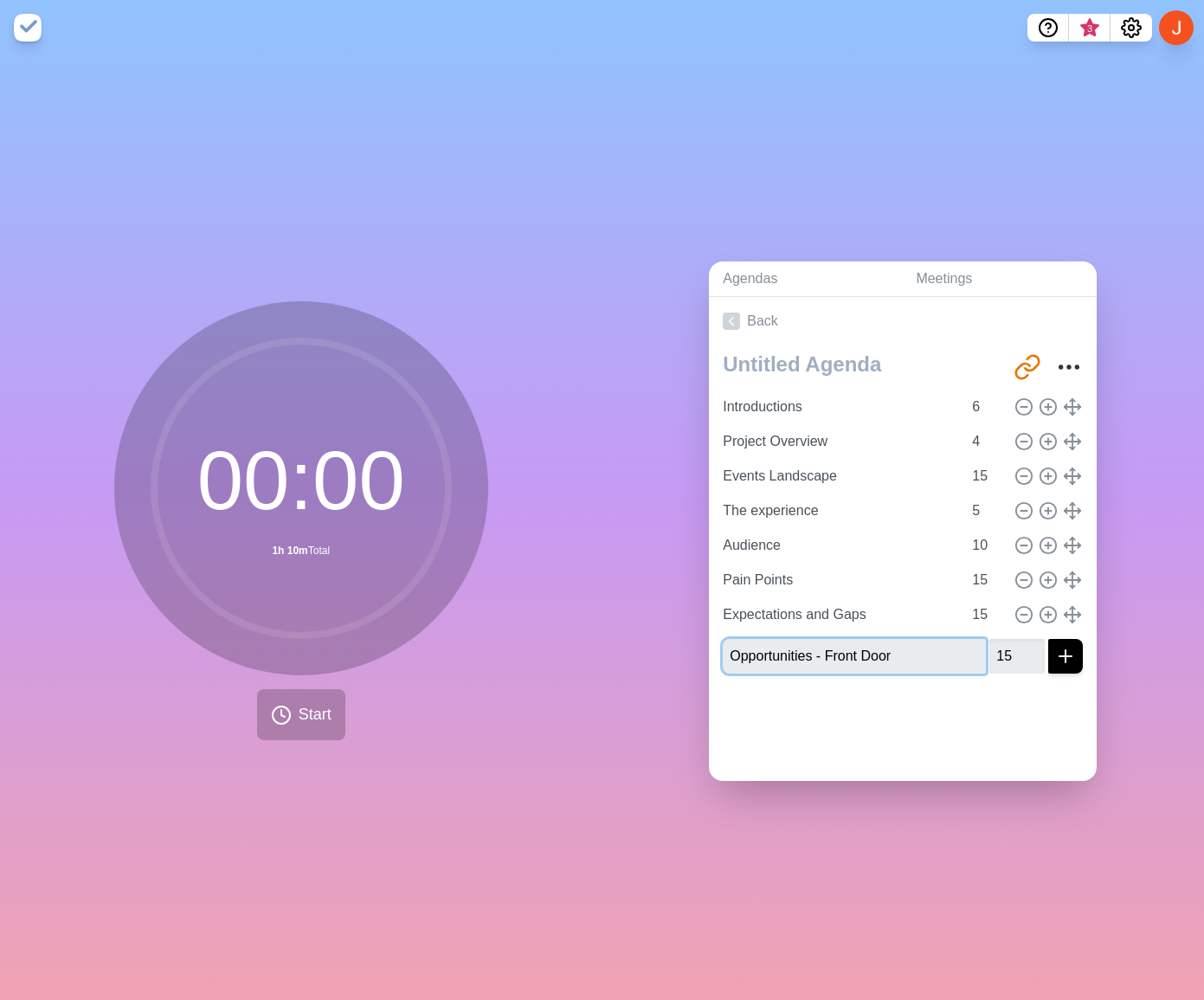 type 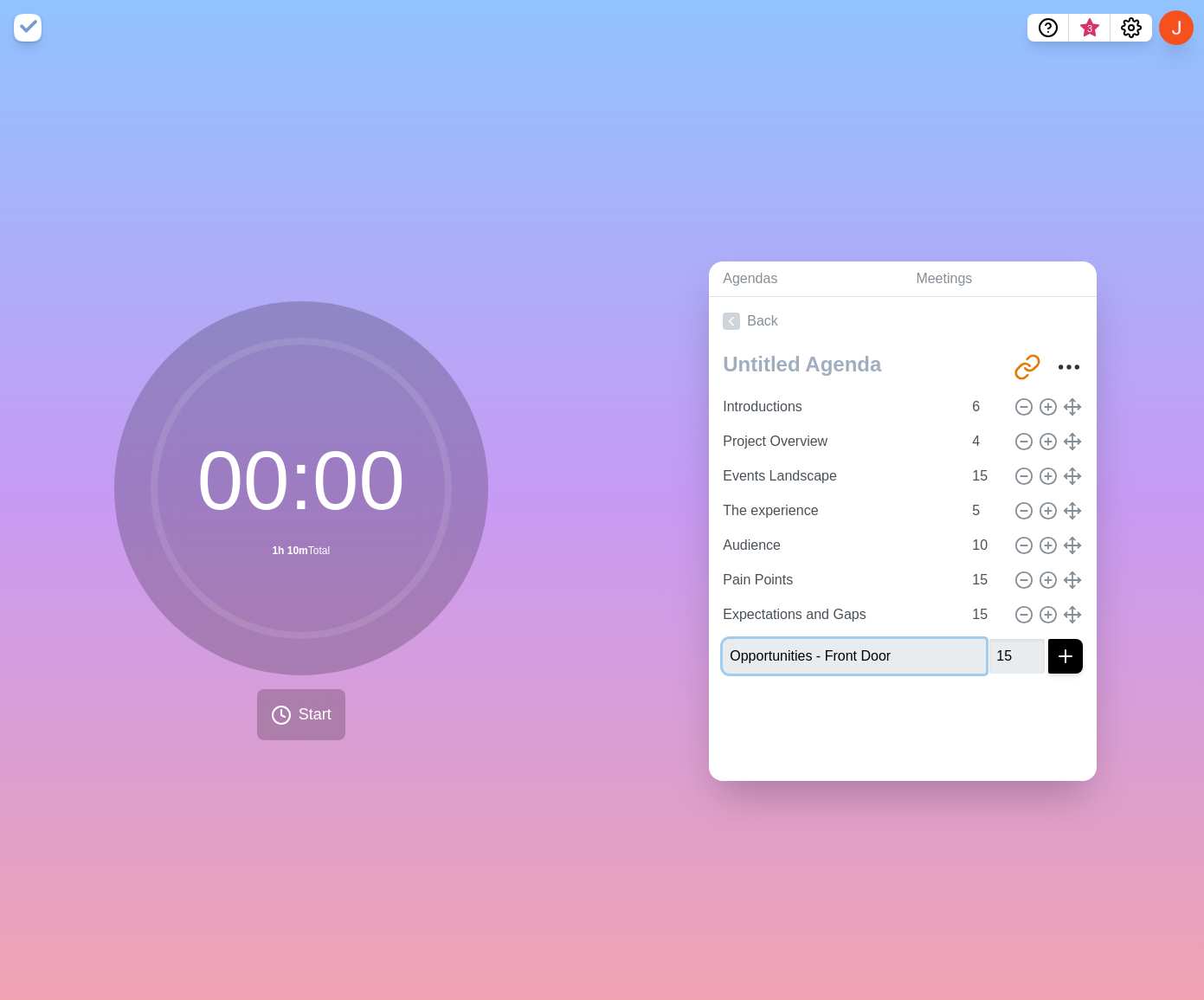 type 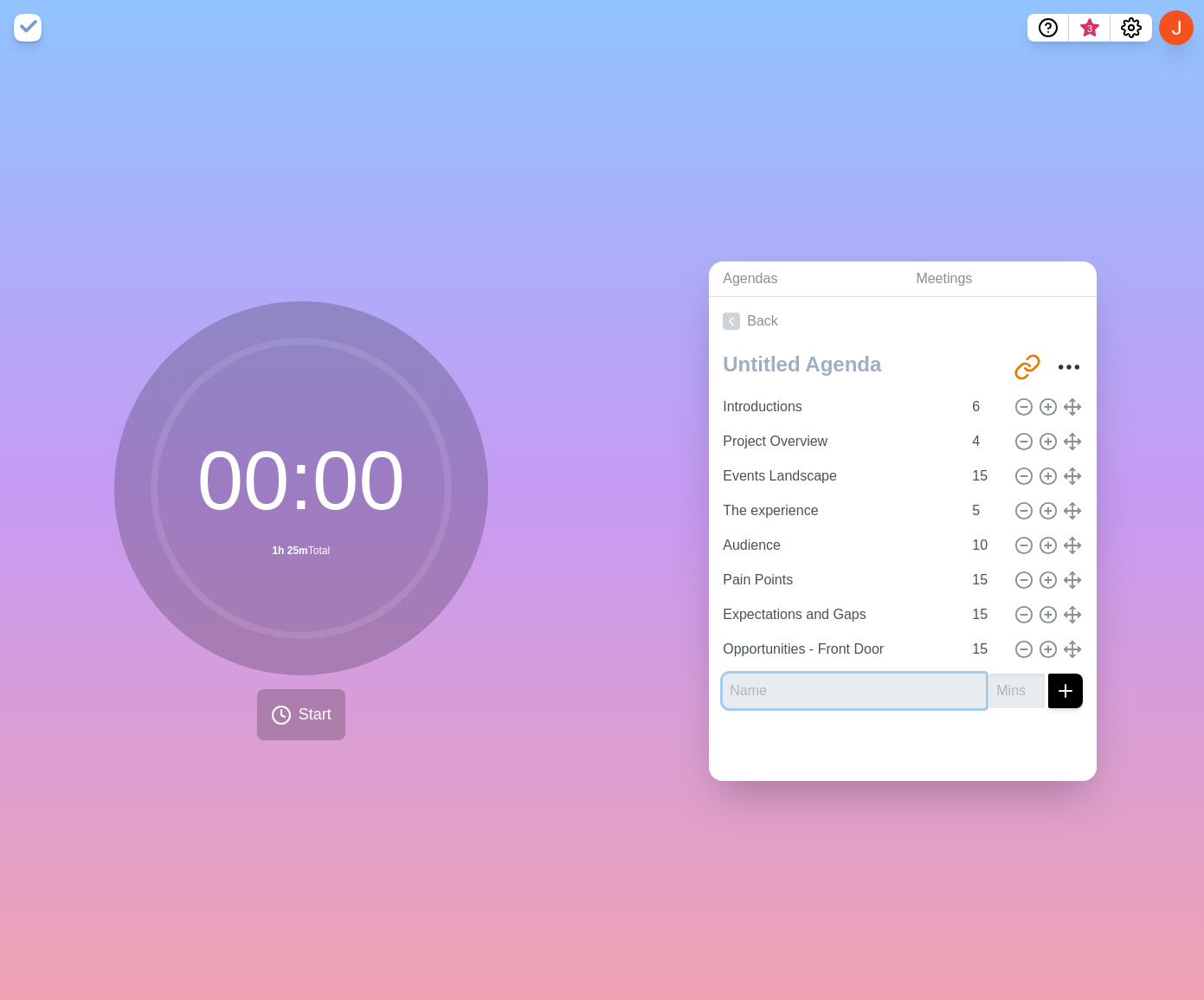 click at bounding box center (854, 691) 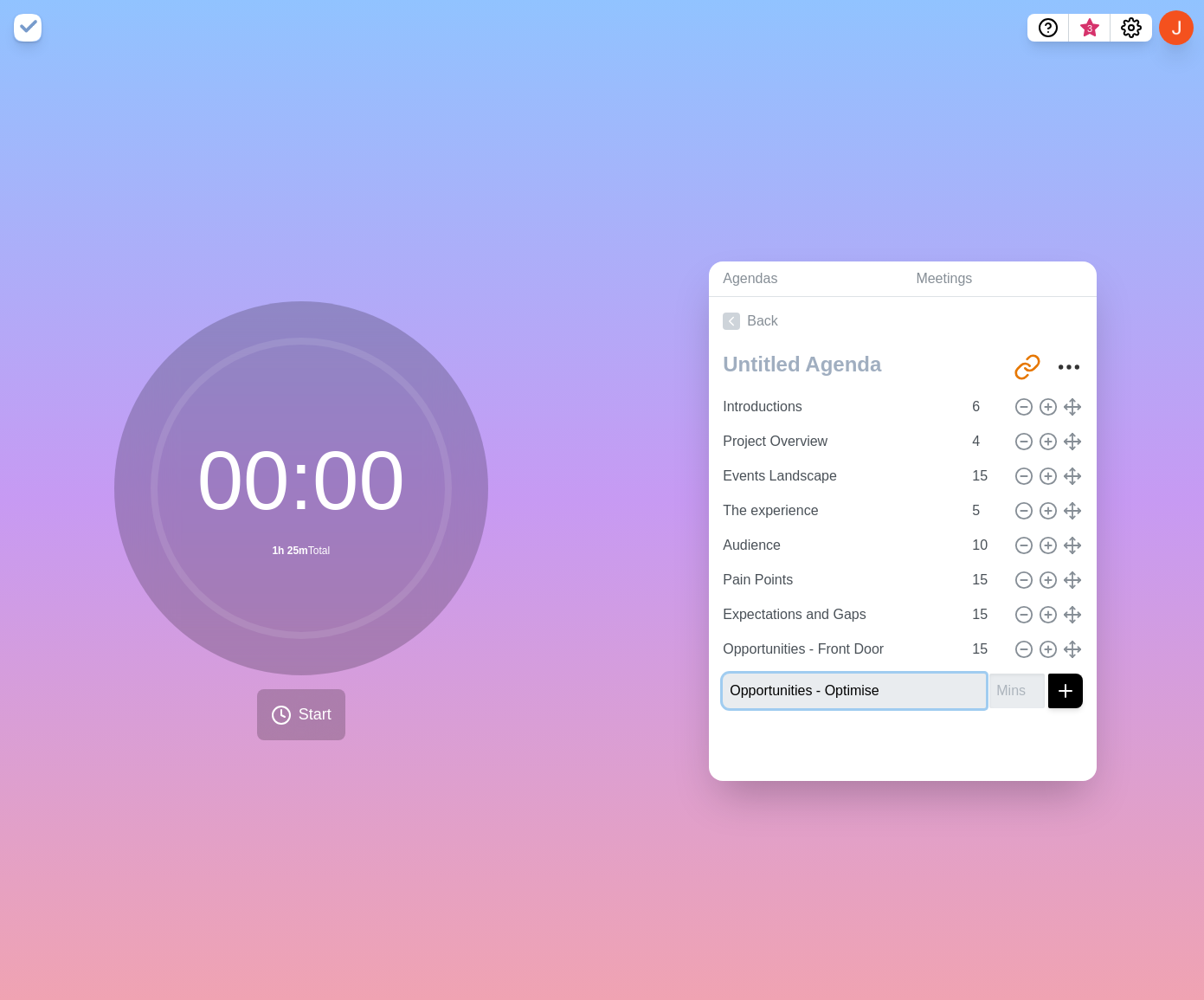 type on "Opportunities - Optimise" 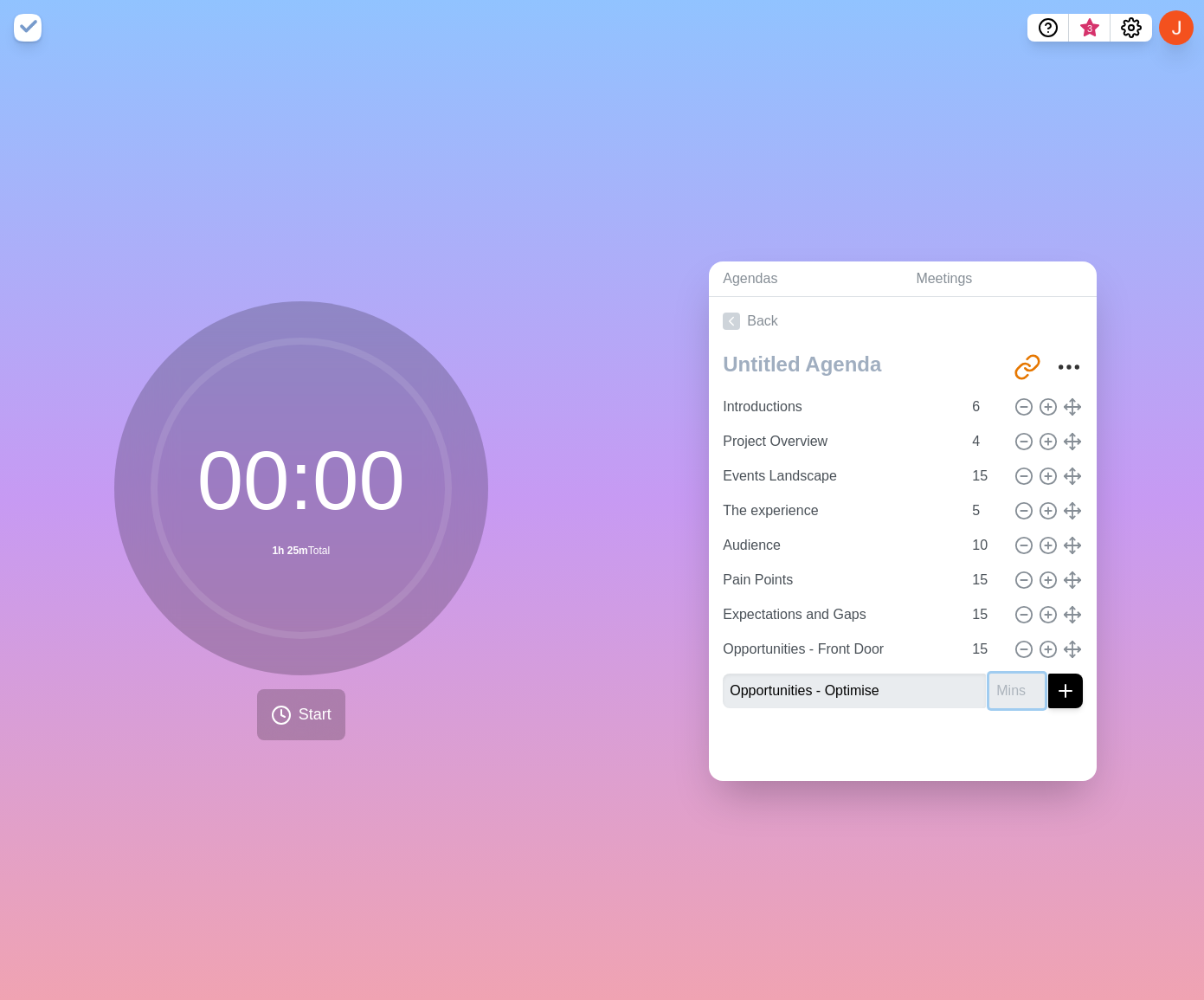 click at bounding box center (1017, 691) 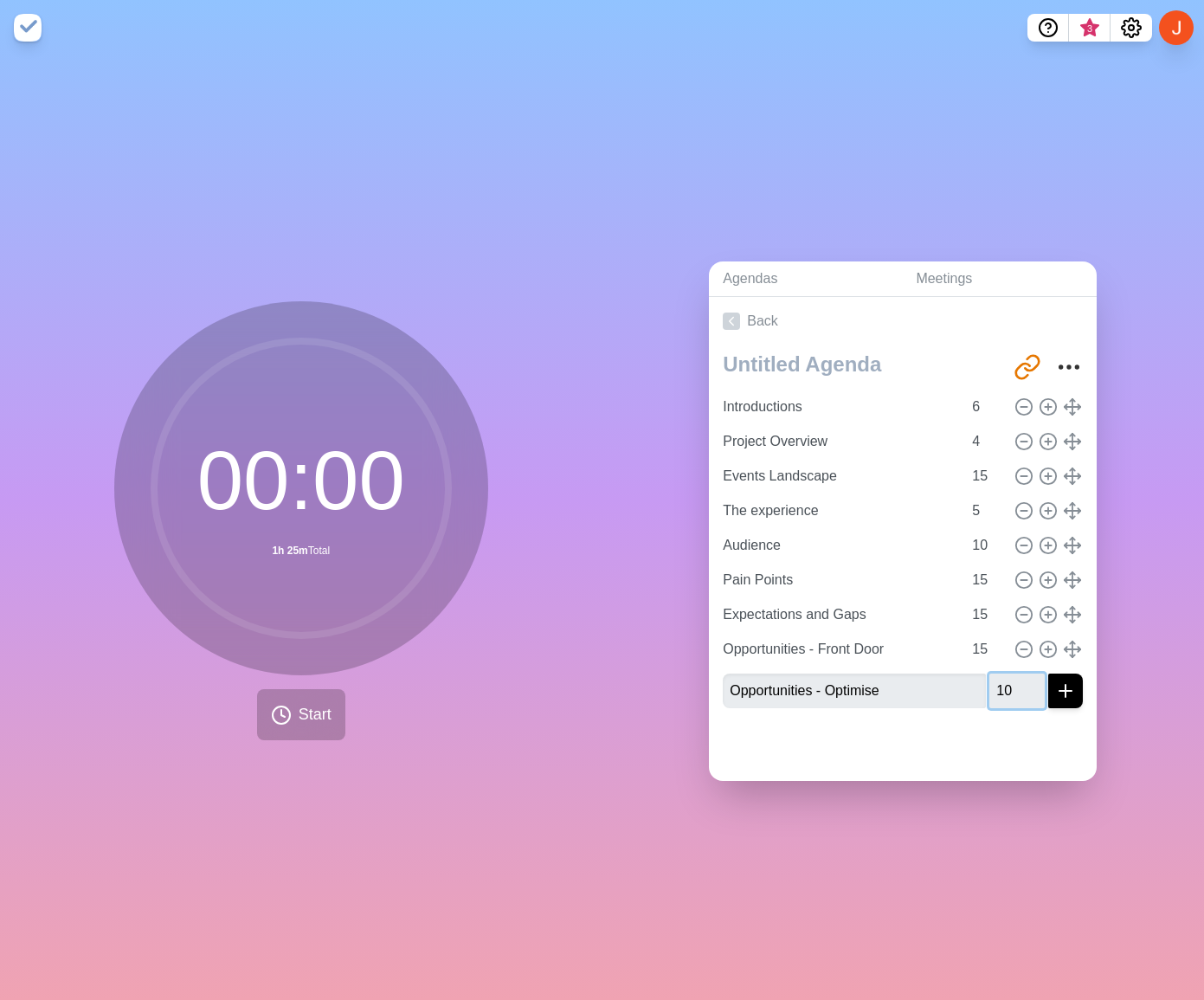 type on "10" 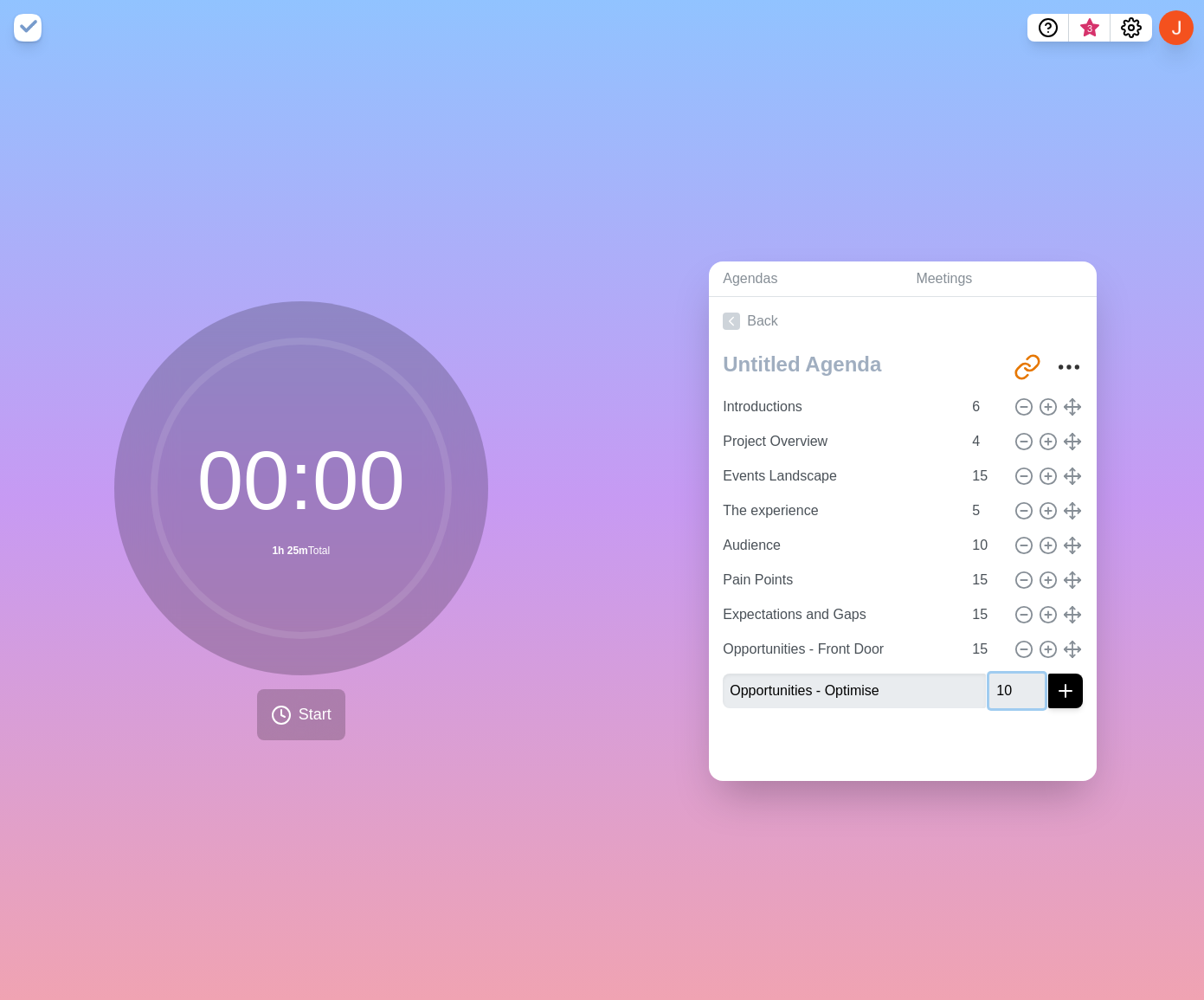 click at bounding box center [1066, 691] 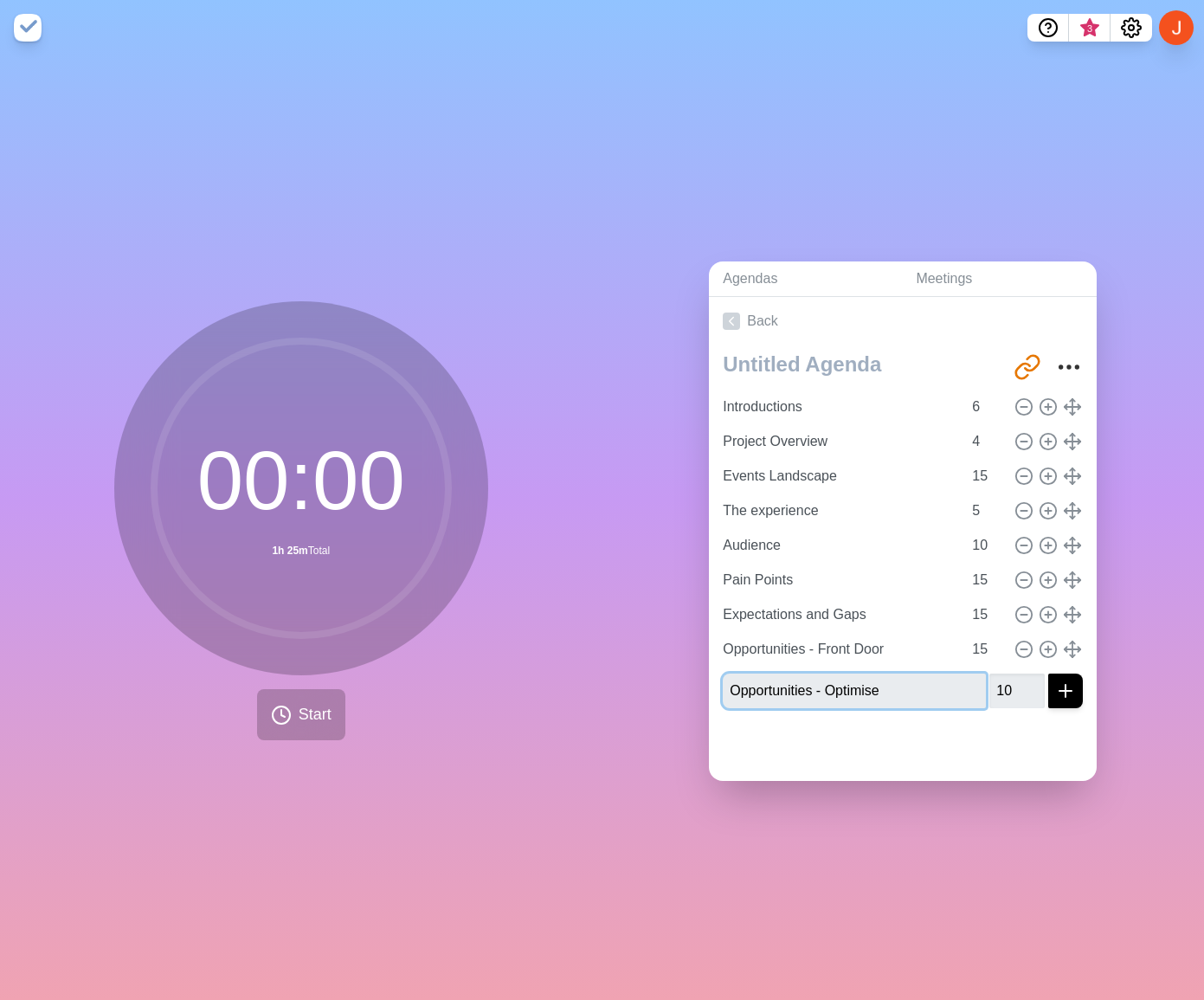 type 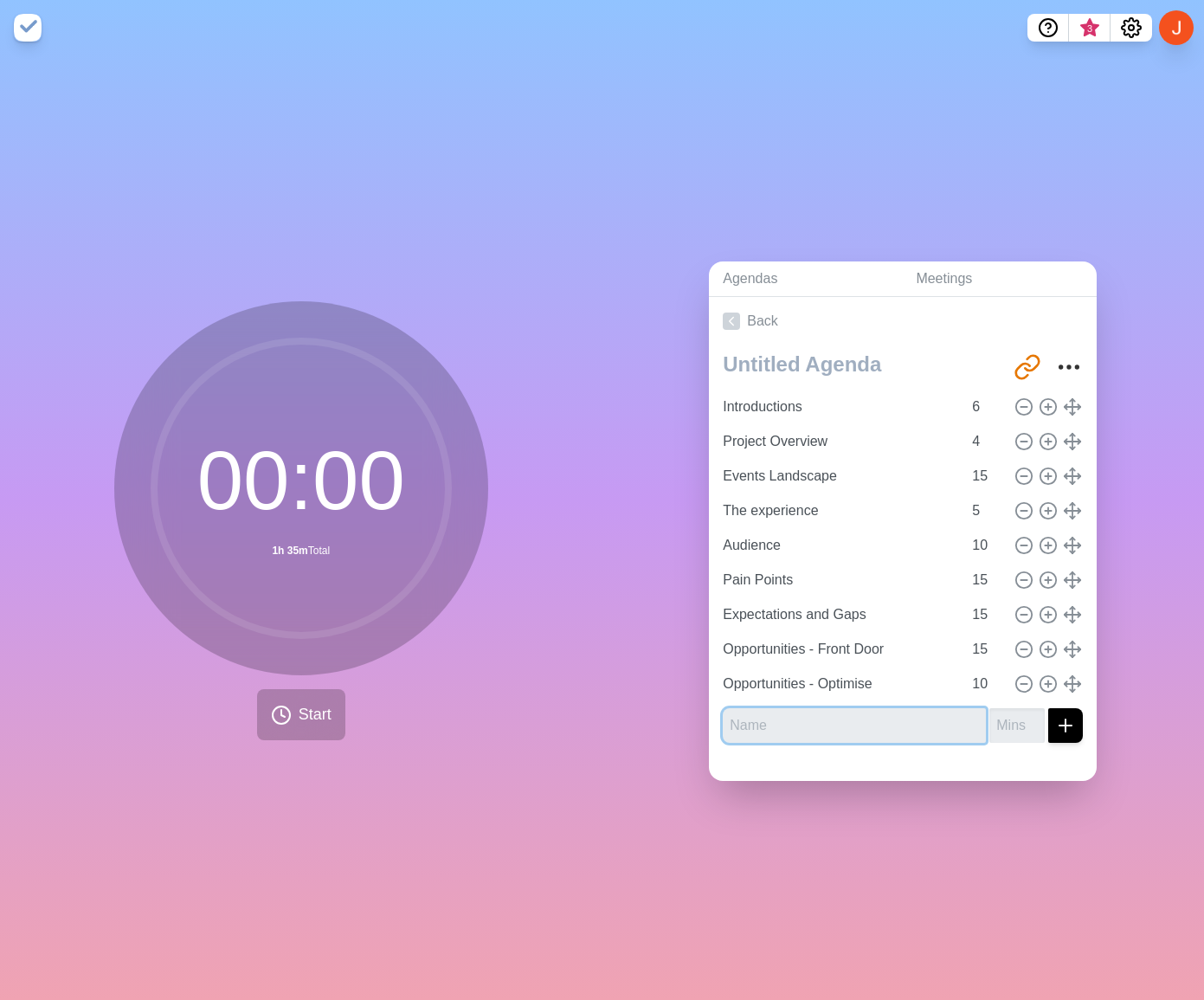 drag, startPoint x: 14, startPoint y: 567, endPoint x: 890, endPoint y: 713, distance: 888.0833 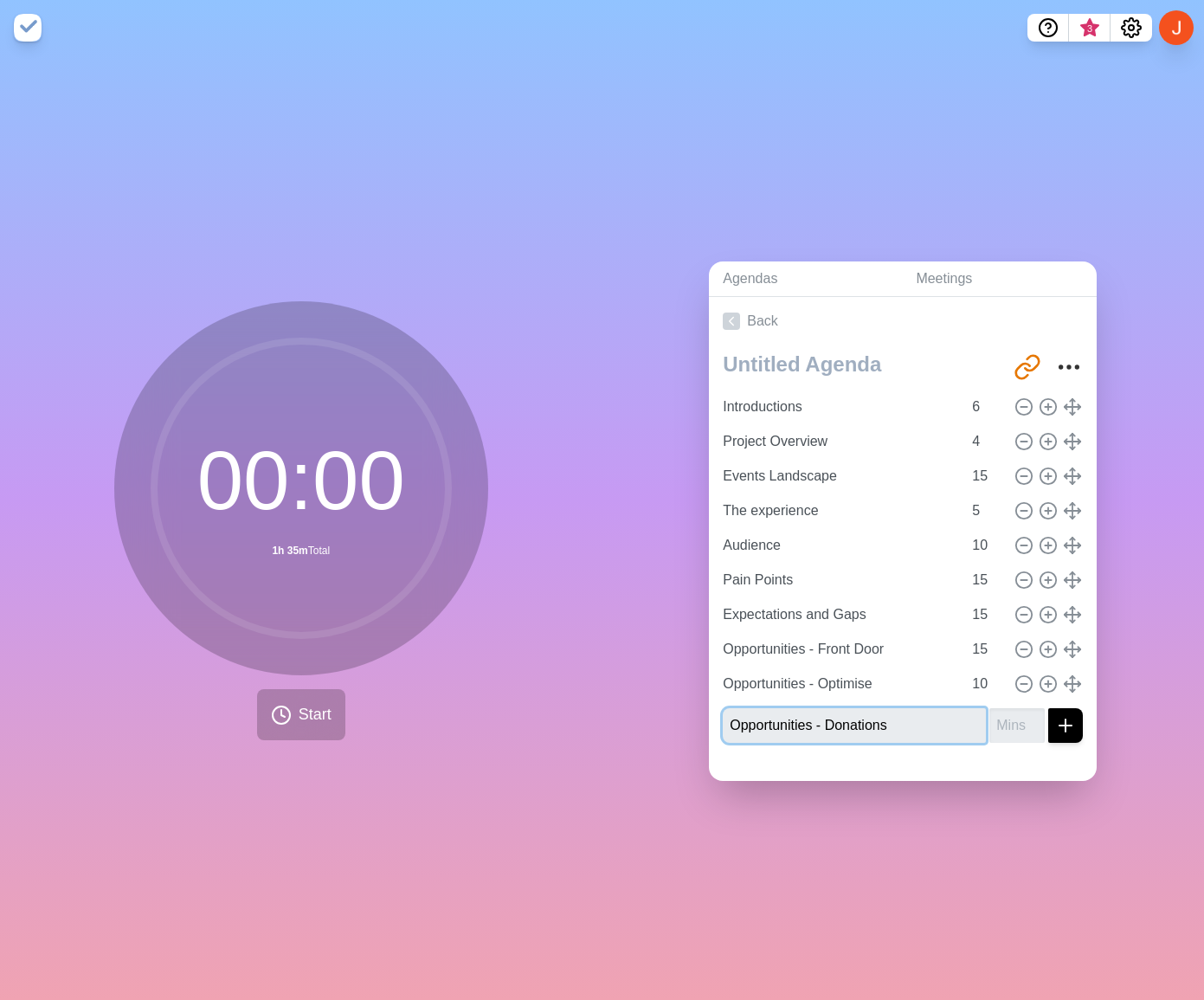 type on "Opportunities - Donations" 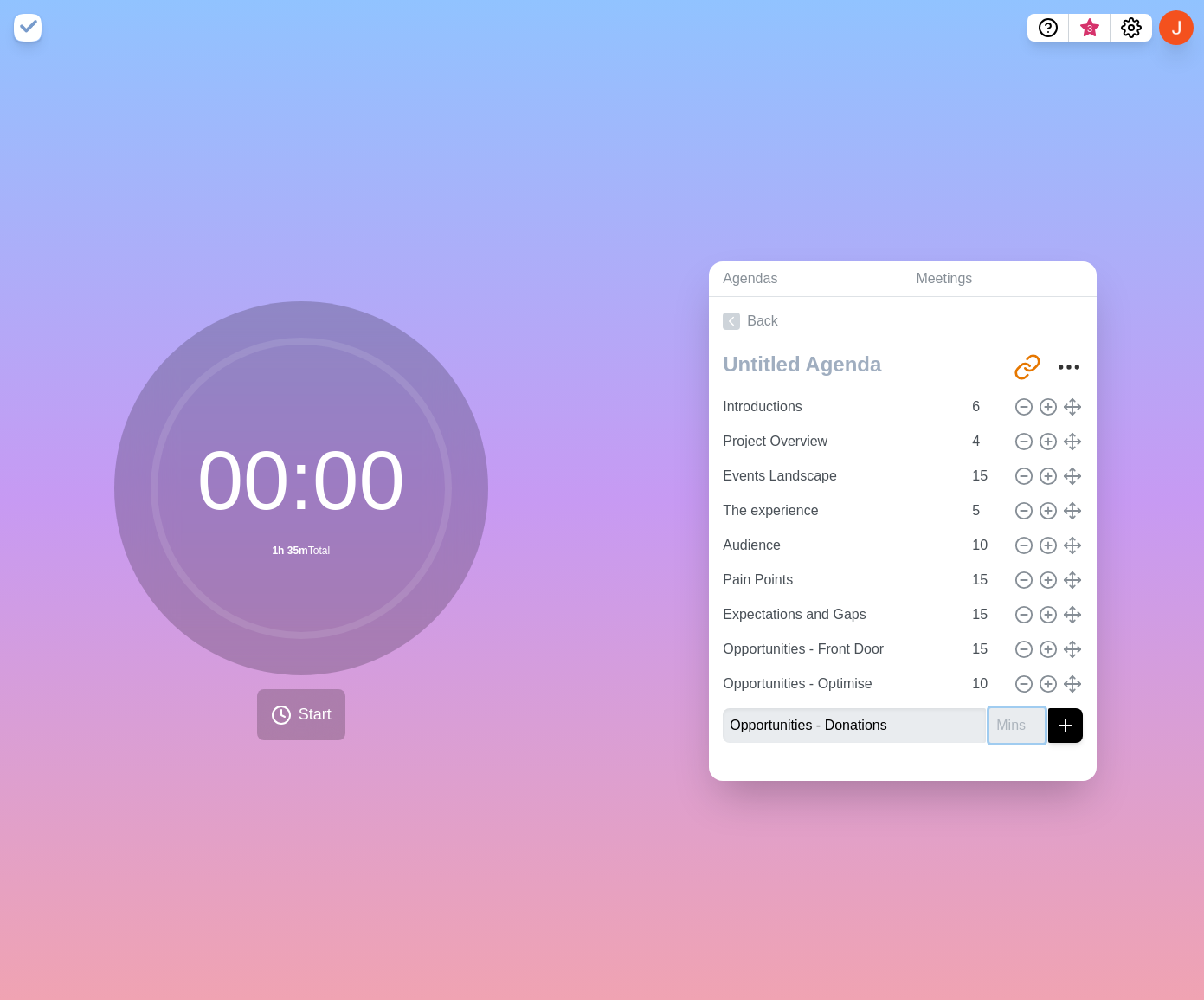 click at bounding box center (1017, 726) 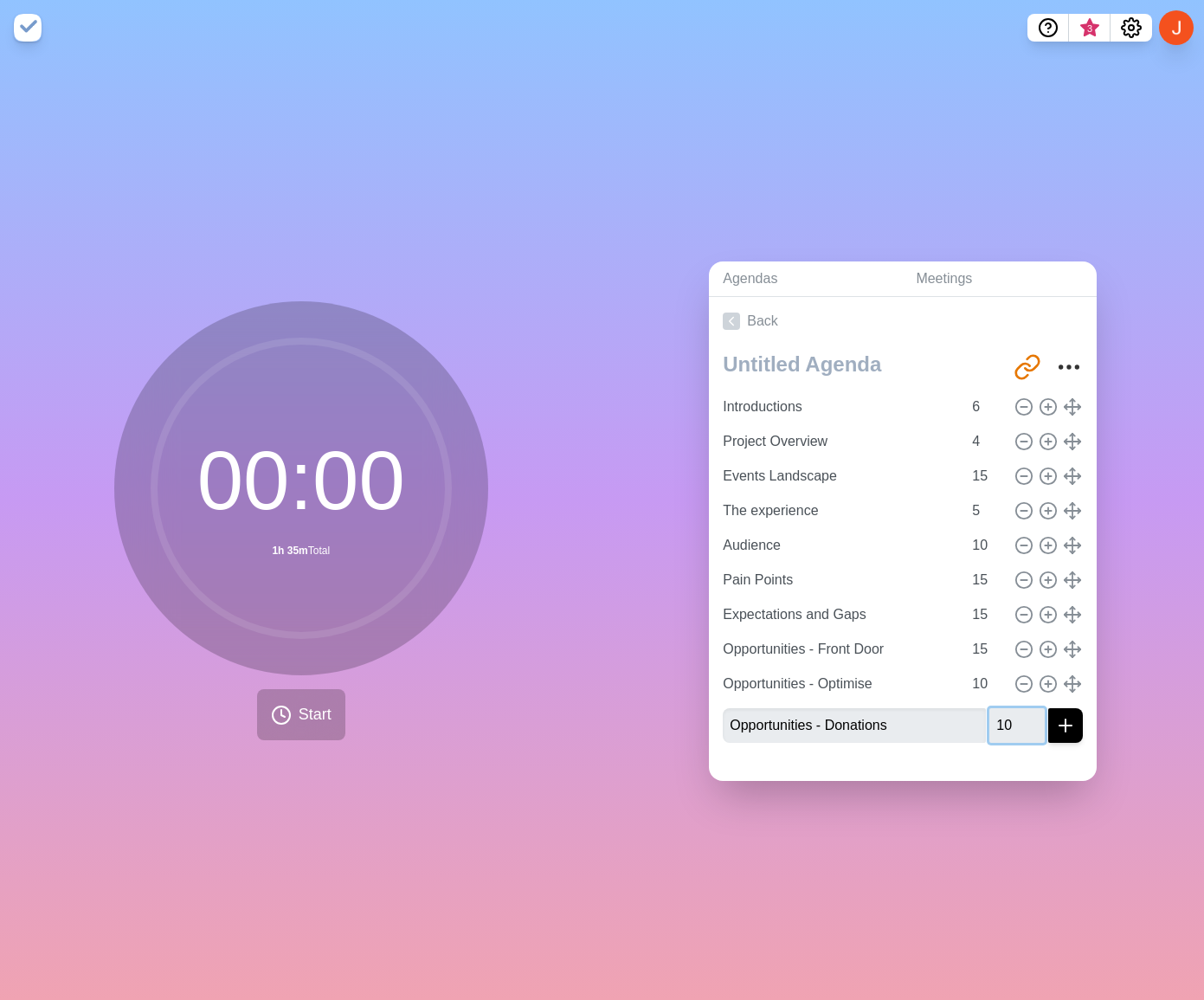 type on "10" 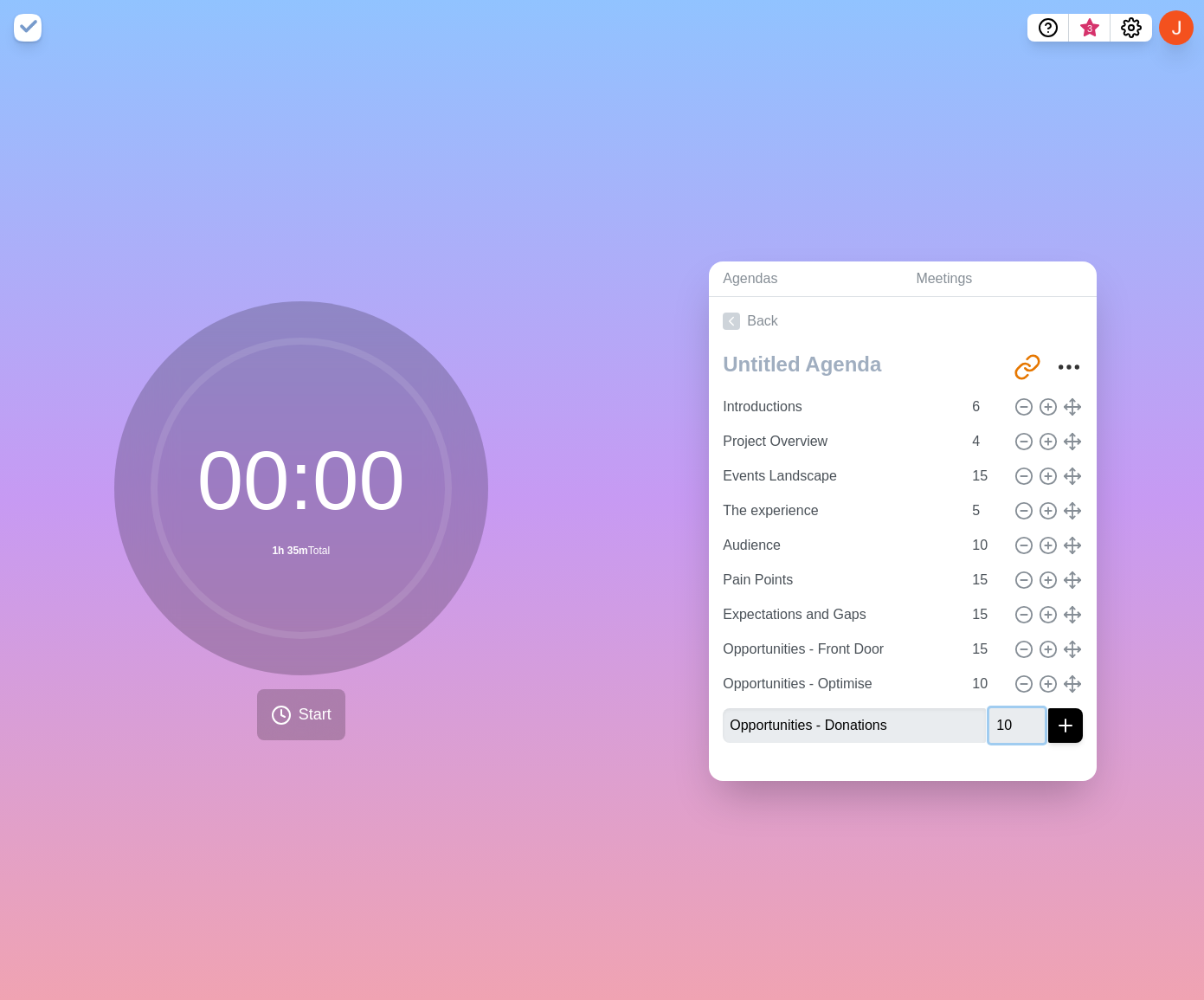 click at bounding box center (1066, 726) 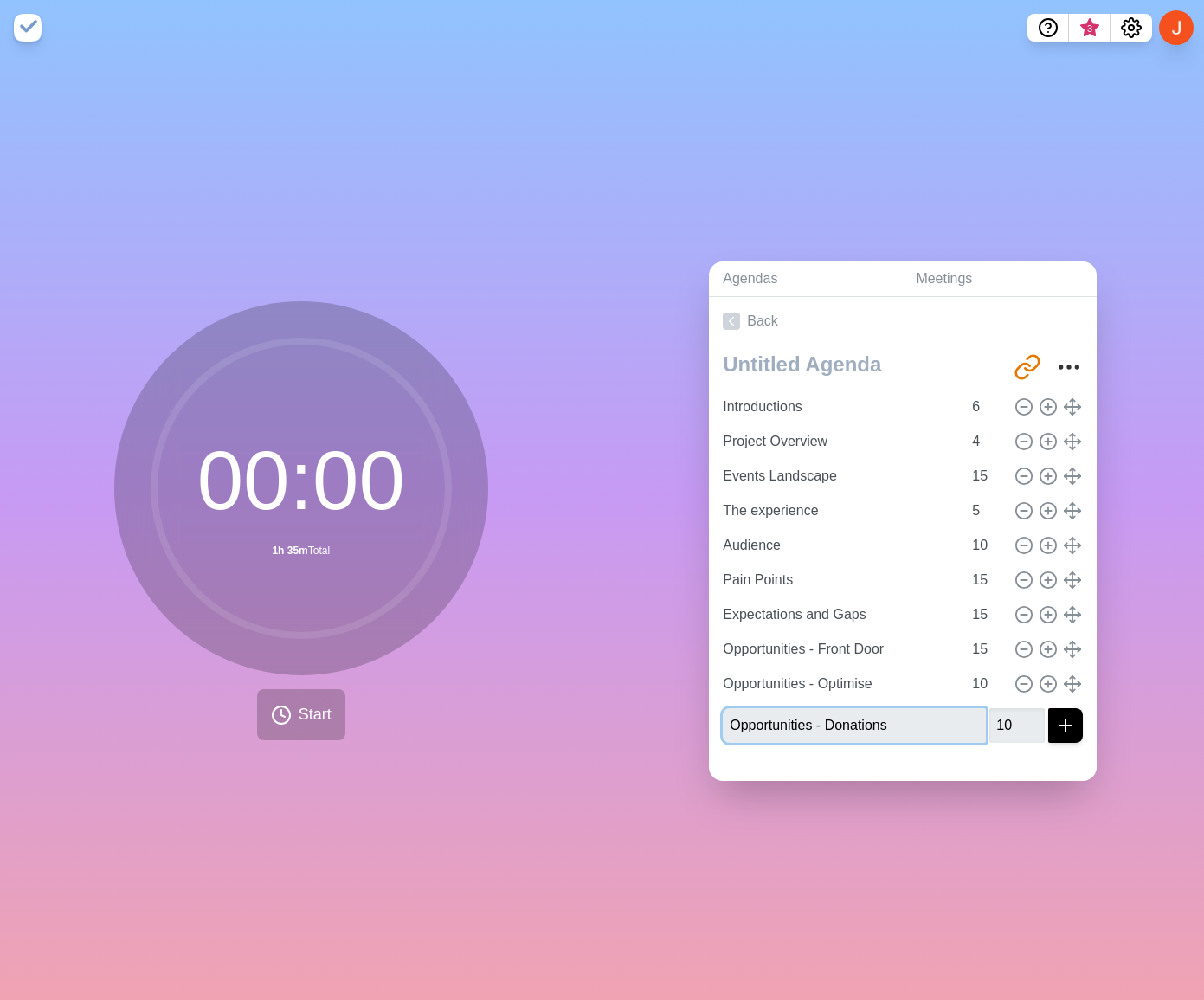 type 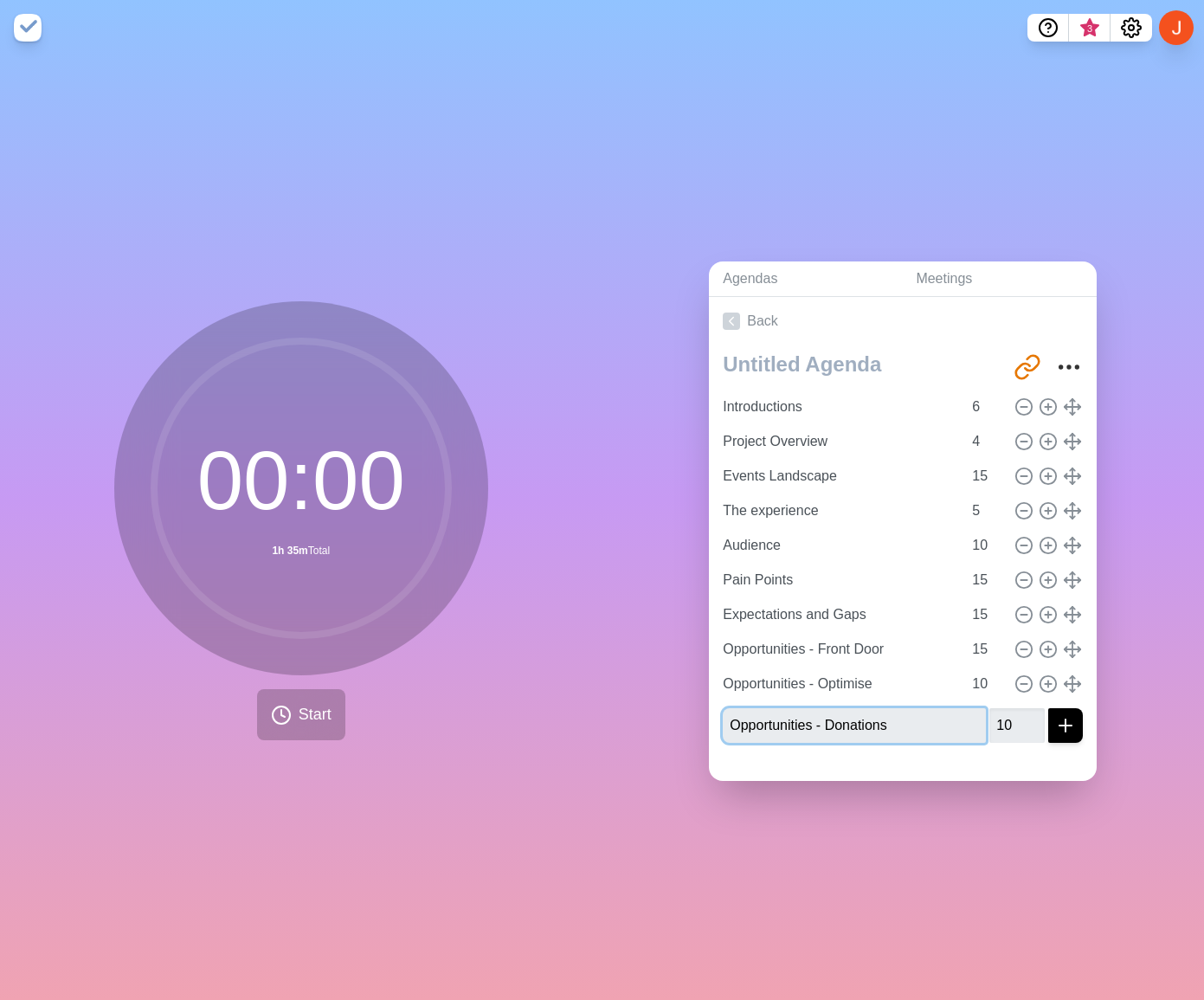 type 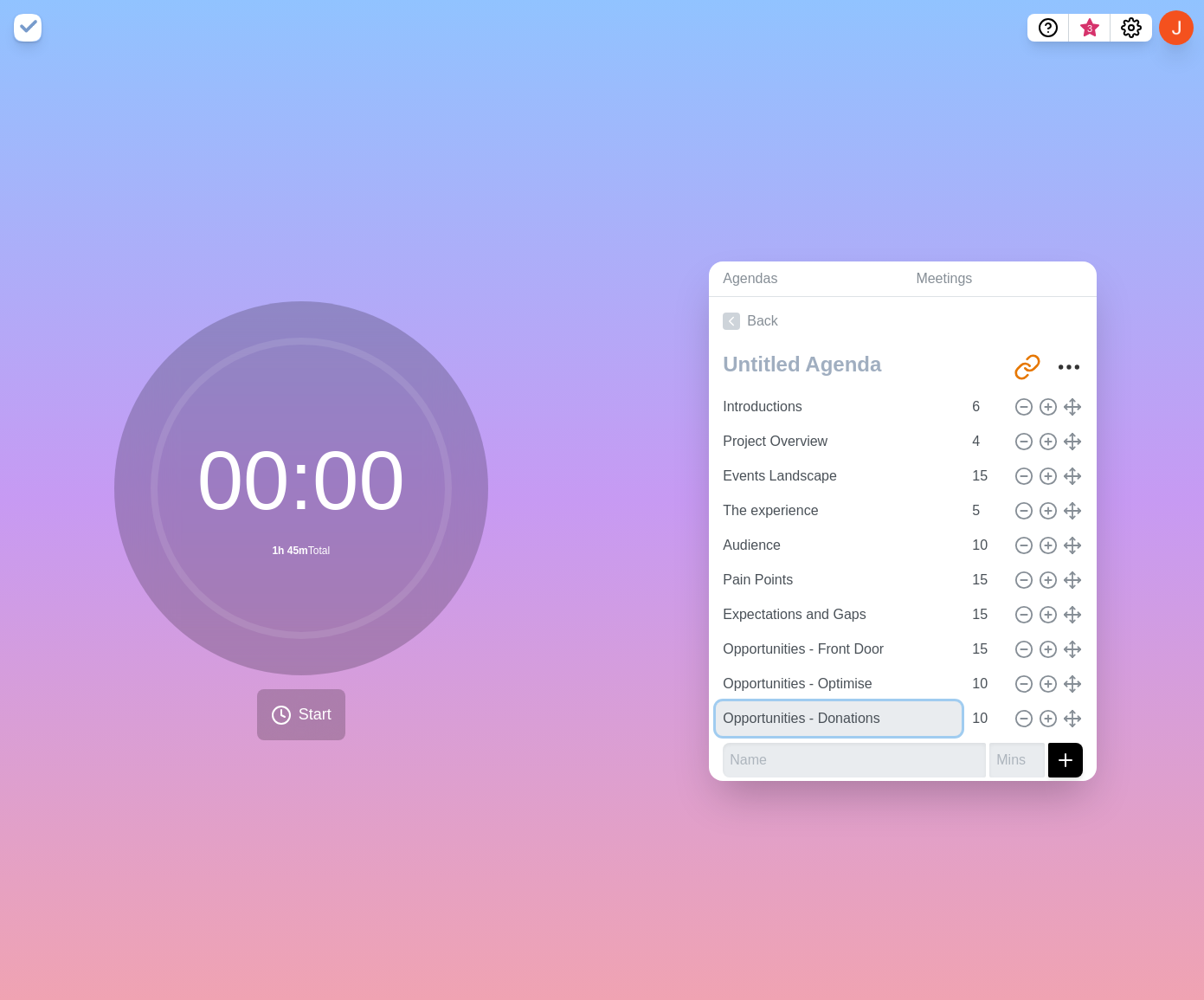 drag, startPoint x: 218, startPoint y: 668, endPoint x: 775, endPoint y: 751, distance: 563.15 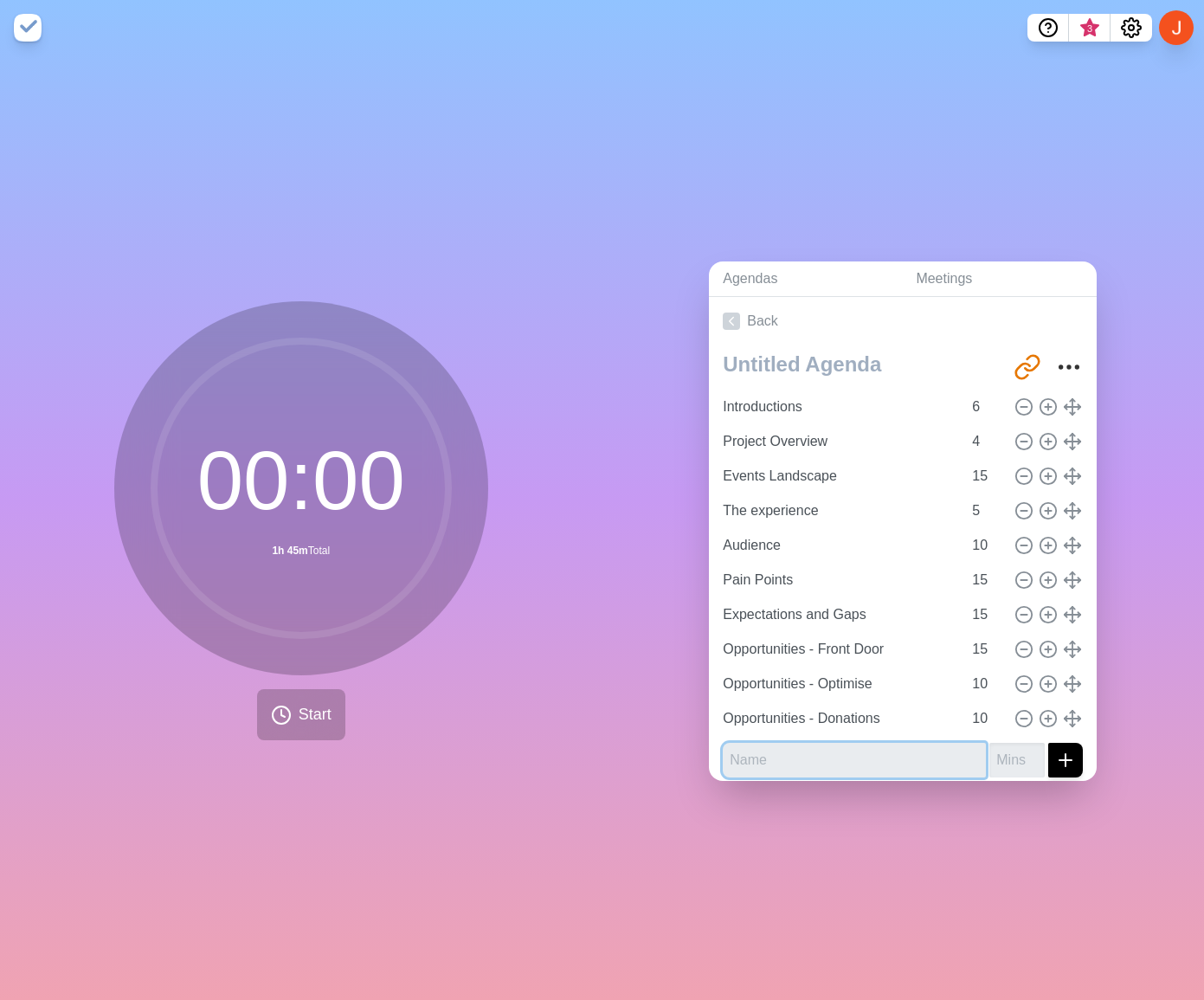 click at bounding box center (854, 760) 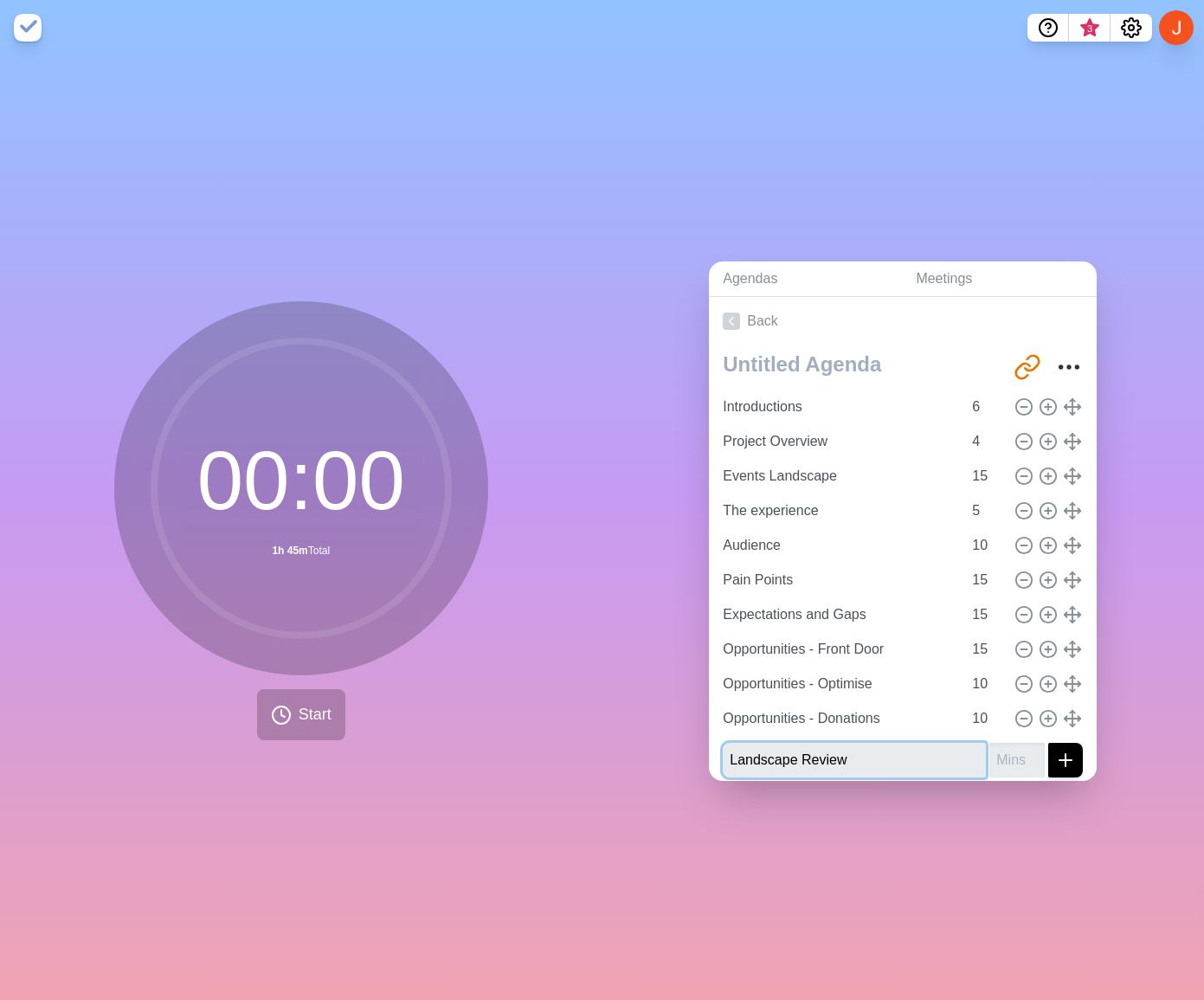 click on "Landscape Review" at bounding box center (854, 760) 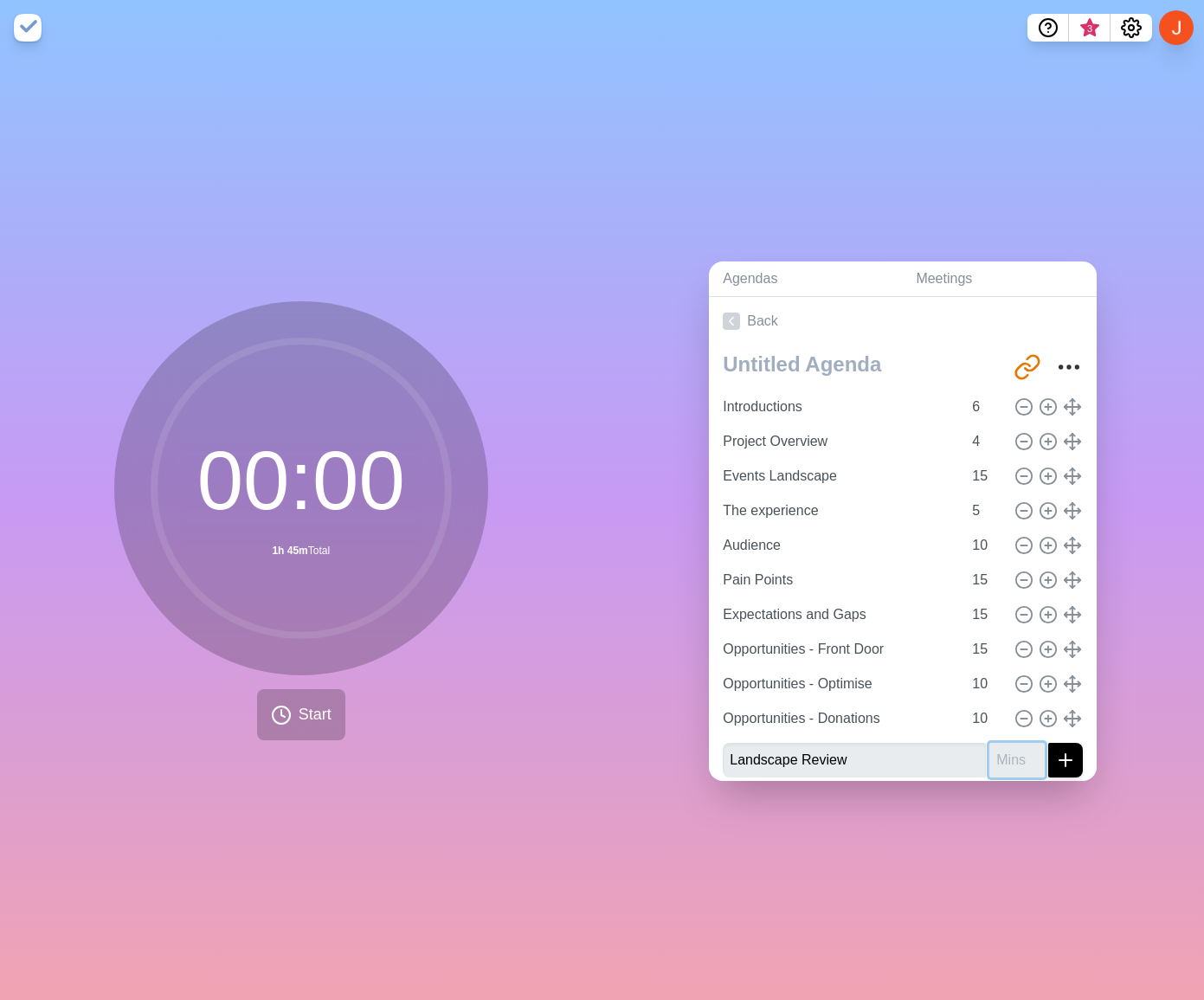drag, startPoint x: 1008, startPoint y: 758, endPoint x: 1021, endPoint y: 774, distance: 20.61553 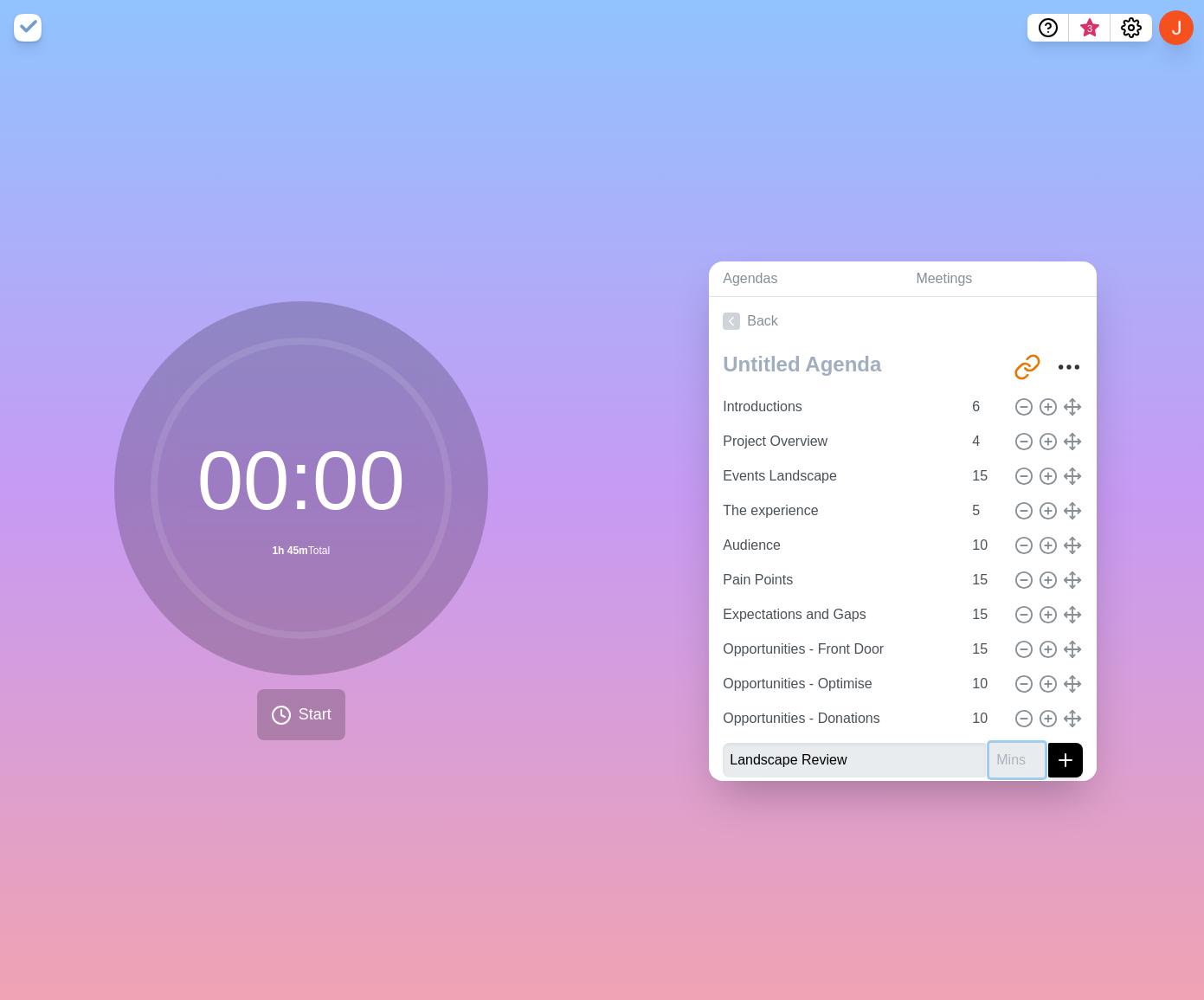 click at bounding box center [1017, 760] 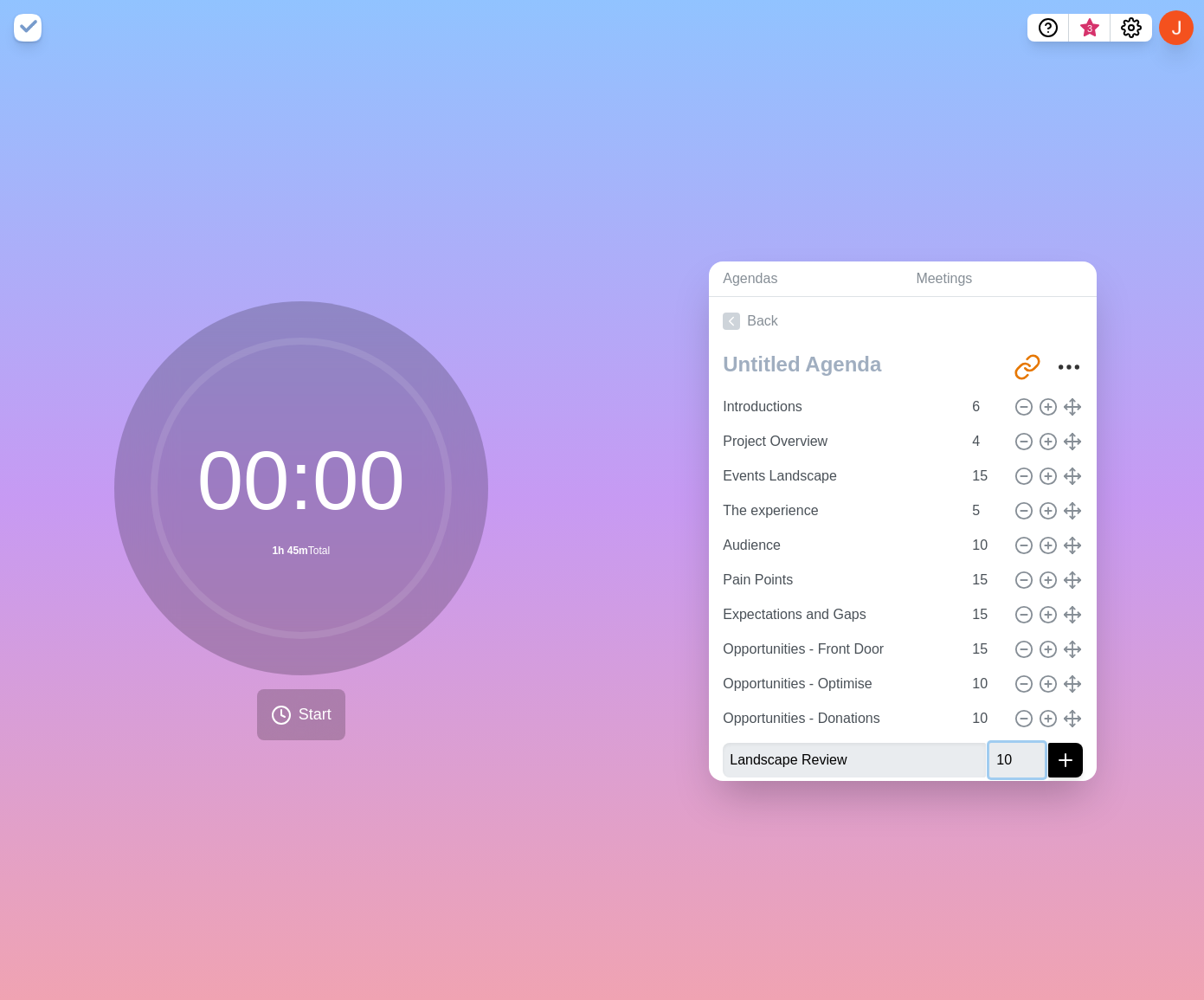 type on "10" 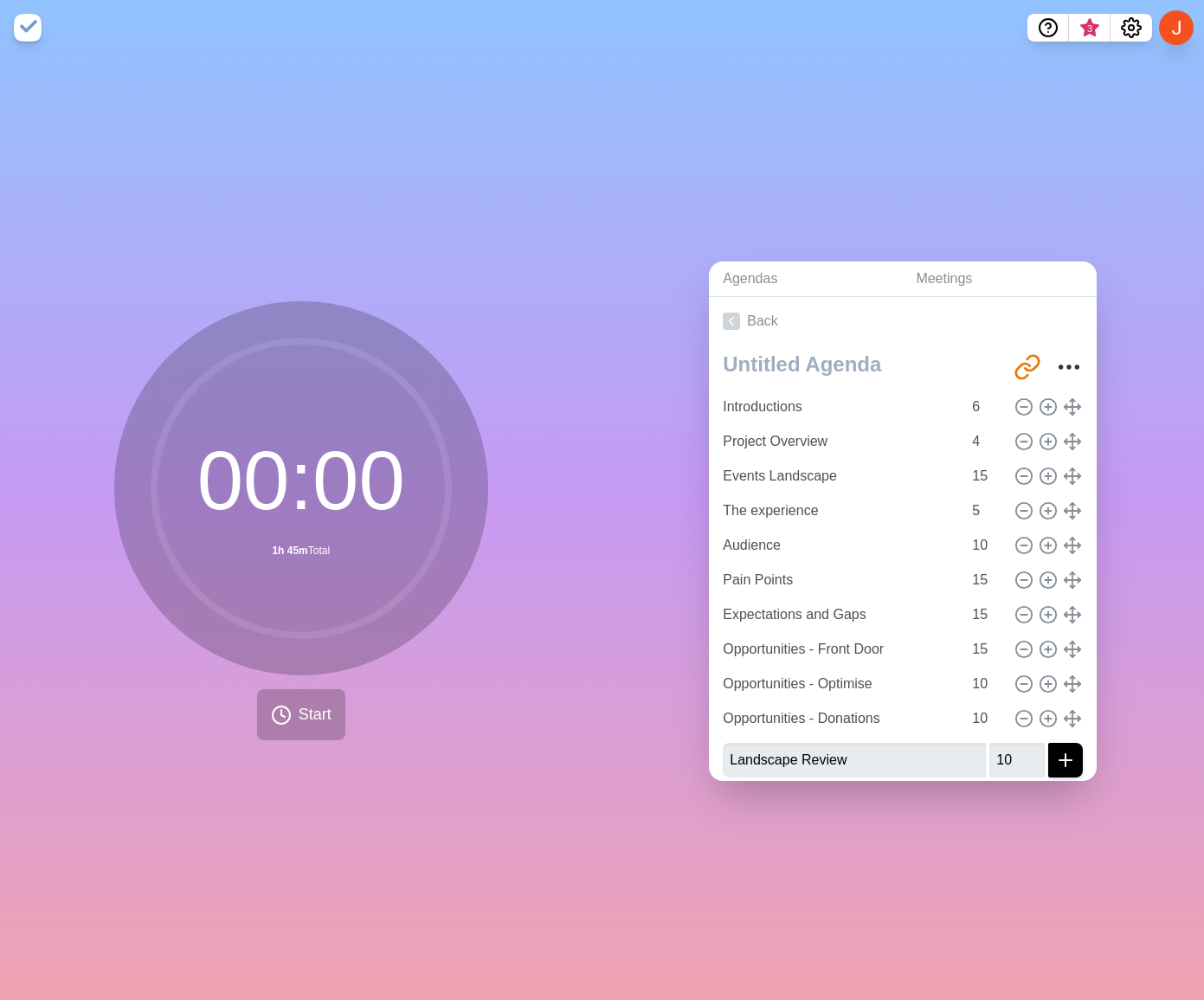 click 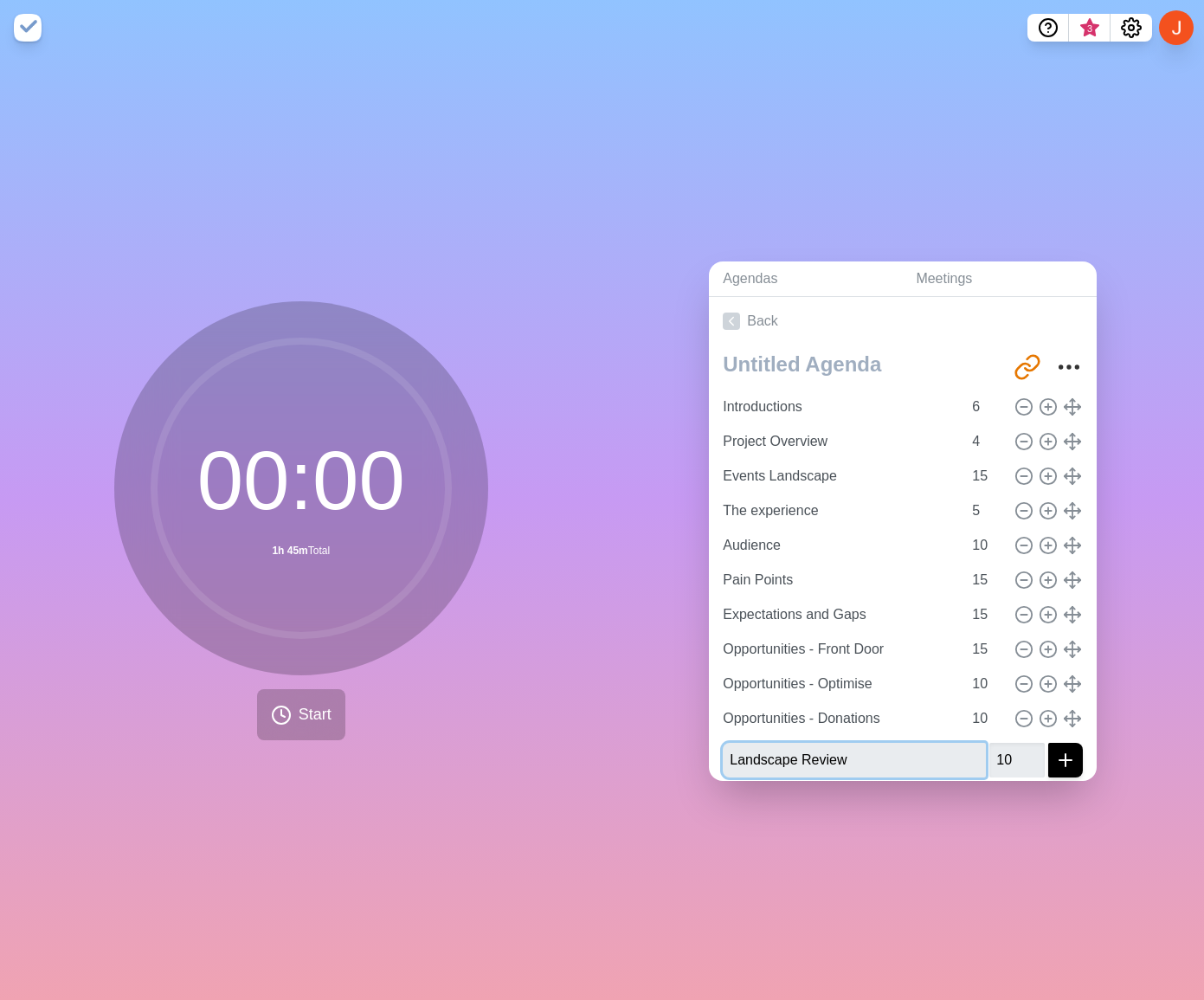 type 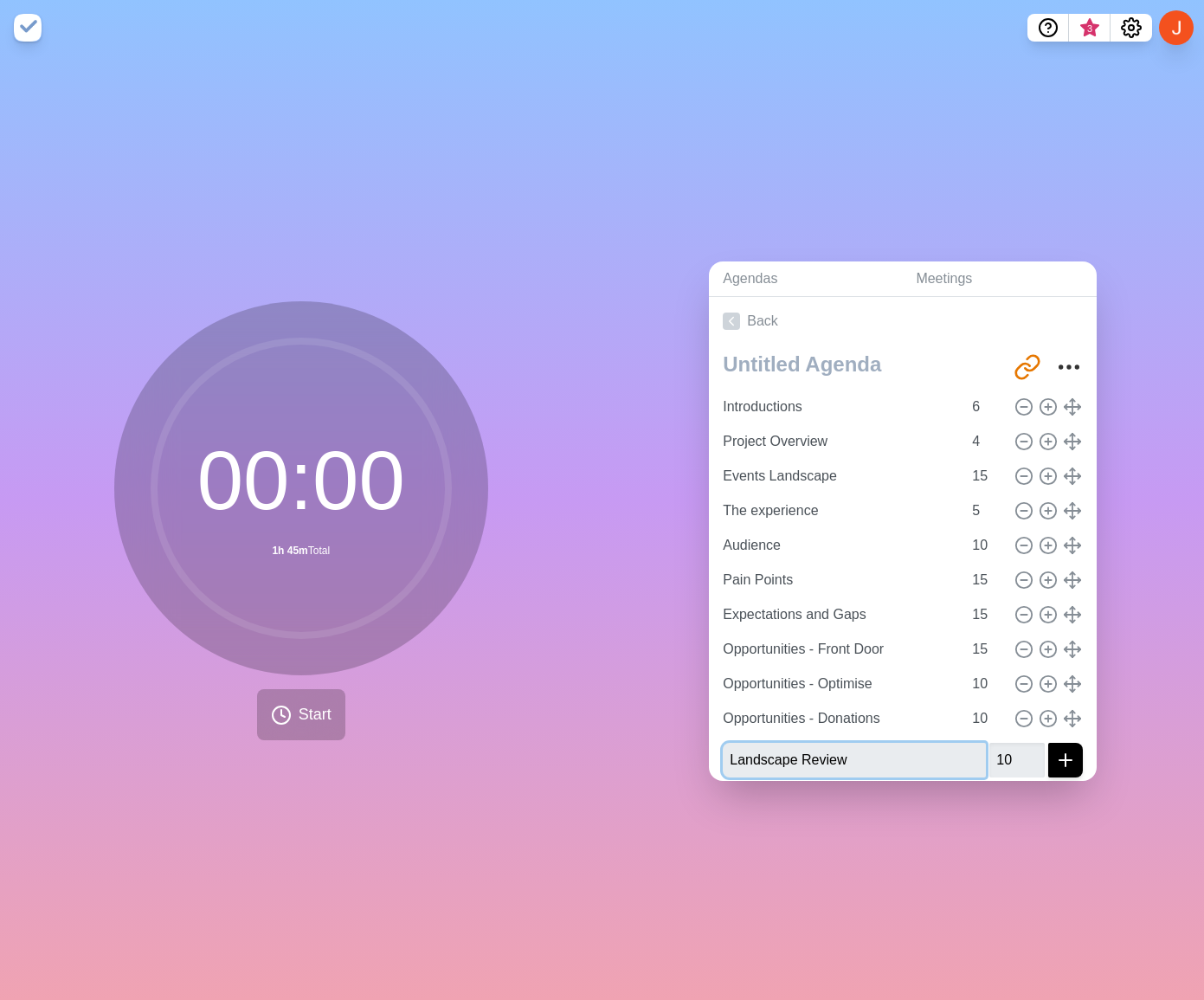 type 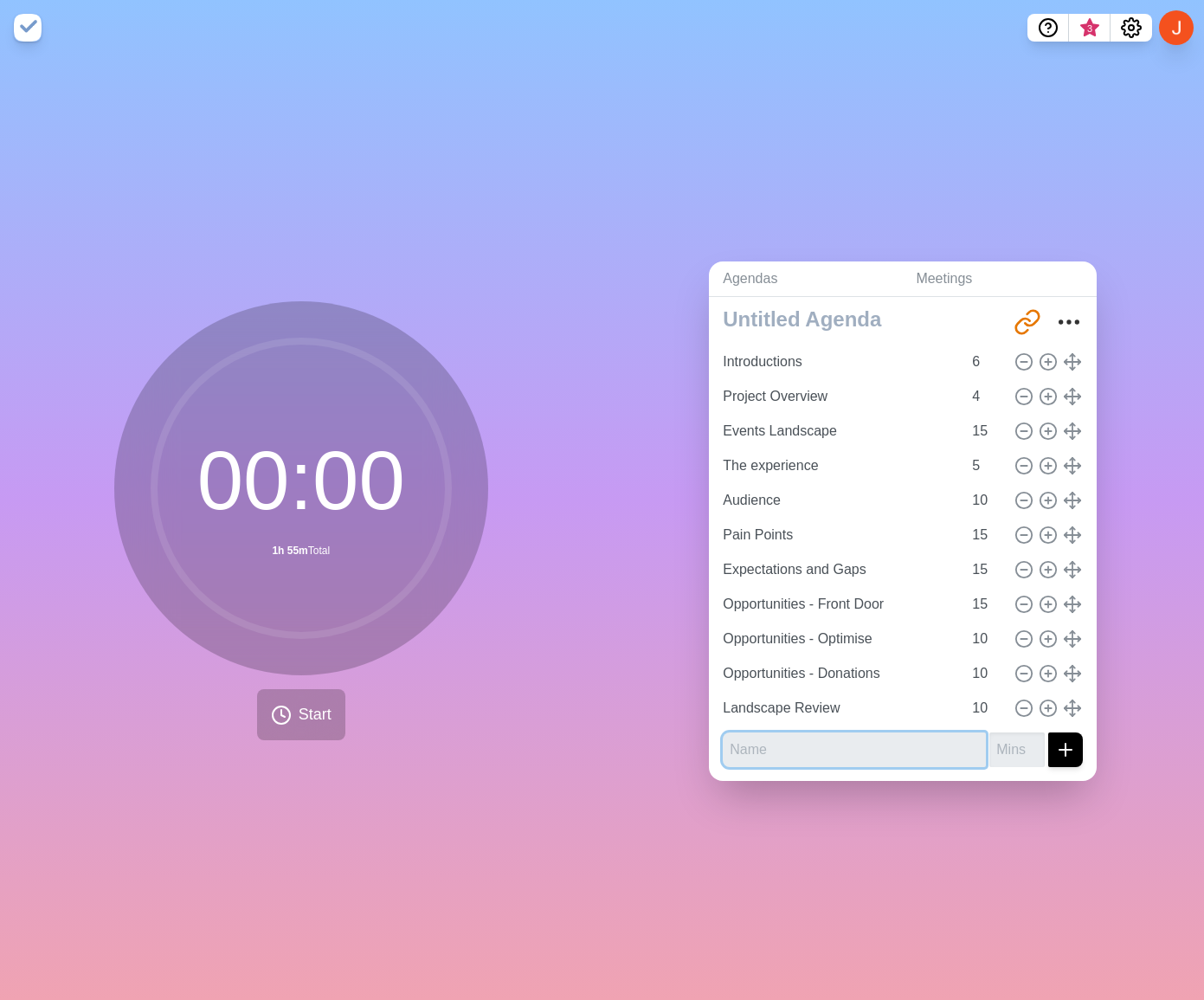 scroll, scrollTop: 44, scrollLeft: 0, axis: vertical 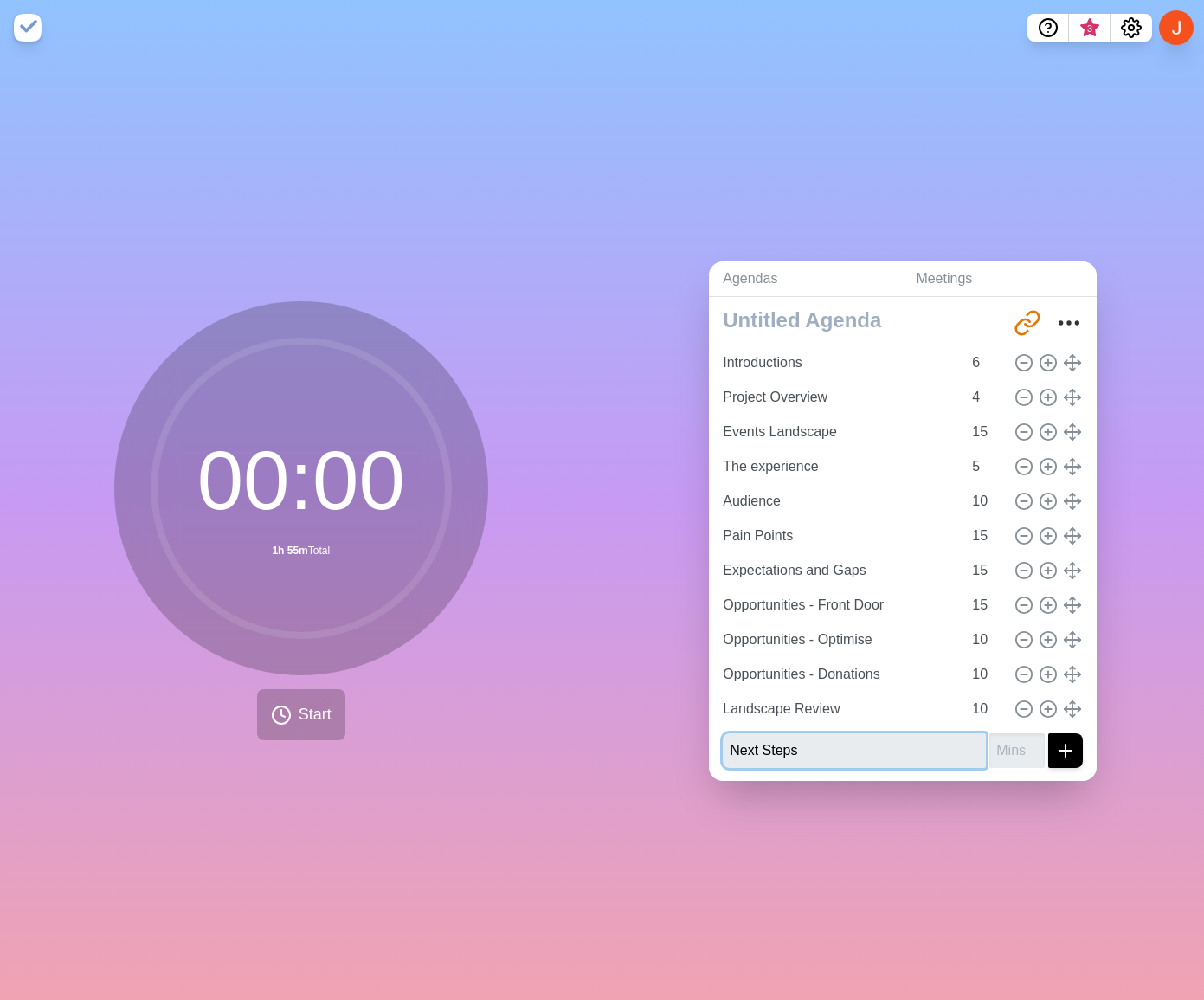type on "Next Steps" 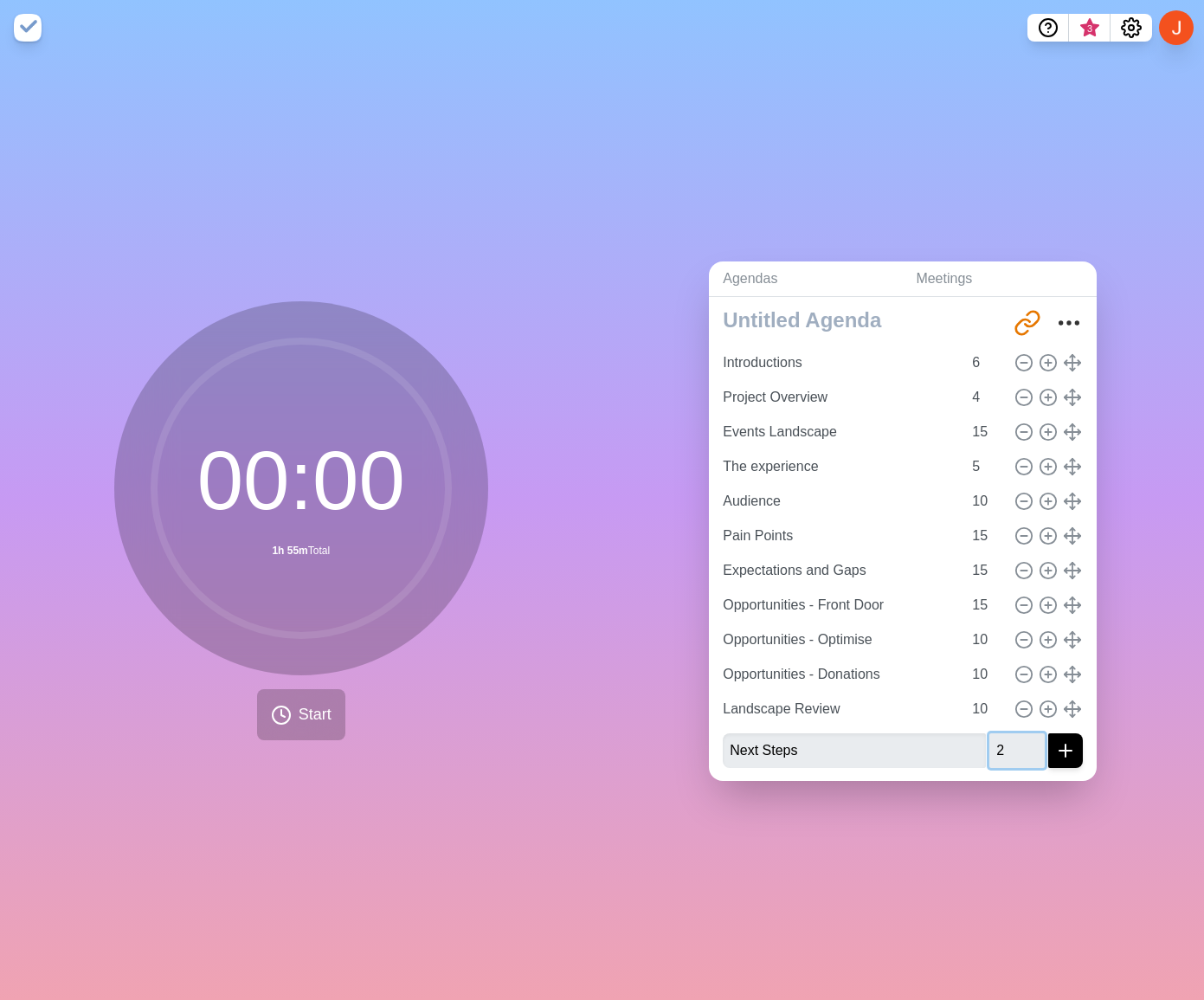 type on "2" 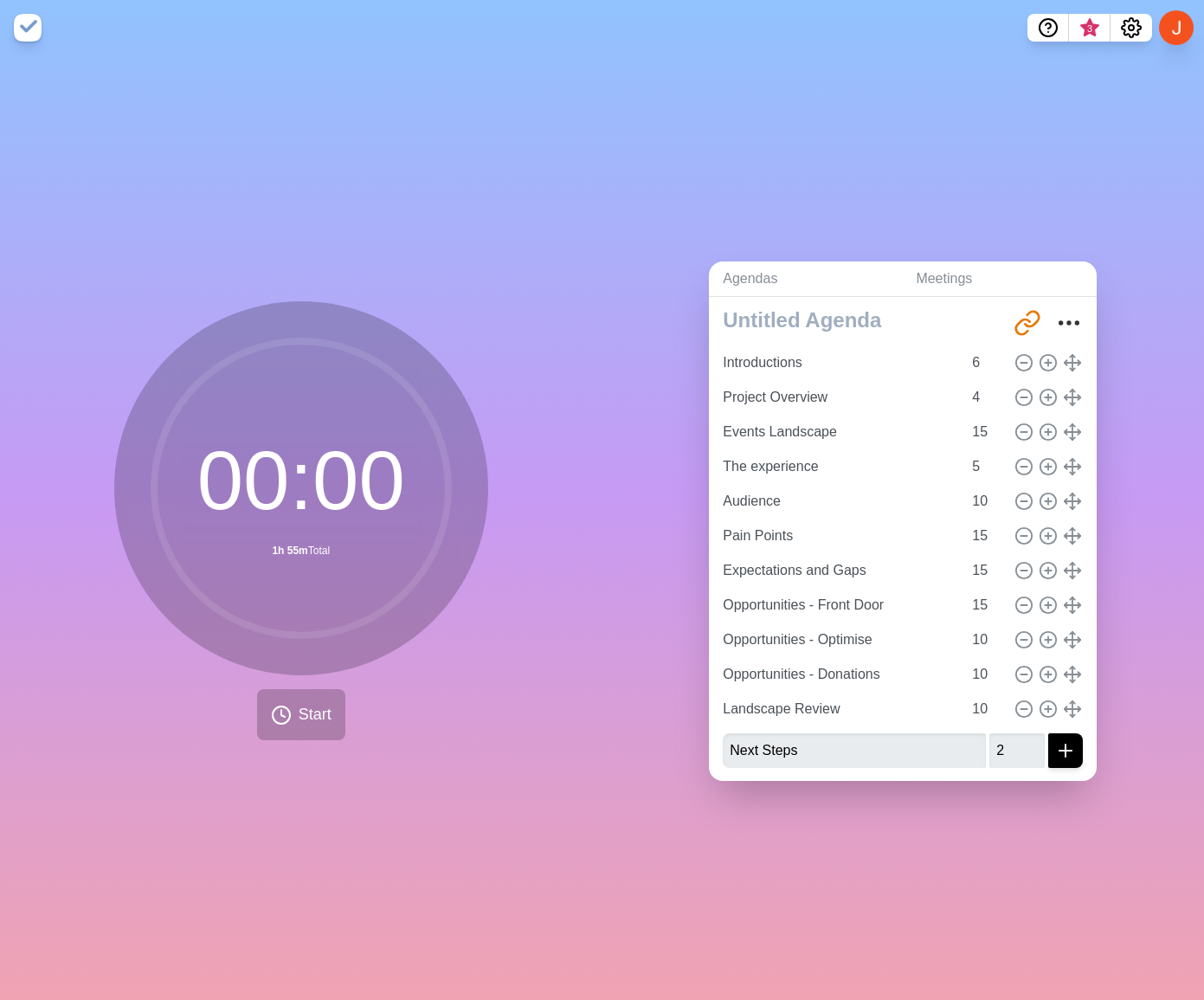 click 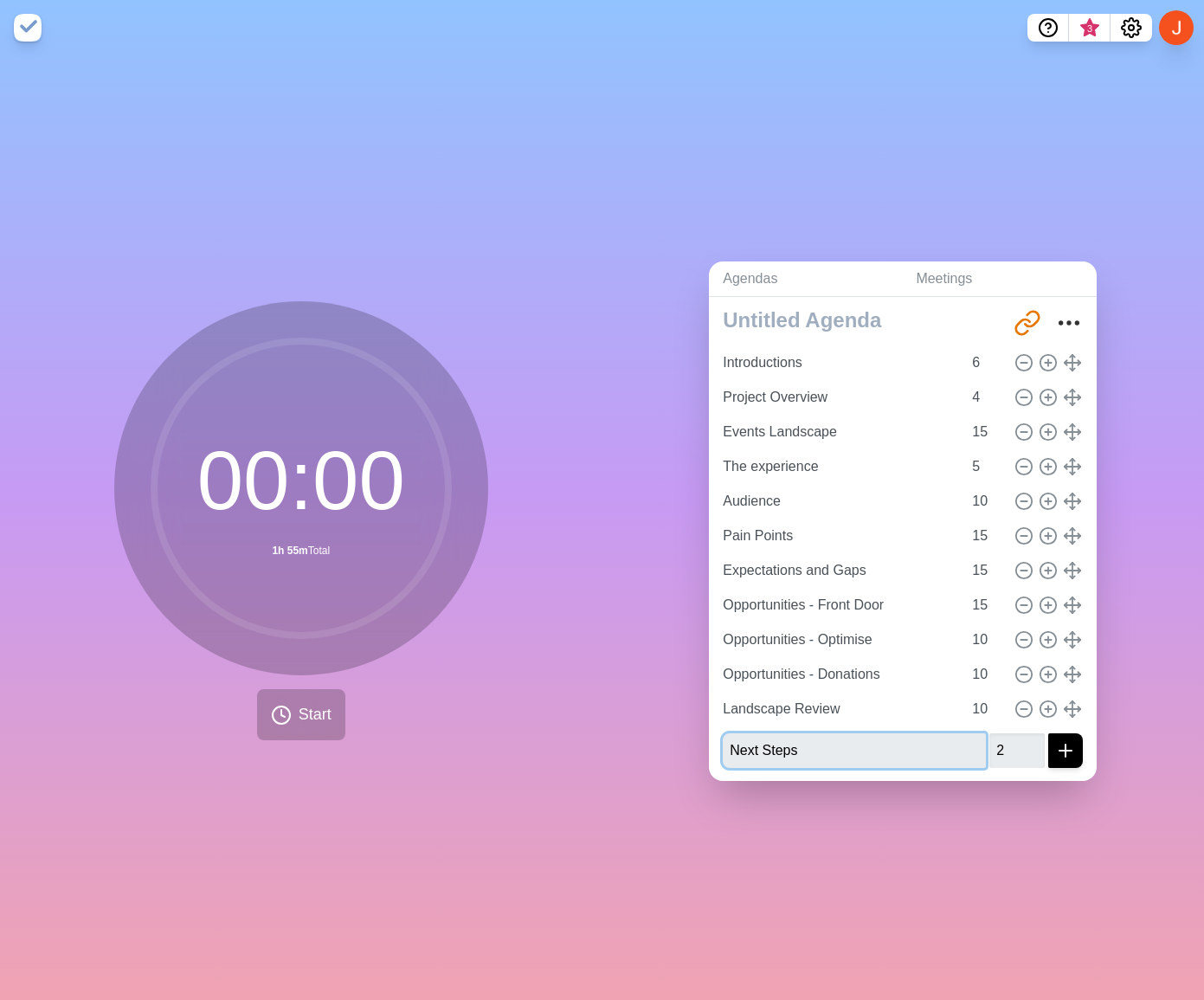type 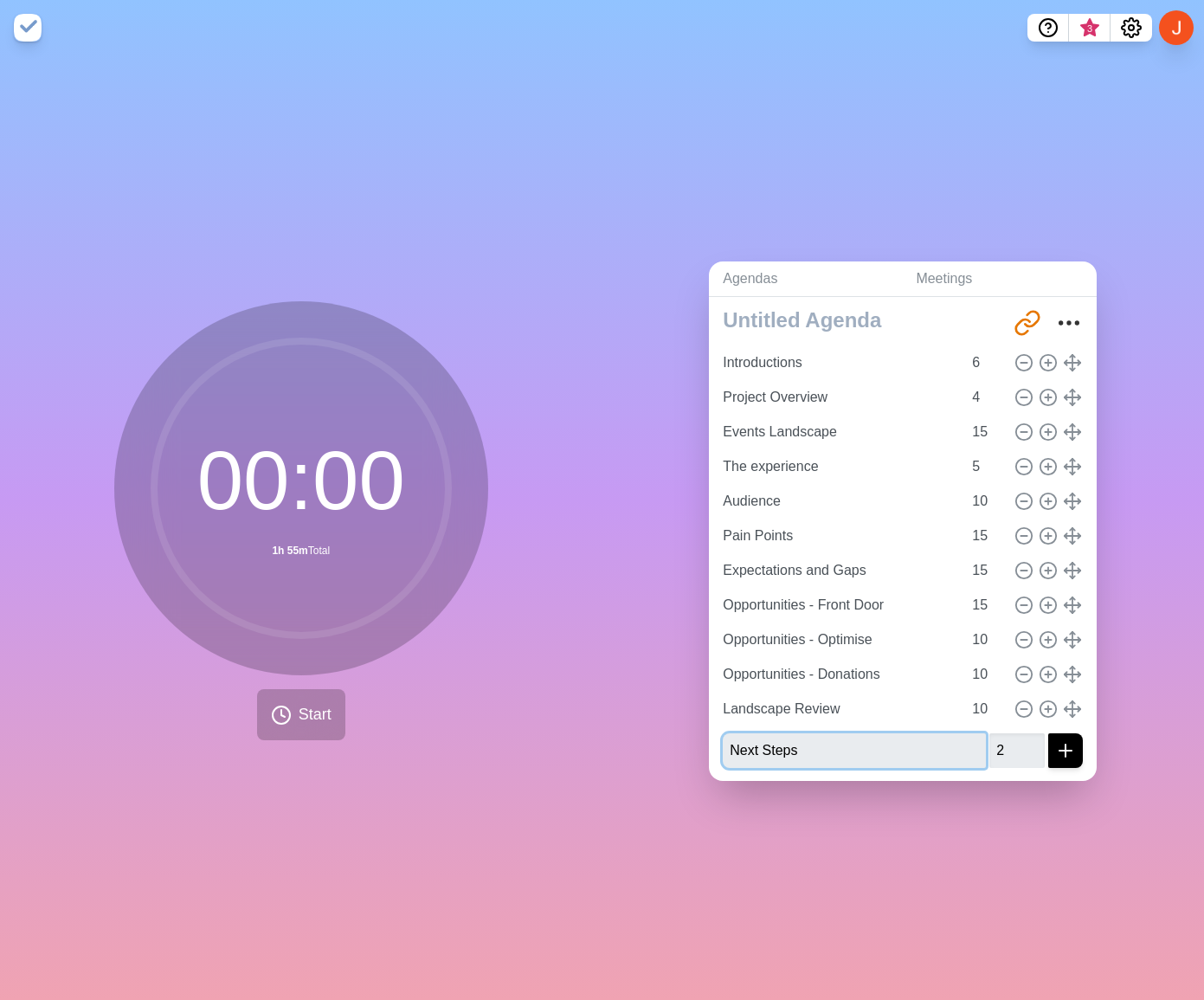 type 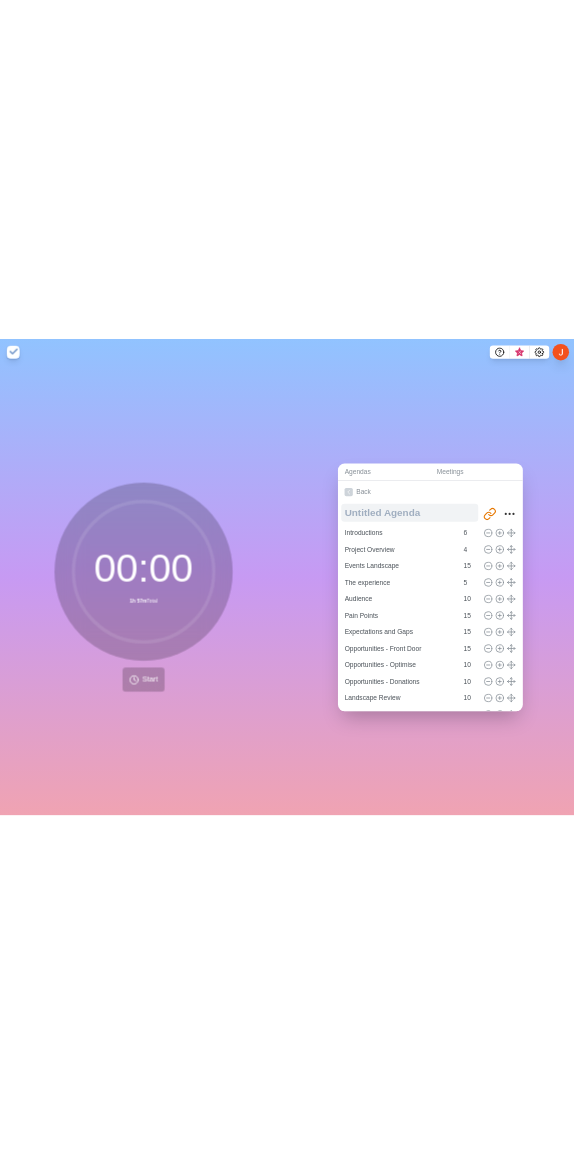 scroll, scrollTop: 0, scrollLeft: 0, axis: both 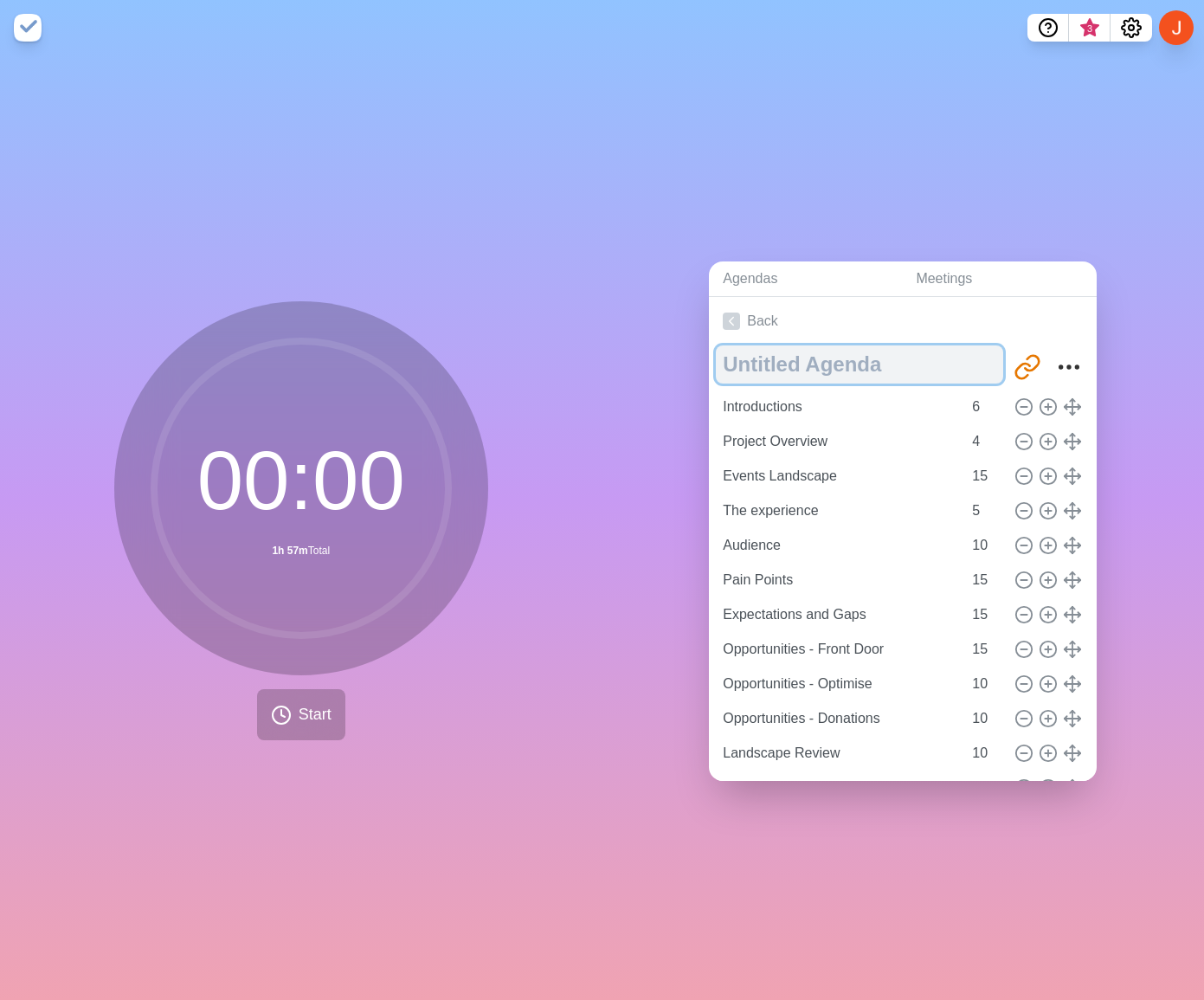 click at bounding box center (860, 365) 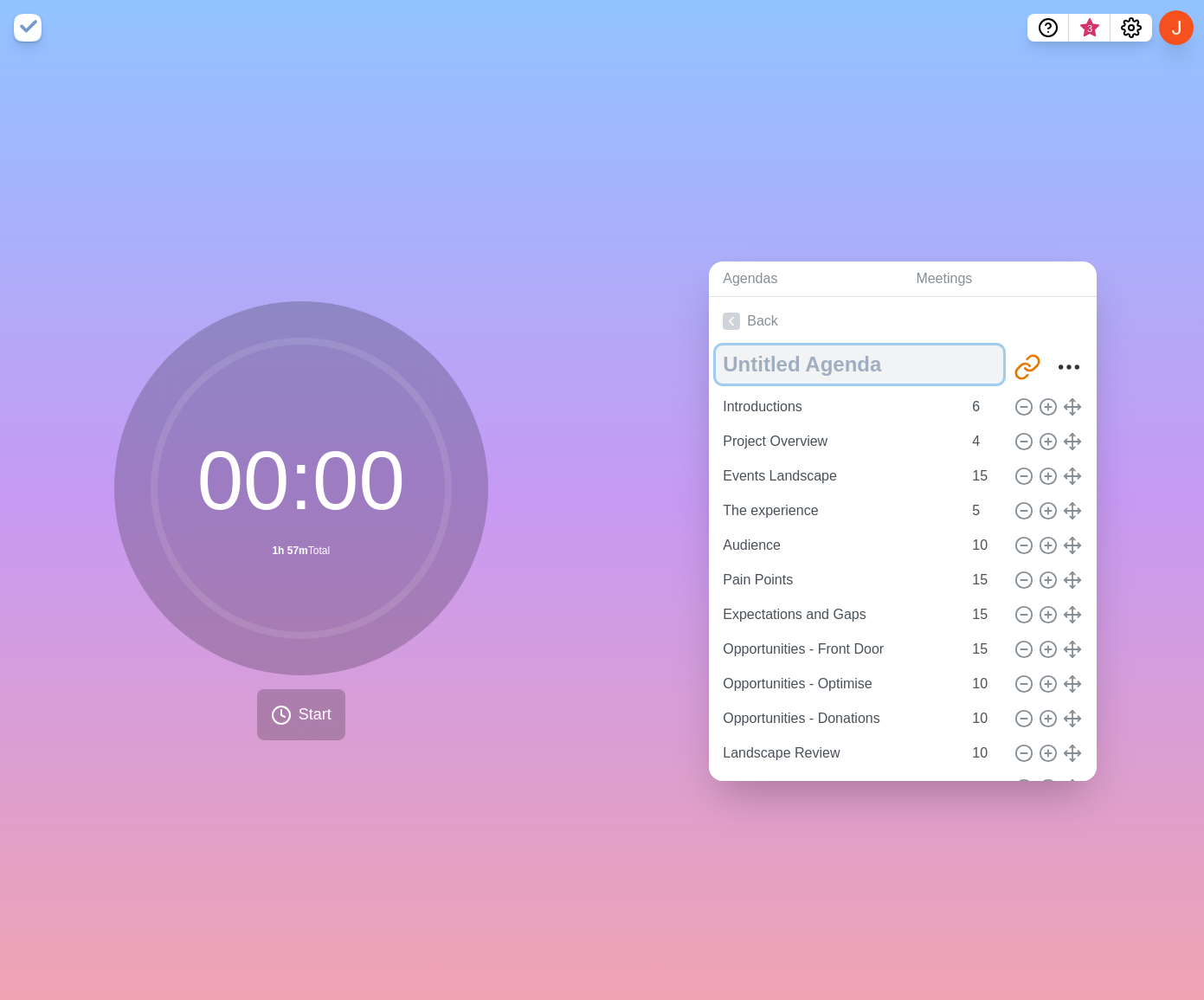 type on "E" 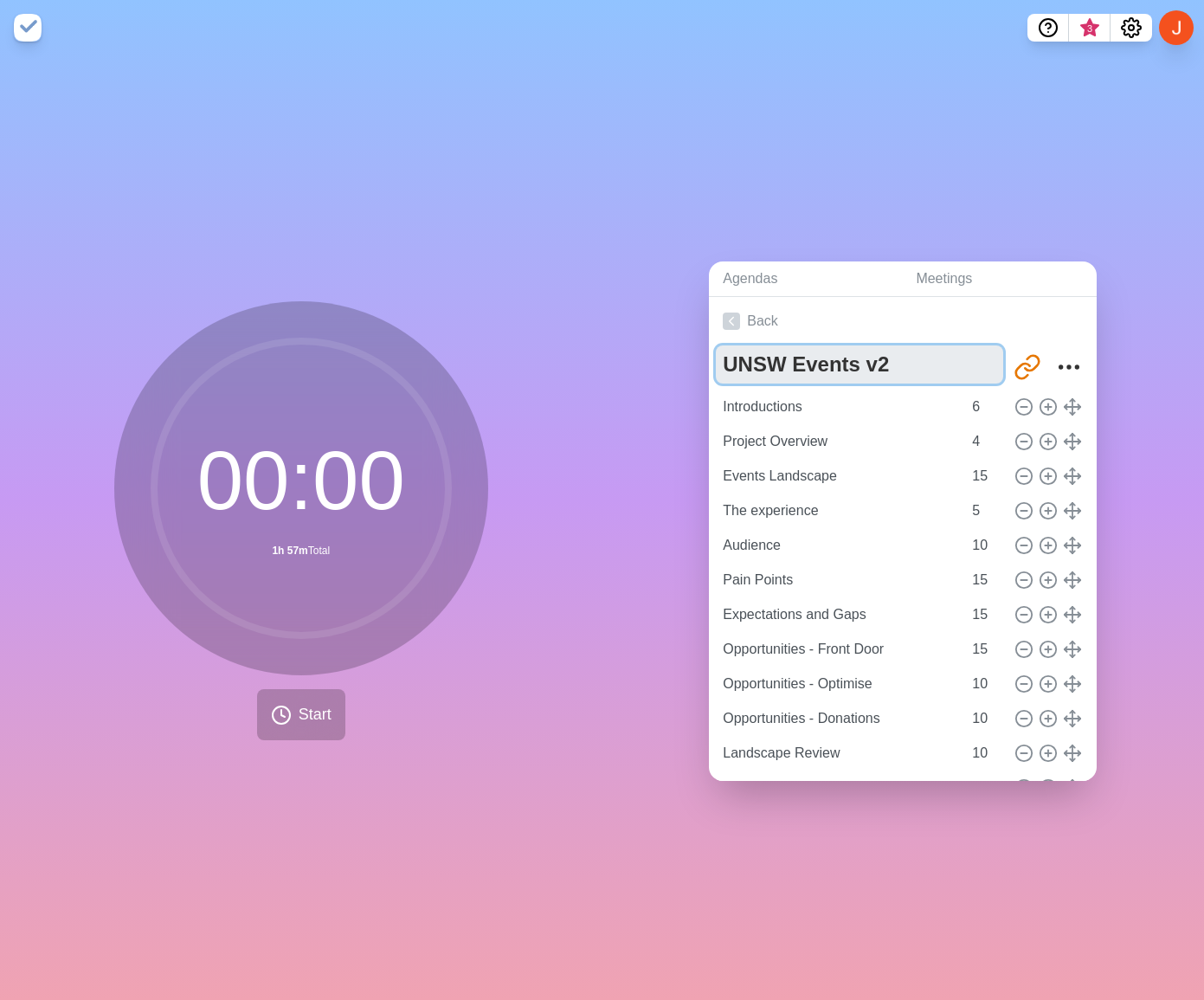 type on "UNSW Events v2" 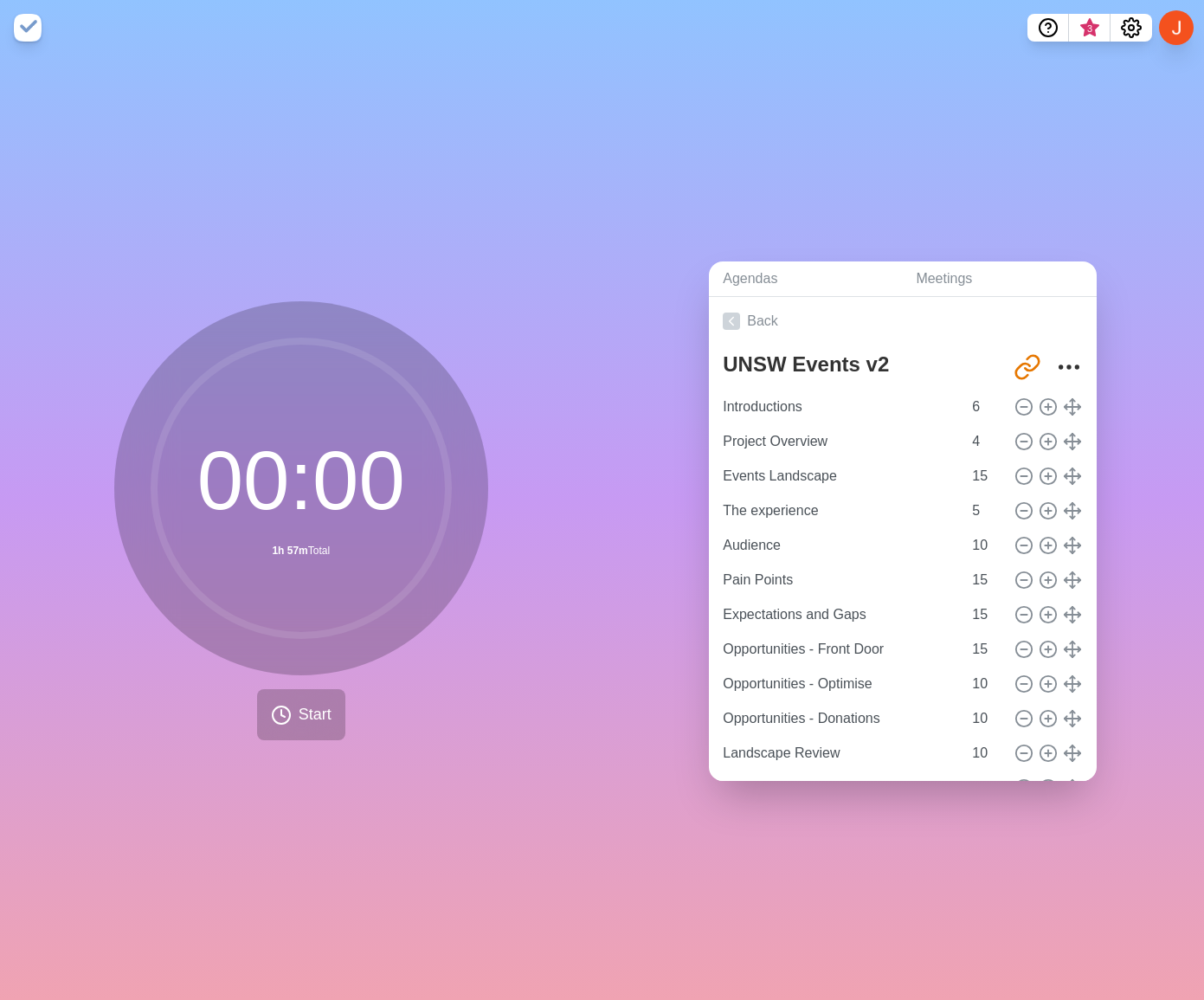 click on "Agendas   Meetings
Back     UNSW Events v2   [URL][DOMAIN_NAME]           Introductions   6       Project Overview   4       Events Landscape   15       The experience   5       Audience   10       Pain Points   15       Expectations and Gaps   15       Opportunities - Front Door   15       Opportunities - Optimise   10       Opportunities - Donations   10       Landscape Review   10       Next Steps   2" at bounding box center [904, 527] 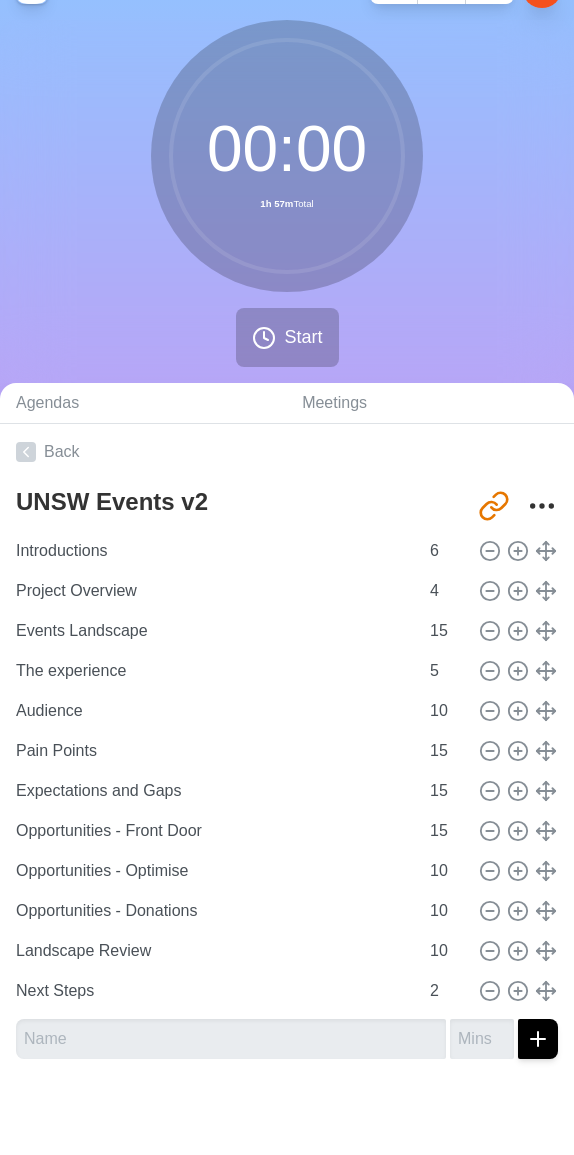 scroll, scrollTop: 43, scrollLeft: 0, axis: vertical 